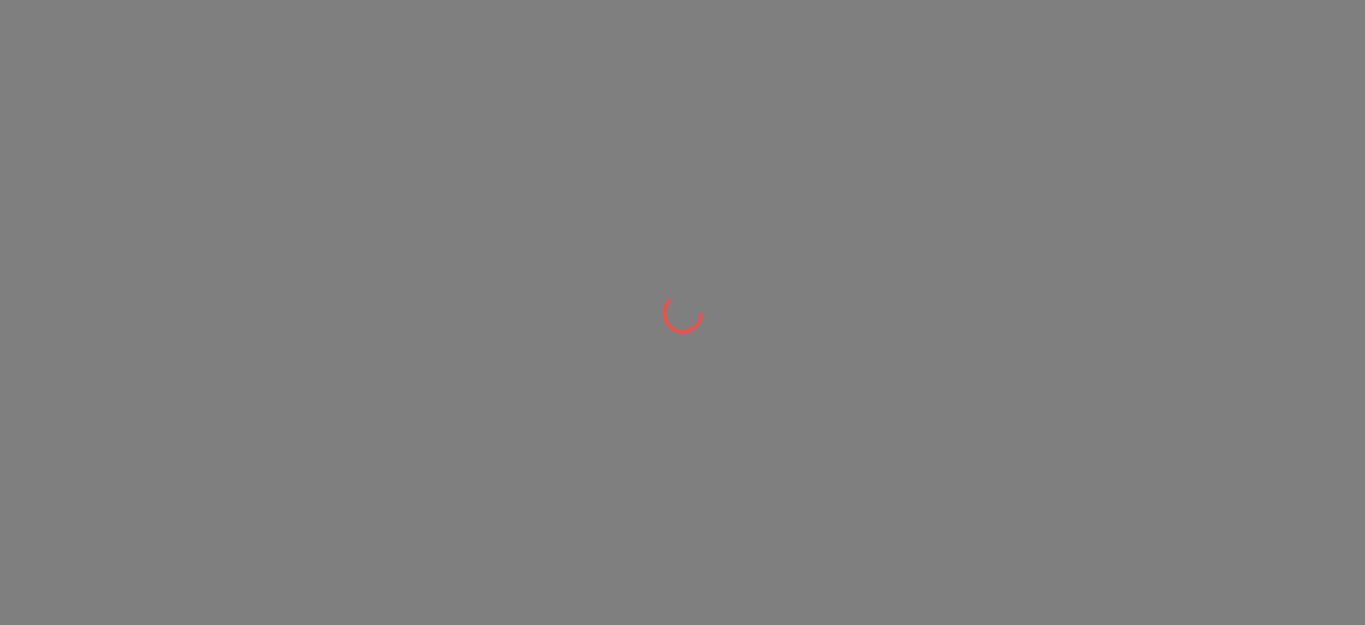 scroll, scrollTop: 0, scrollLeft: 0, axis: both 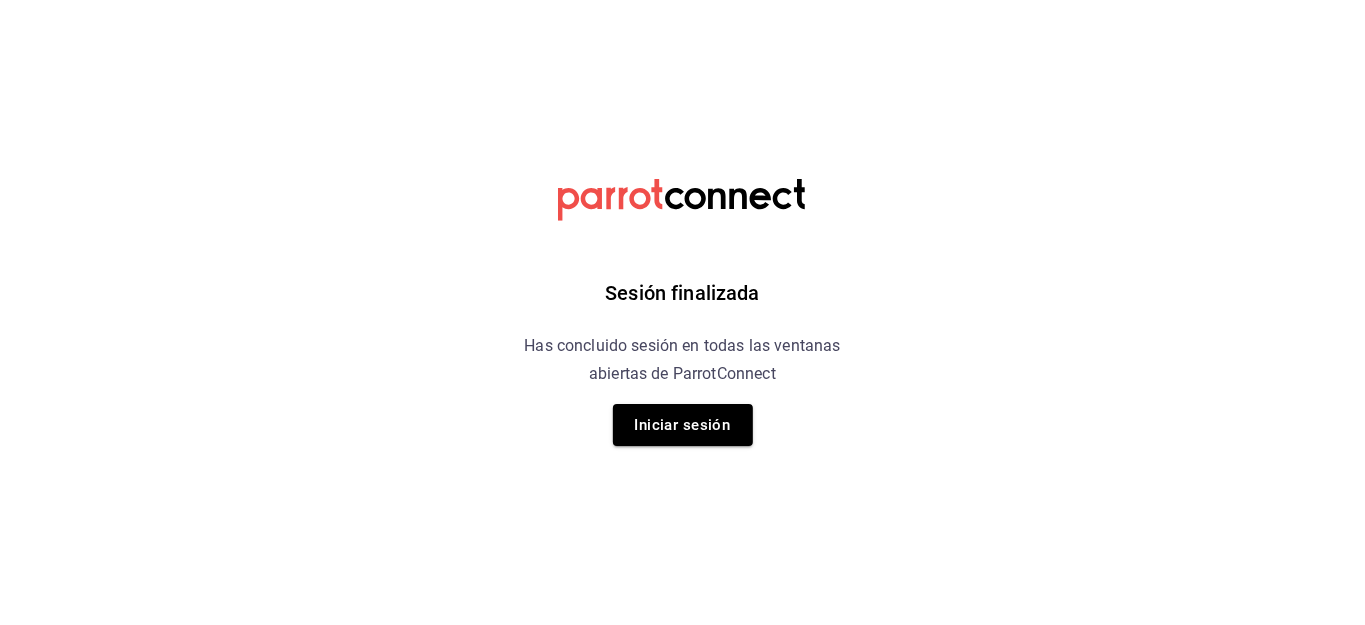click on "Iniciar sesión" at bounding box center (683, 425) 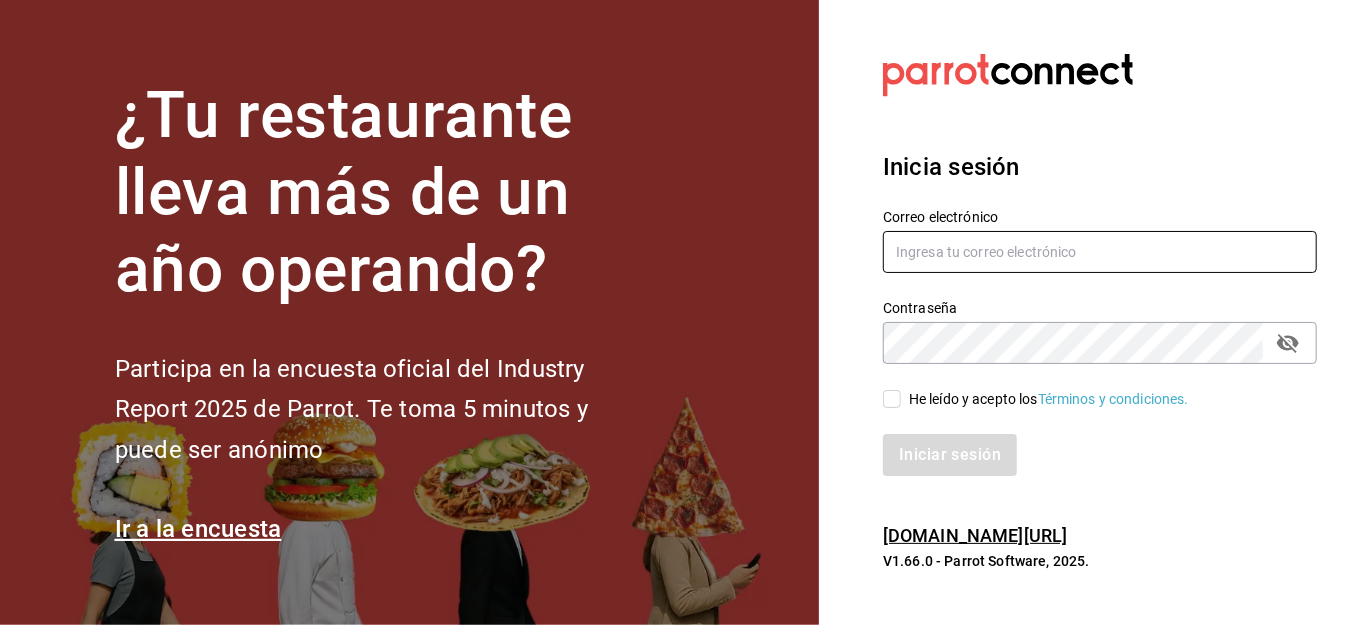 click at bounding box center (1100, 252) 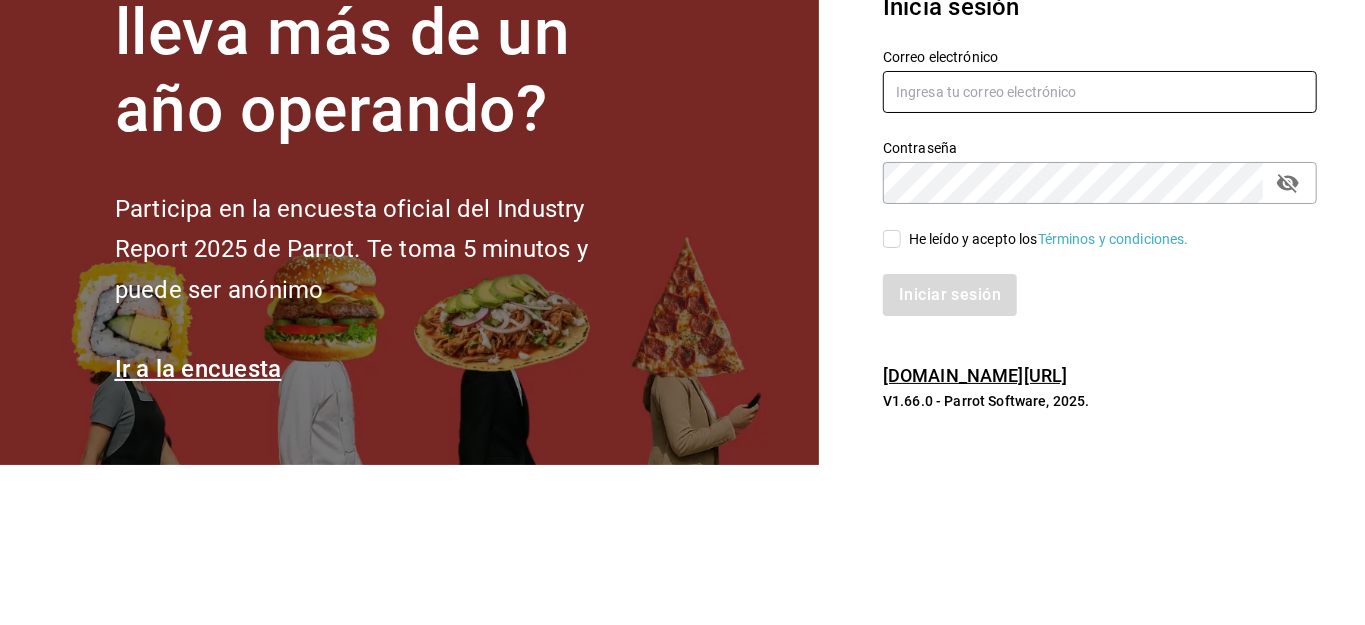 type on "B" 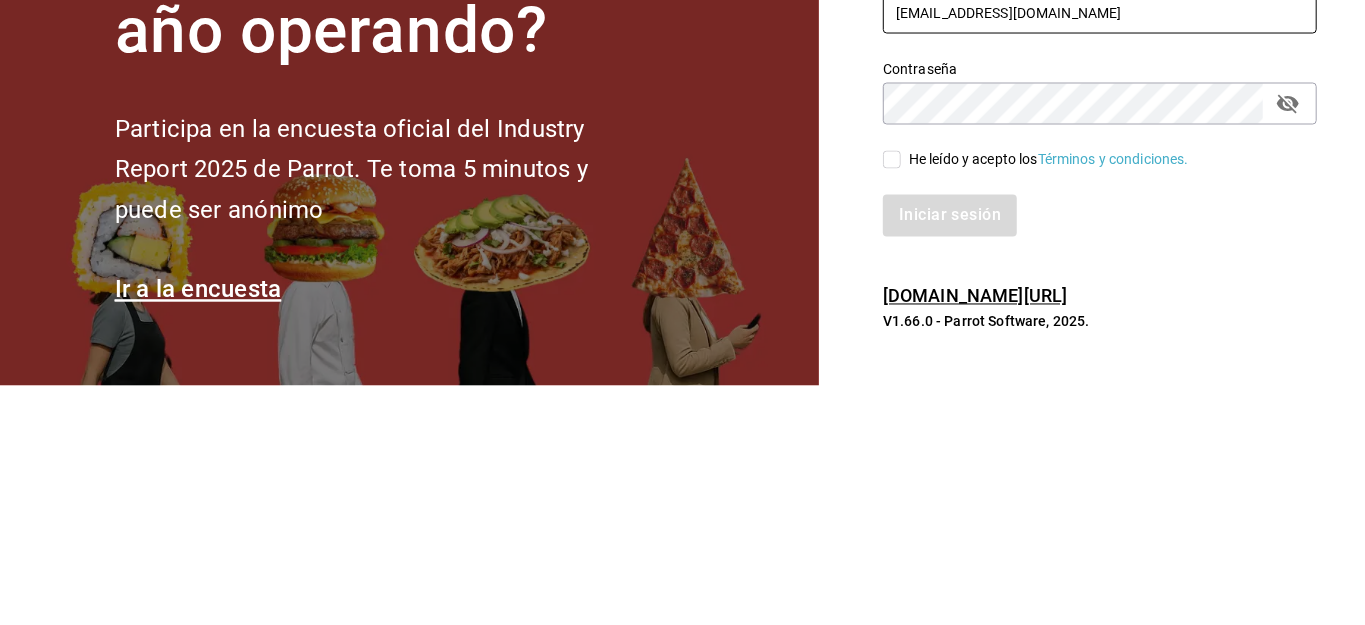 type on "[EMAIL_ADDRESS][DOMAIN_NAME]" 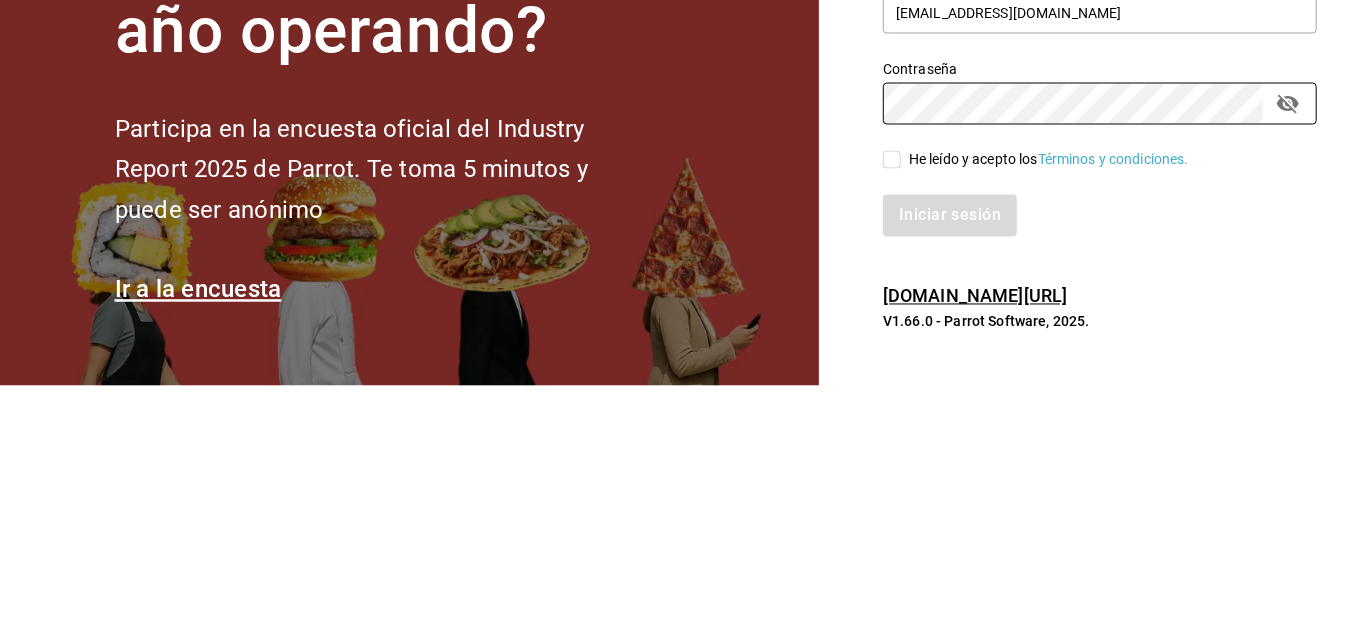click on "He leído y acepto los  Términos y condiciones." at bounding box center (892, 399) 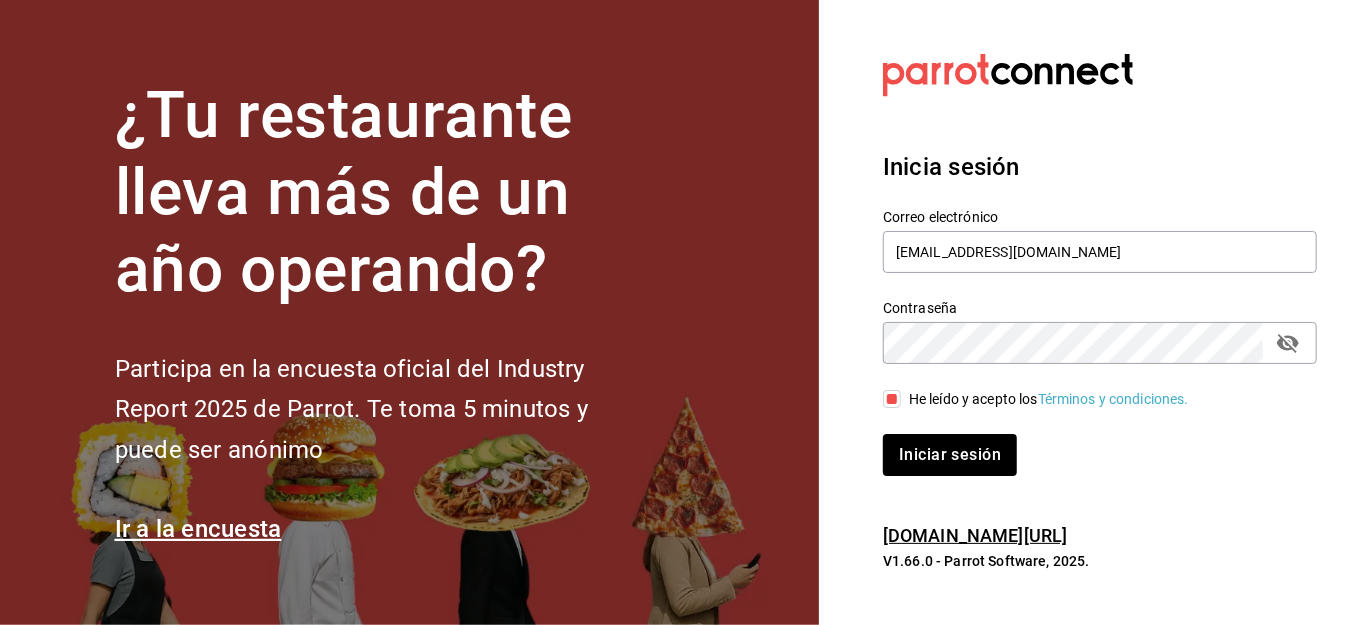 click 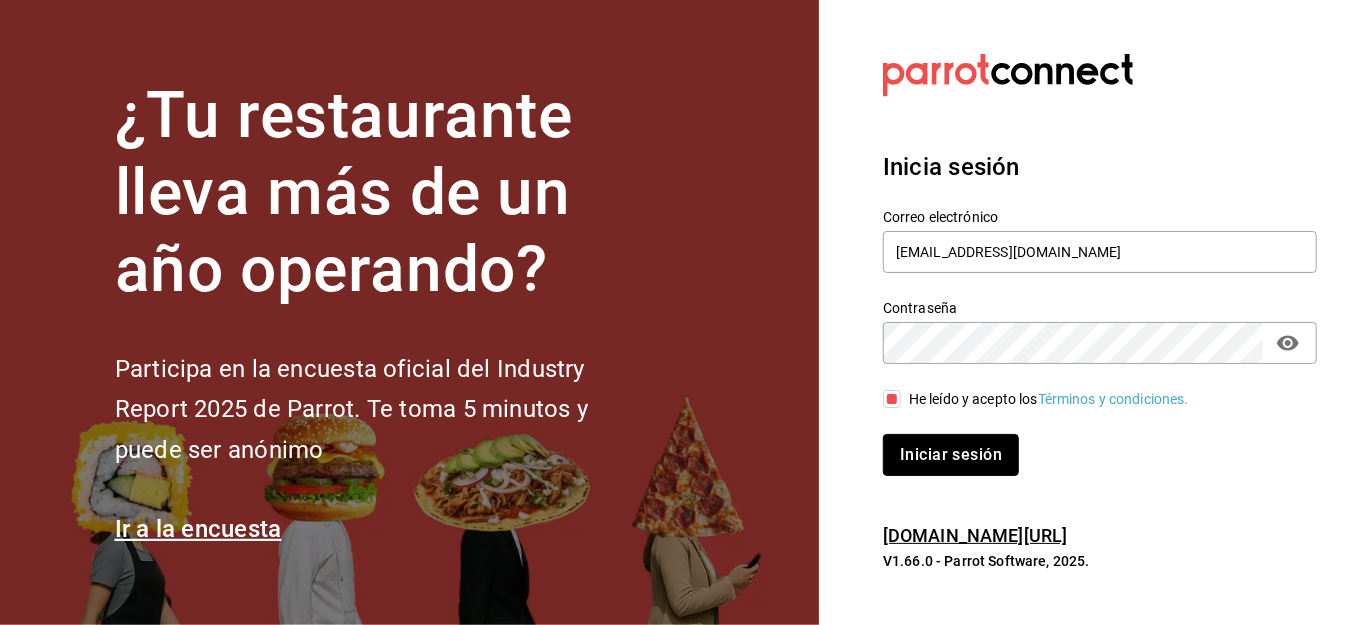 click on "Iniciar sesión" at bounding box center [951, 455] 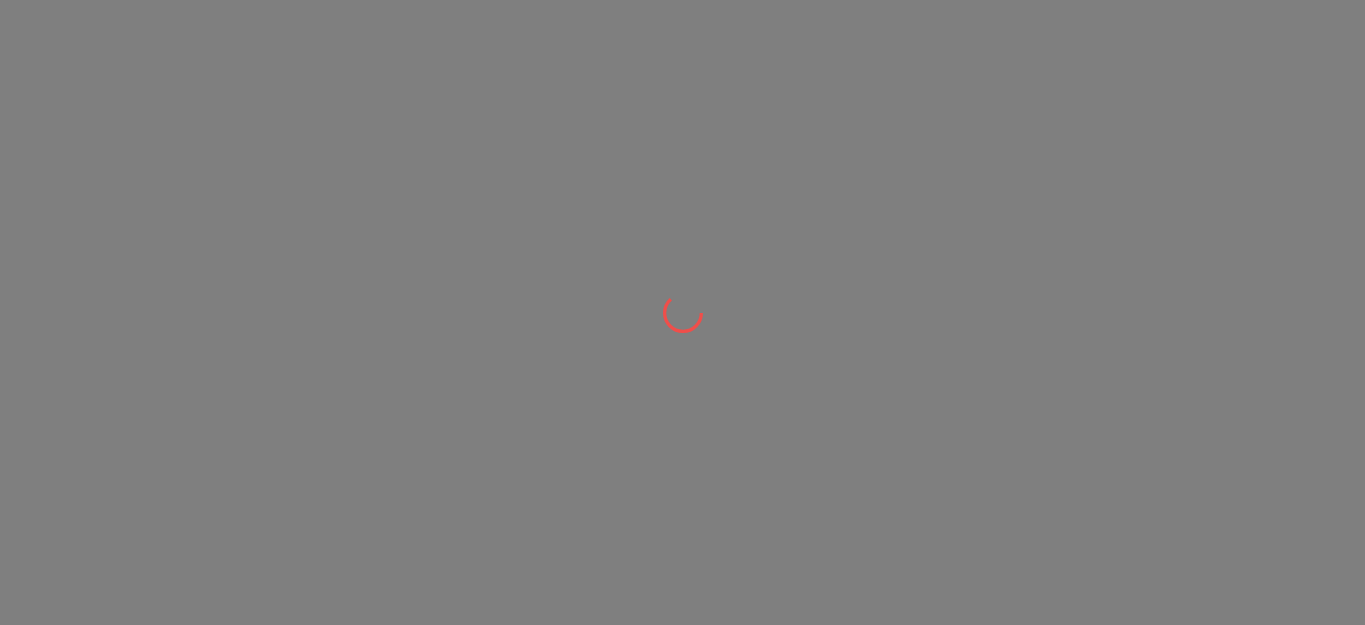 scroll, scrollTop: 0, scrollLeft: 0, axis: both 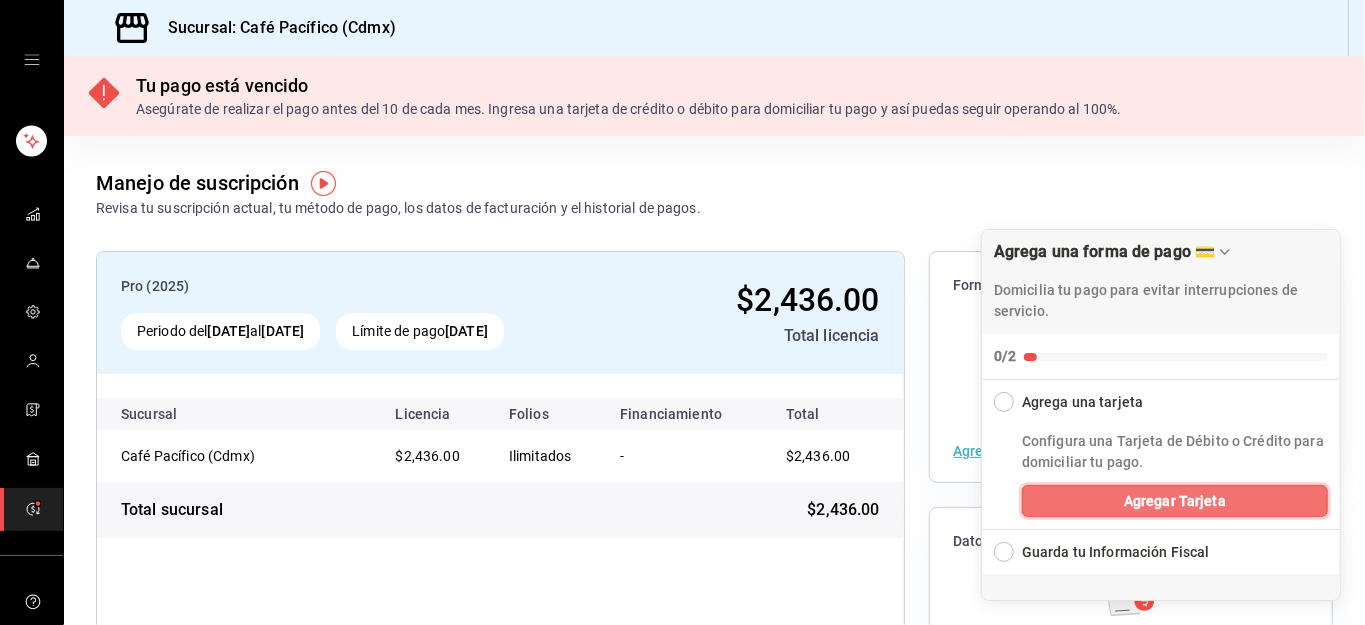 click on "Agregar Tarjeta" at bounding box center (1175, 501) 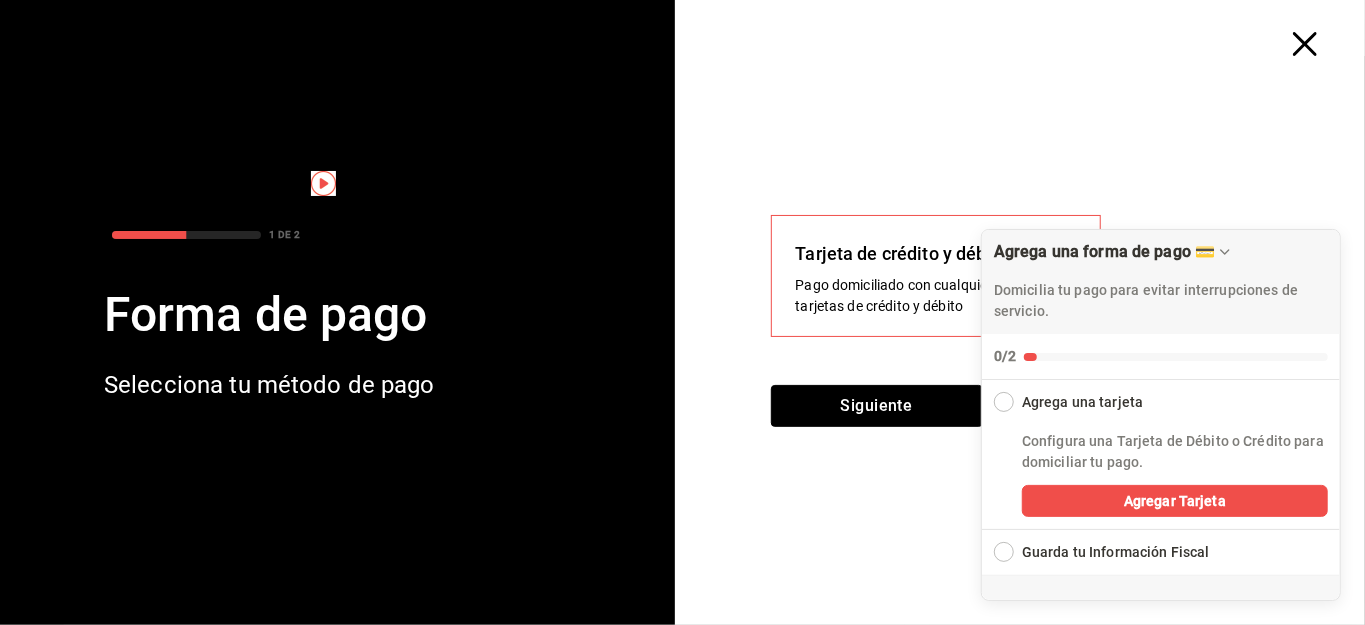click on "Siguiente" at bounding box center [877, 406] 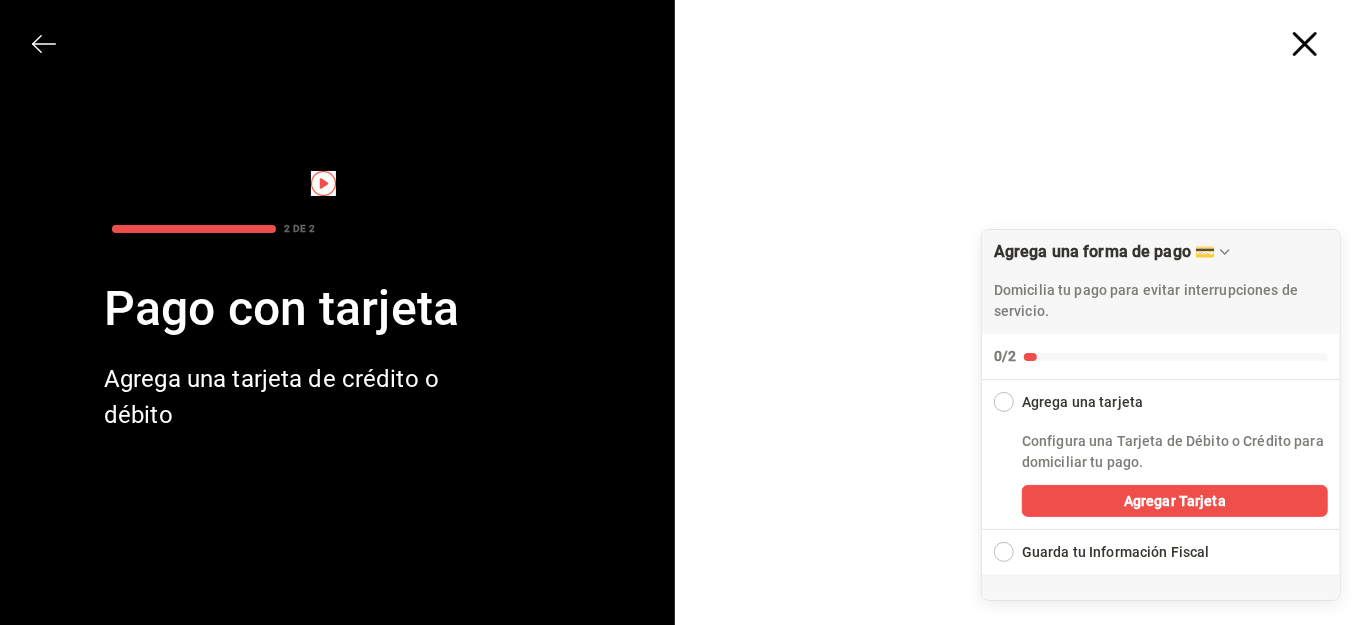 click on "Agrega una tarjeta" at bounding box center (1162, 396) 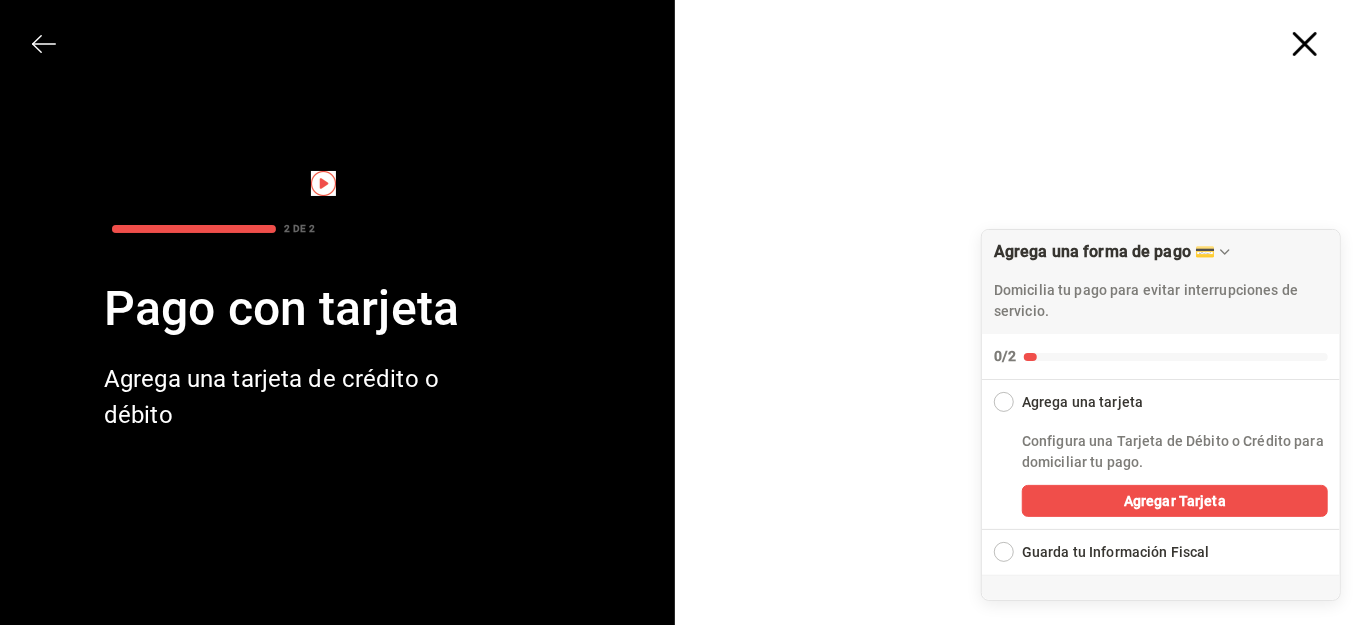 scroll, scrollTop: 92, scrollLeft: 0, axis: vertical 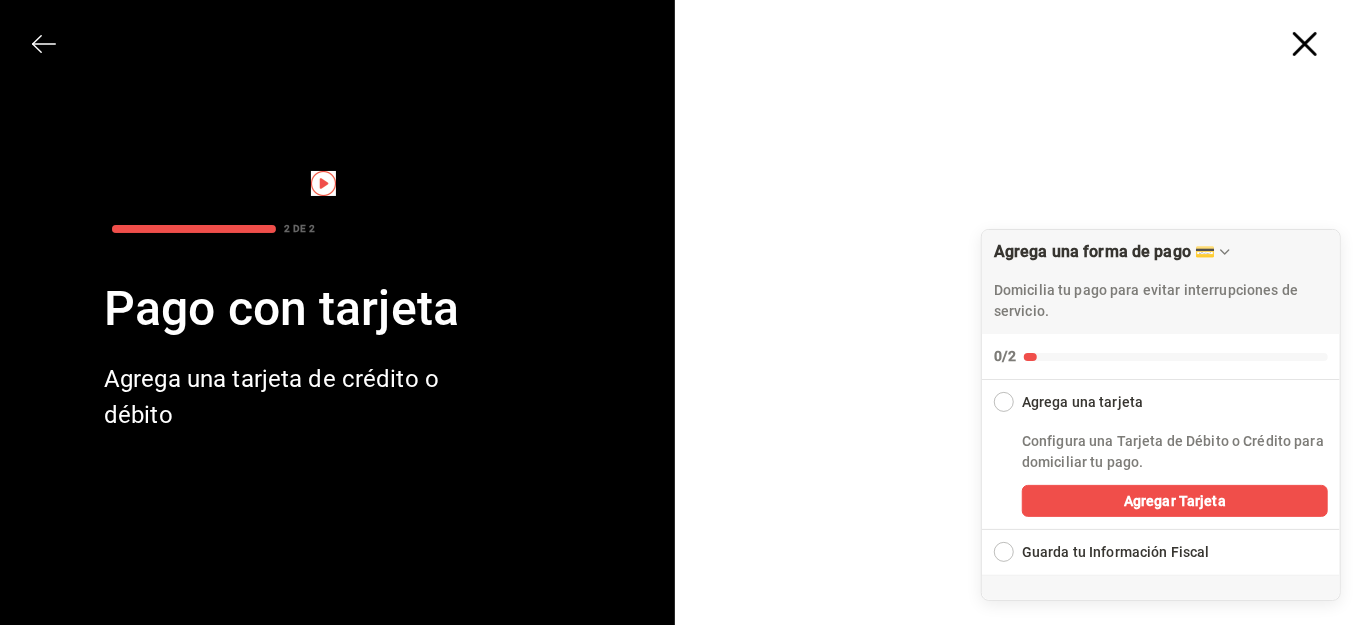 click on "Agrega una forma de pago 💳" at bounding box center [1161, 252] 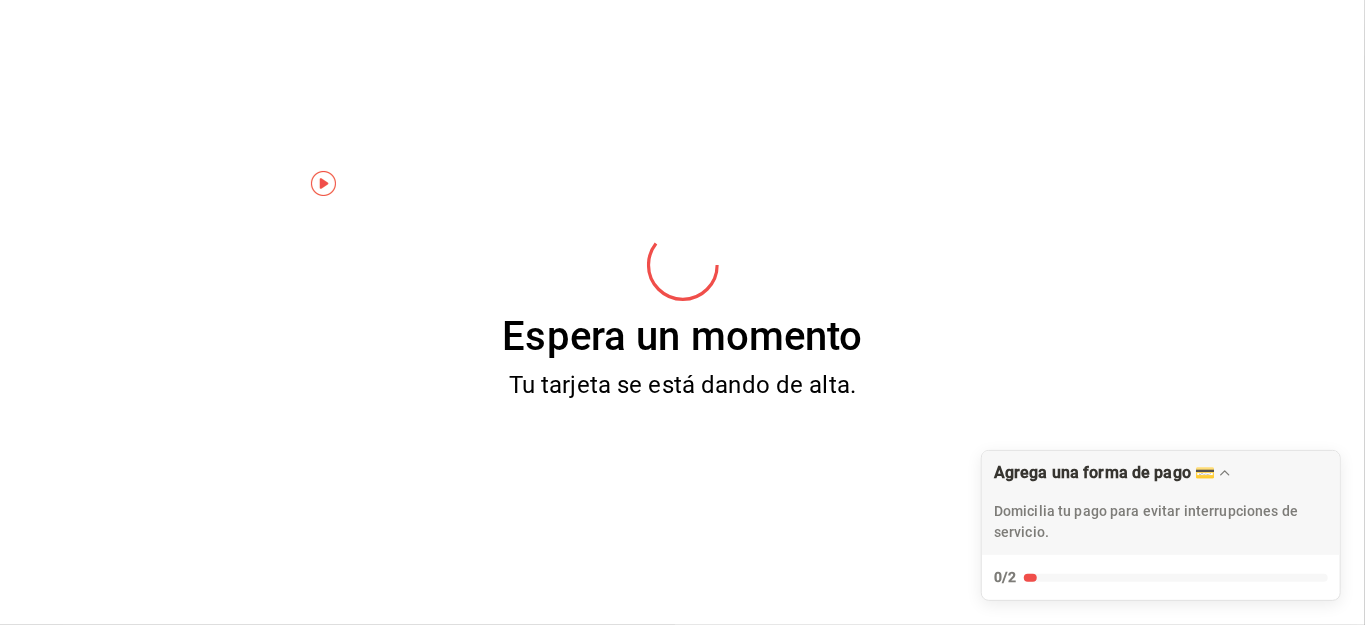 scroll, scrollTop: 0, scrollLeft: 0, axis: both 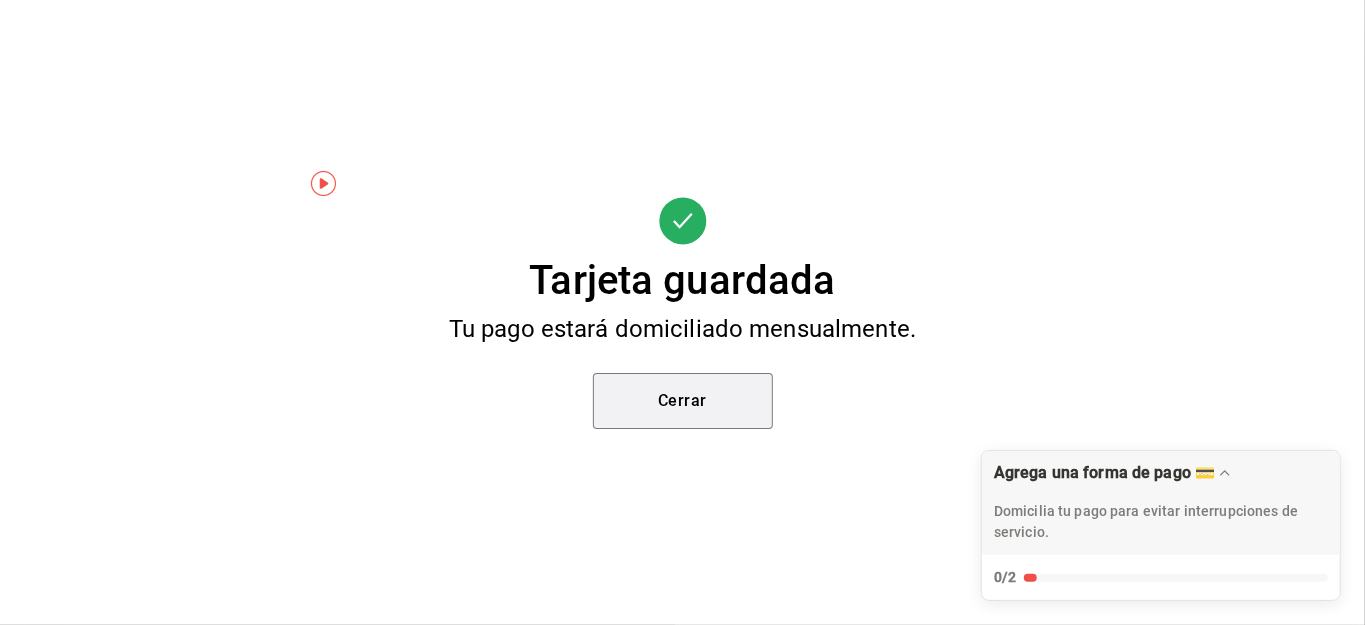 click on "Cerrar" at bounding box center [683, 401] 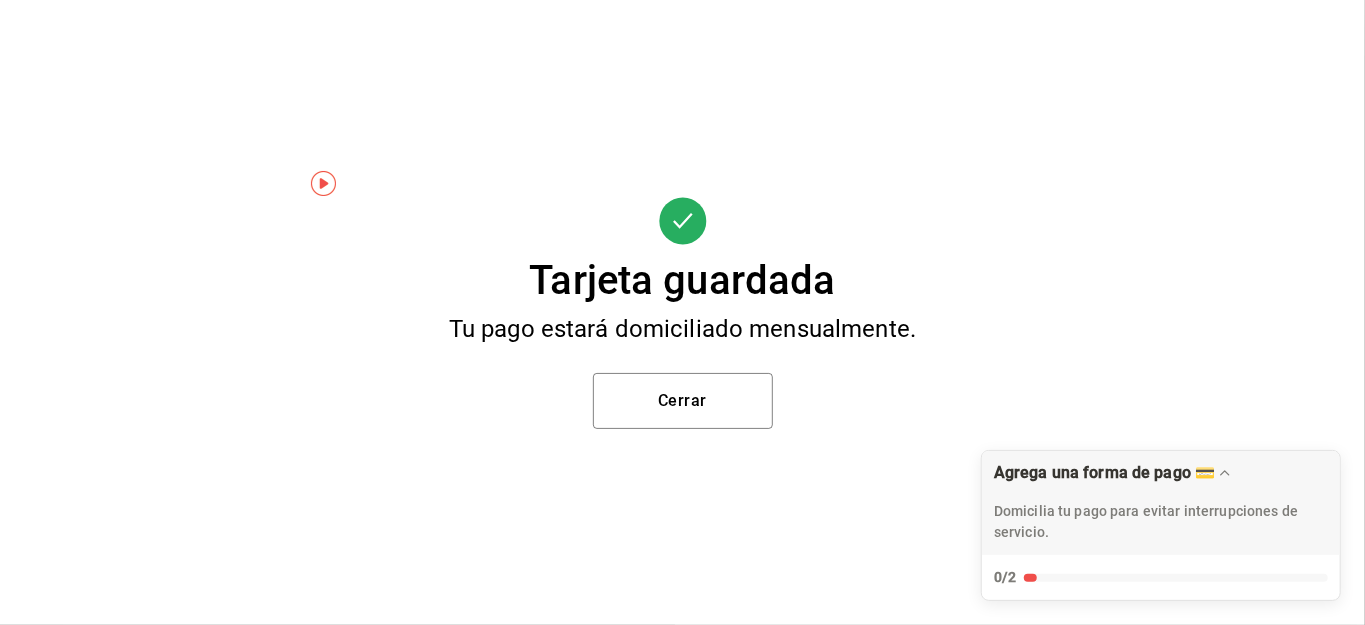 scroll, scrollTop: 122, scrollLeft: 0, axis: vertical 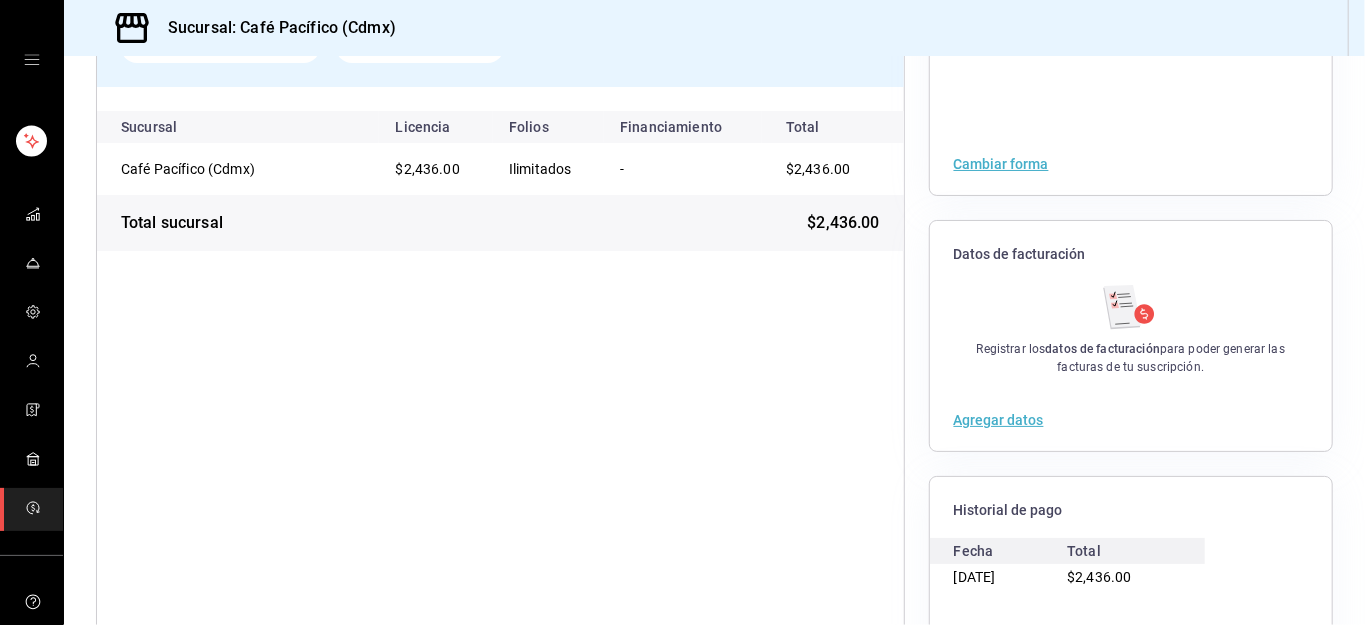 click on "Agregar datos" at bounding box center [999, 420] 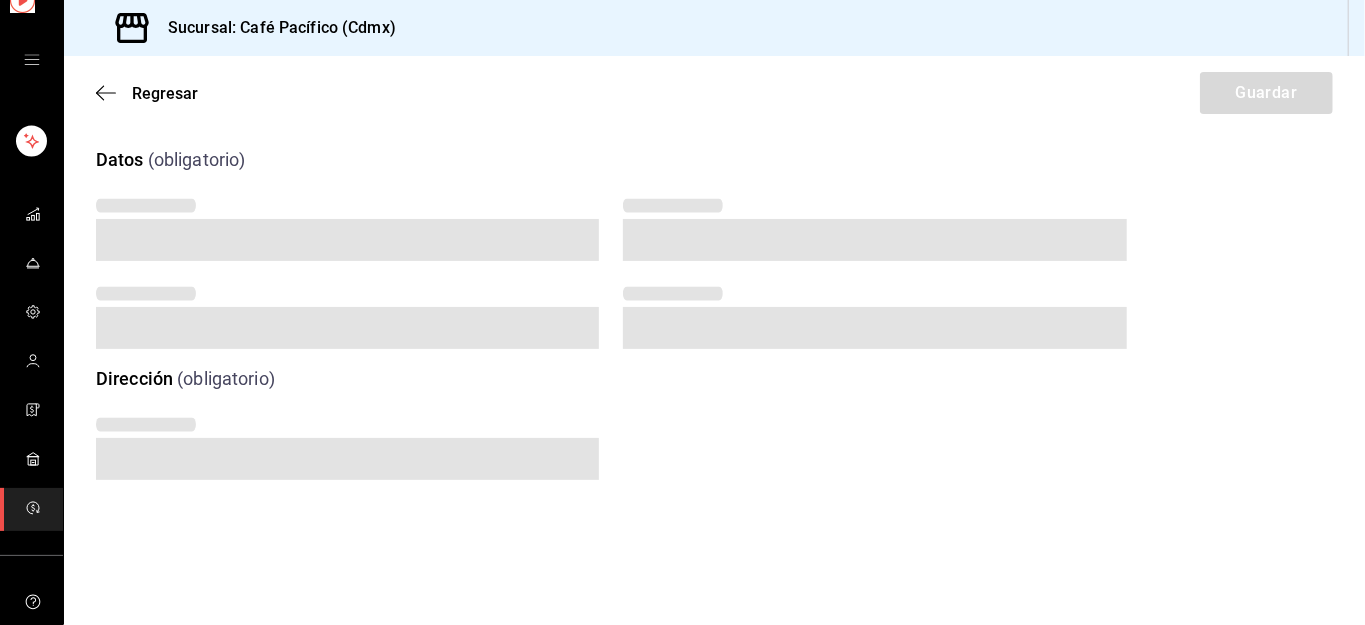 scroll, scrollTop: 0, scrollLeft: 0, axis: both 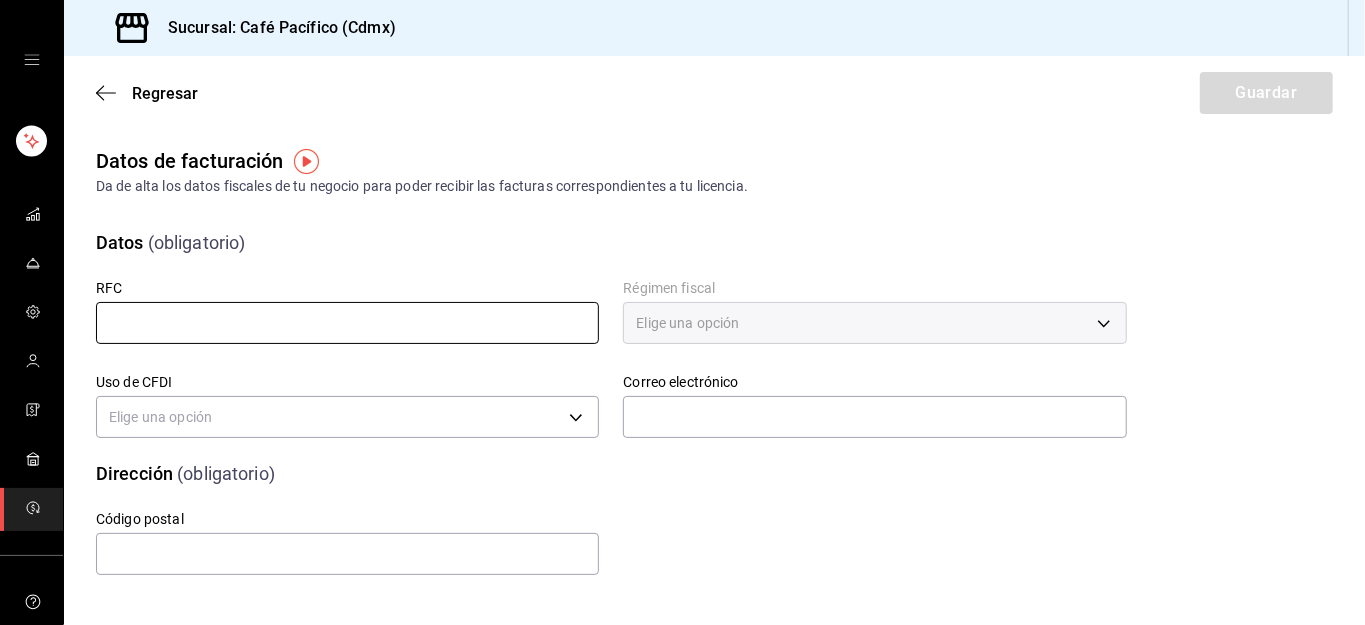 click at bounding box center (347, 323) 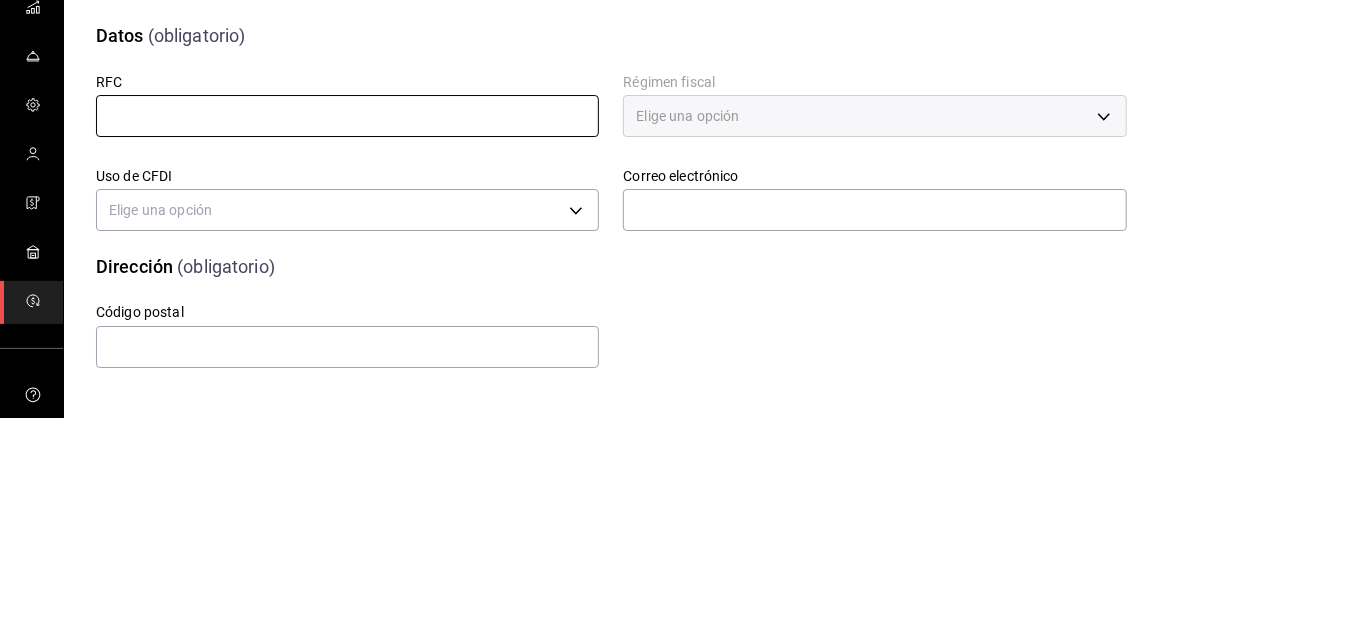 type on "DIUB9012194E6" 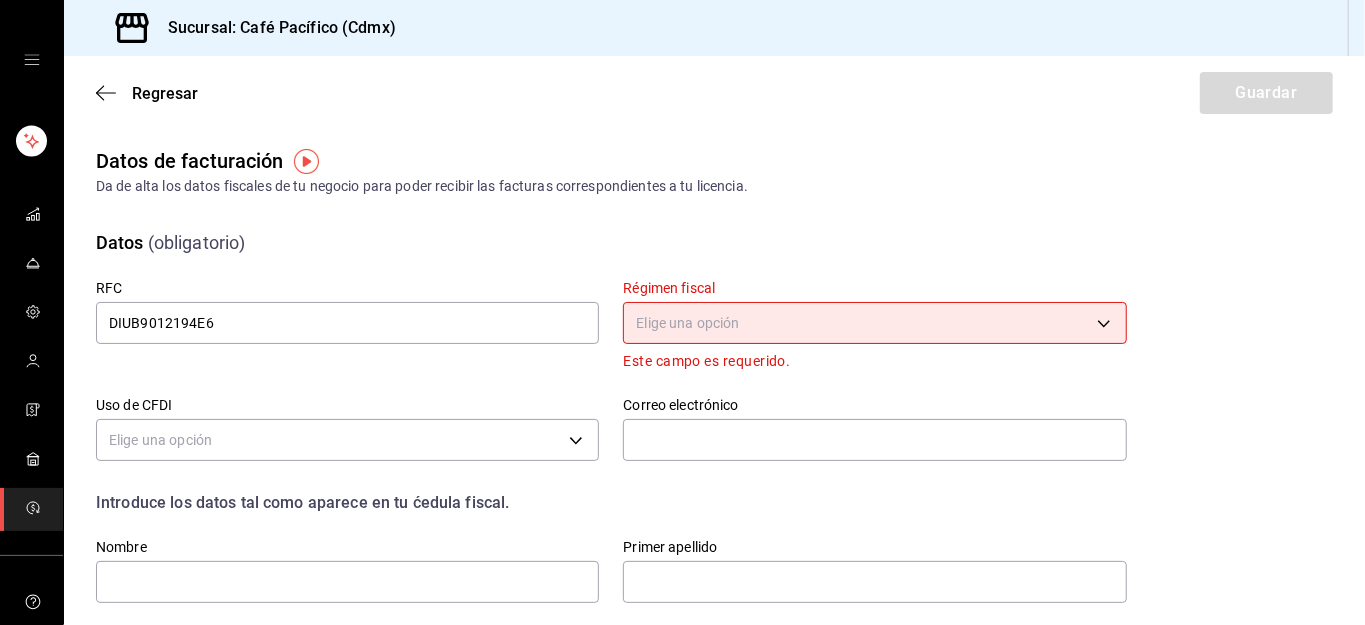 click on "Sucursal: Café Pacífico (Cdmx) Regresar Guardar Datos de facturación Da de alta los datos fiscales de tu negocio para poder recibir las facturas correspondientes a tu licencia. Datos (obligatorio) RFC DIUB9012194E6 Régimen fiscal Elige una opción Este campo es requerido. Uso de CFDI Elige una opción Correo electrónico Introduce los datos tal como aparece en tu ćedula fiscal. Nombre Primer apellido Segundo apellido Dirección (obligatorio) Código postal GANA 1 MES GRATIS EN TU SUSCRIPCIÓN AQUÍ ¿Recuerdas cómo empezó tu restaurante?
[DATE] puedes ayudar a un colega a tener el mismo cambio que tú viviste.
Recomienda Parrot directamente desde tu Portal Administrador.
Es fácil y rápido.
🎁 Por cada restaurante que se una, ganas 1 mes gratis. Ver video tutorial Ir a video Visitar centro de ayuda [PHONE_NUMBER] [EMAIL_ADDRESS][DOMAIN_NAME] Visitar centro de ayuda [PHONE_NUMBER] [EMAIL_ADDRESS][DOMAIN_NAME]" at bounding box center [682, 312] 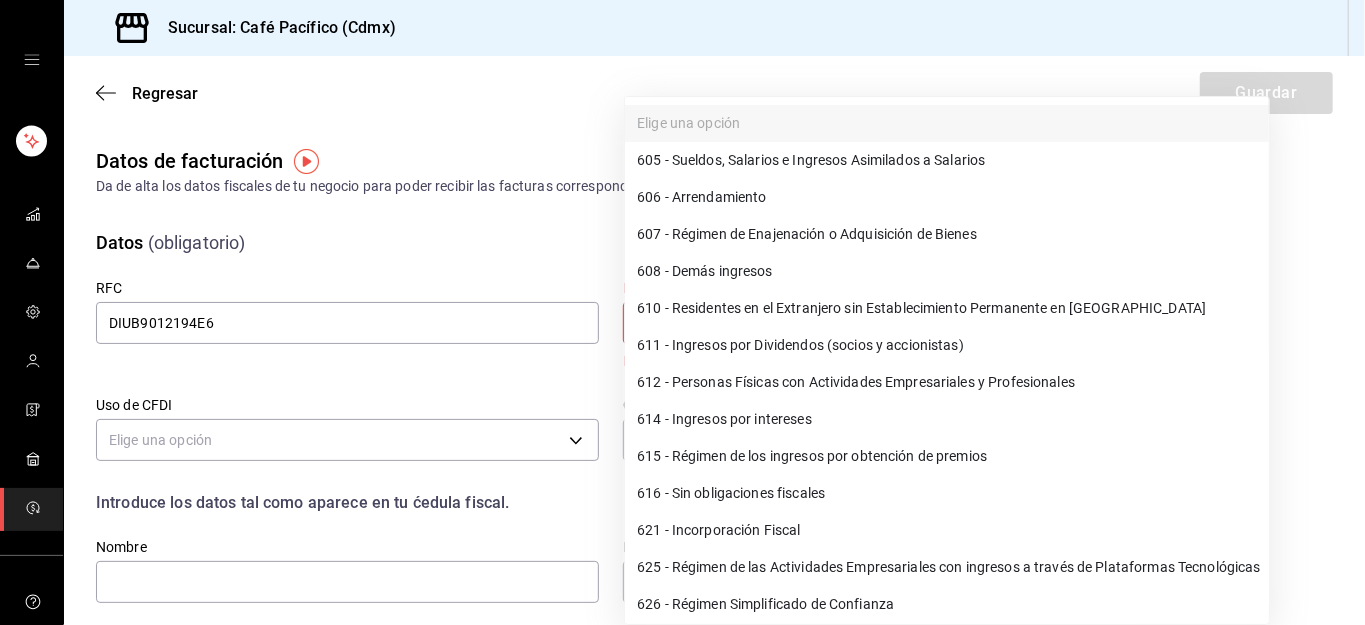 scroll, scrollTop: 5, scrollLeft: 0, axis: vertical 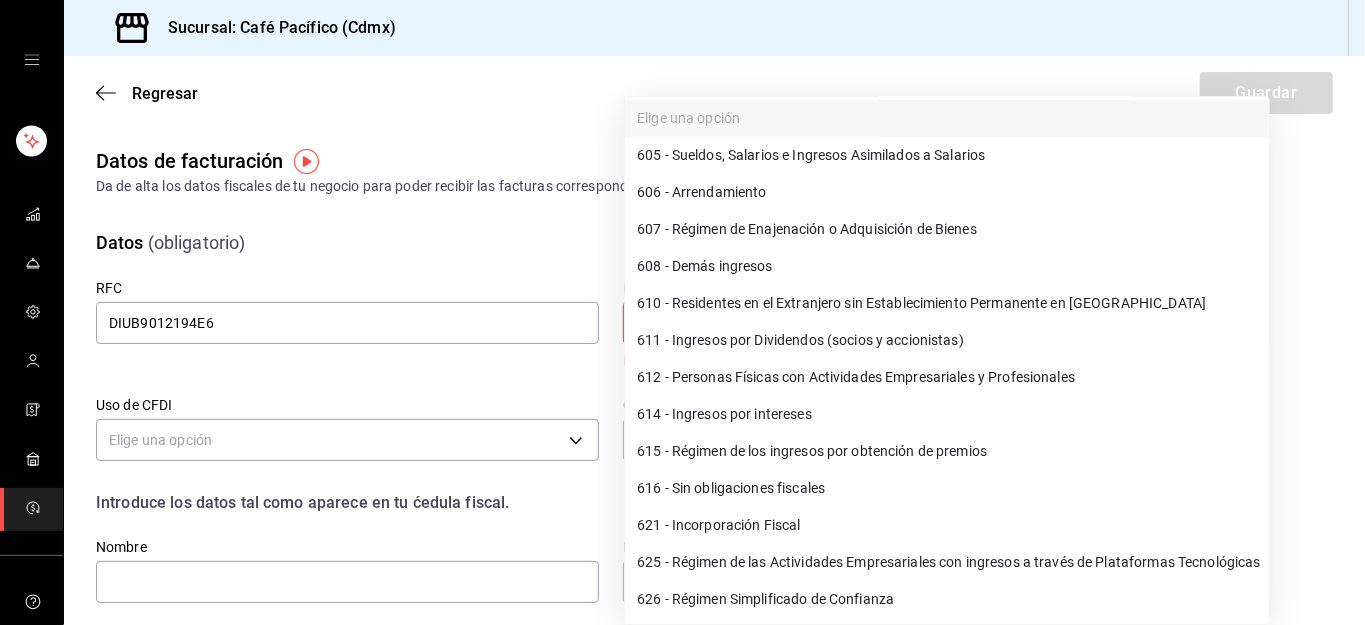 click on "626 - Régimen Simplificado de Confianza" at bounding box center [947, 599] 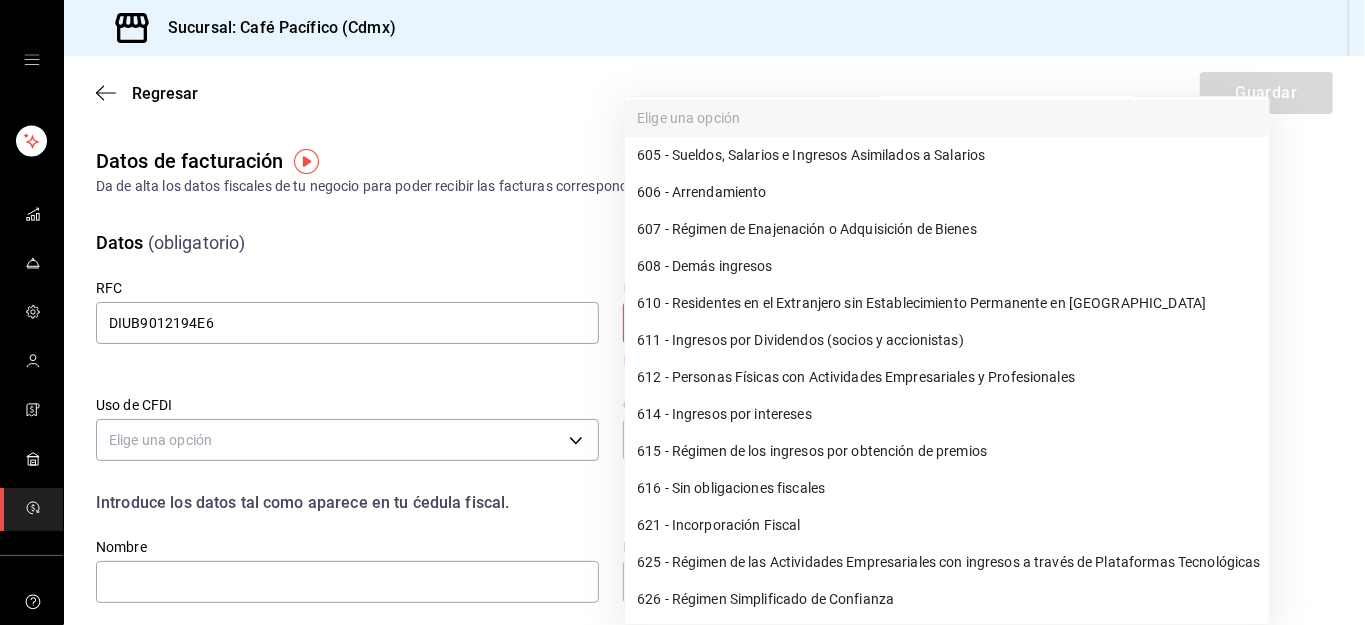 type on "626" 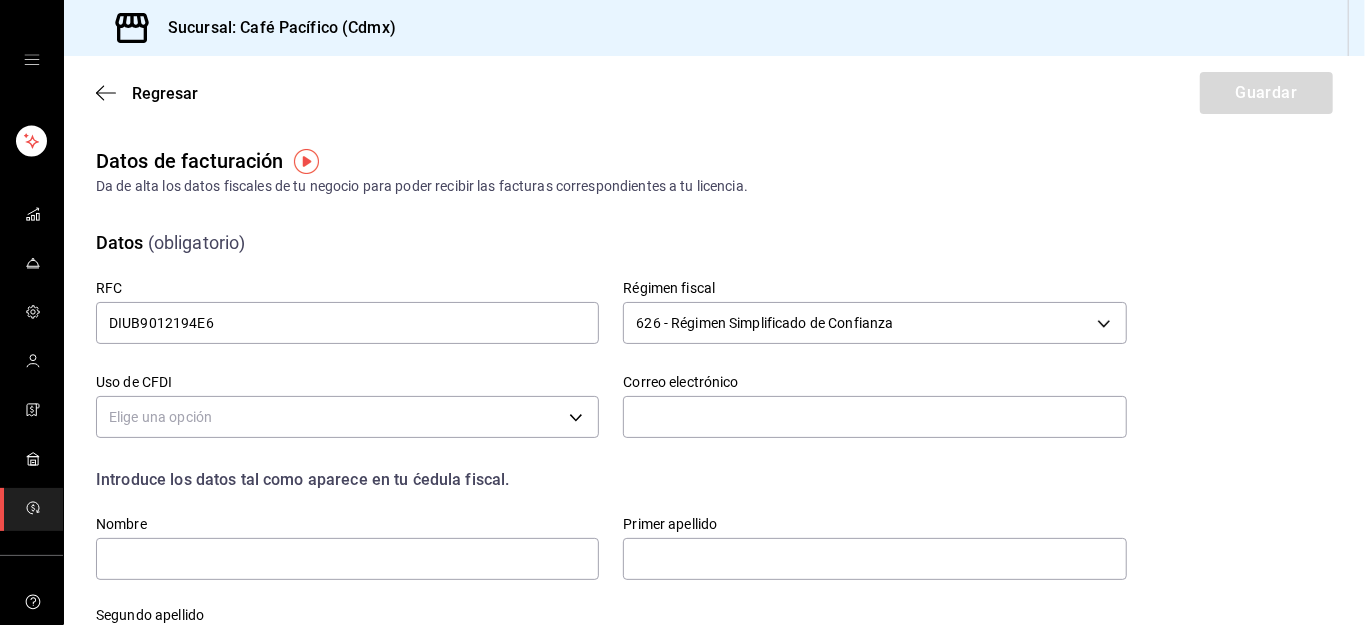 click on "Sucursal: Café Pacífico (Cdmx) Regresar Guardar Datos de facturación Da de alta los datos fiscales de tu negocio para poder recibir las facturas correspondientes a tu licencia. Datos (obligatorio) RFC DIUB9012194E6 Régimen fiscal 626 - Régimen Simplificado de Confianza 626 Uso de CFDI Elige una opción Correo electrónico Introduce los datos tal como aparece en tu ćedula fiscal. Nombre Primer apellido Segundo apellido Dirección (obligatorio) Código postal GANA 1 MES GRATIS EN TU SUSCRIPCIÓN AQUÍ ¿Recuerdas cómo empezó tu restaurante?
[DATE] puedes ayudar a un colega a tener el mismo cambio que tú viviste.
Recomienda Parrot directamente desde tu Portal Administrador.
Es fácil y rápido.
🎁 Por cada restaurante que se una, ganas 1 mes gratis. Ver video tutorial Ir a video Visitar centro de ayuda [PHONE_NUMBER] [EMAIL_ADDRESS][DOMAIN_NAME] Visitar centro de ayuda [PHONE_NUMBER] [EMAIL_ADDRESS][DOMAIN_NAME]" at bounding box center [682, 312] 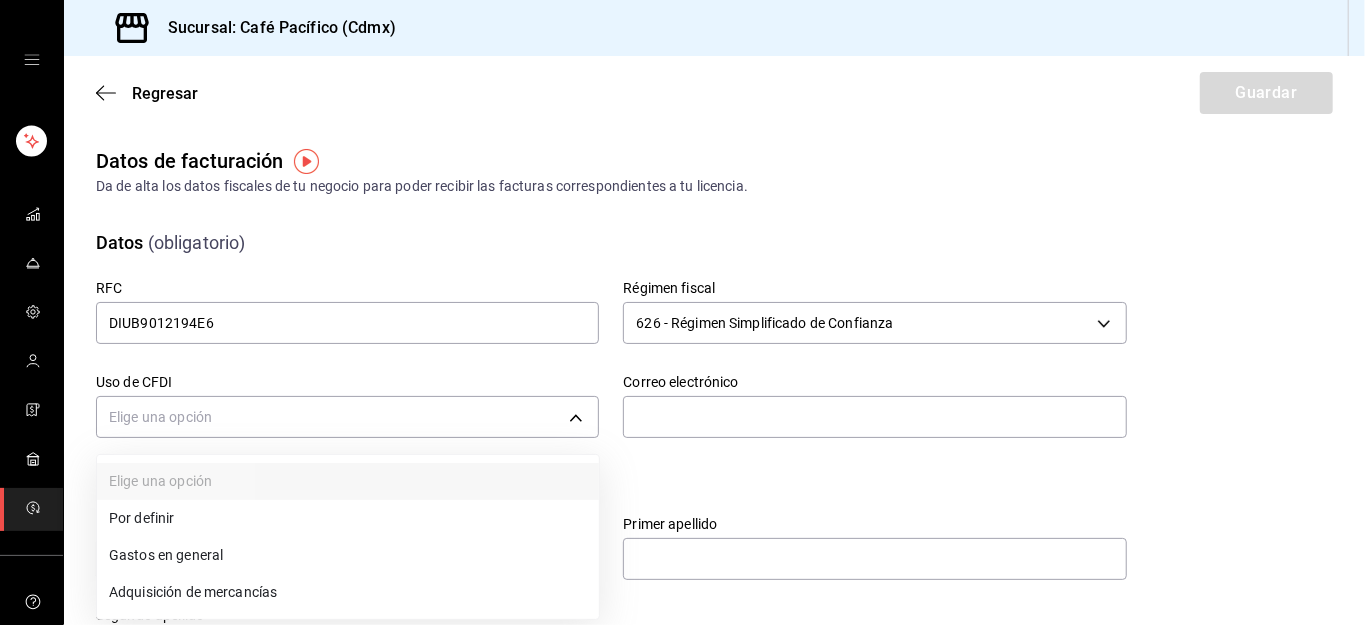 click on "Gastos en general" at bounding box center [348, 555] 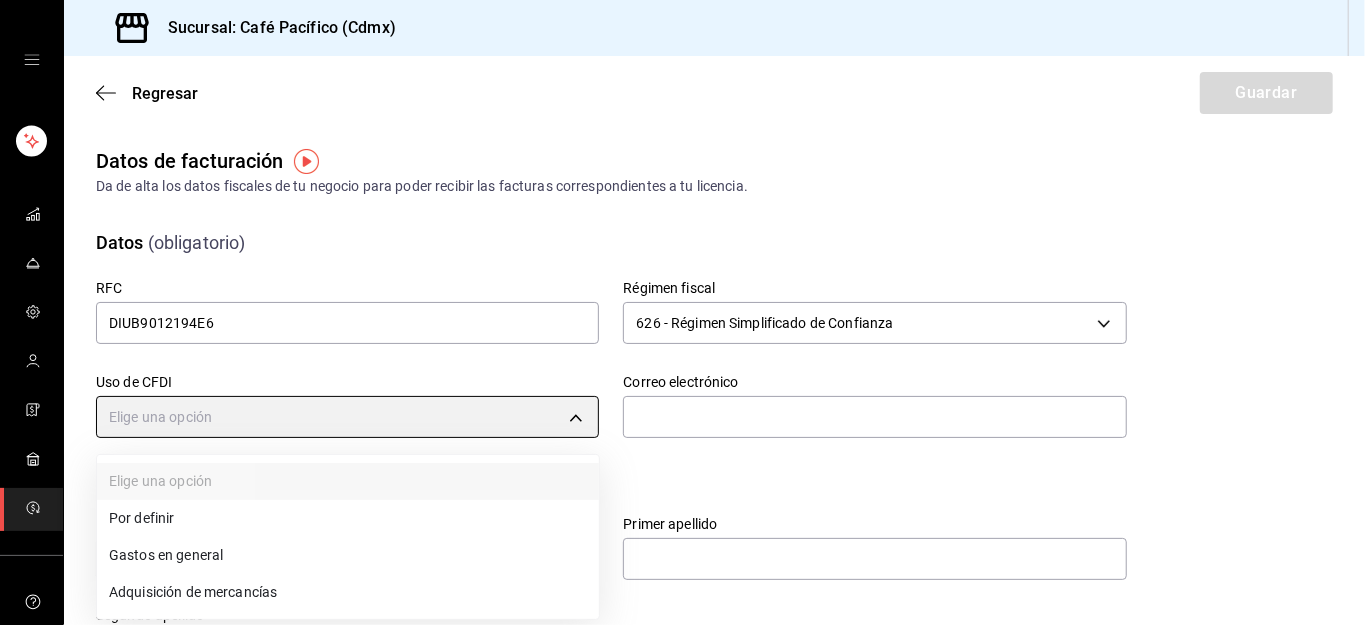 type on "G03" 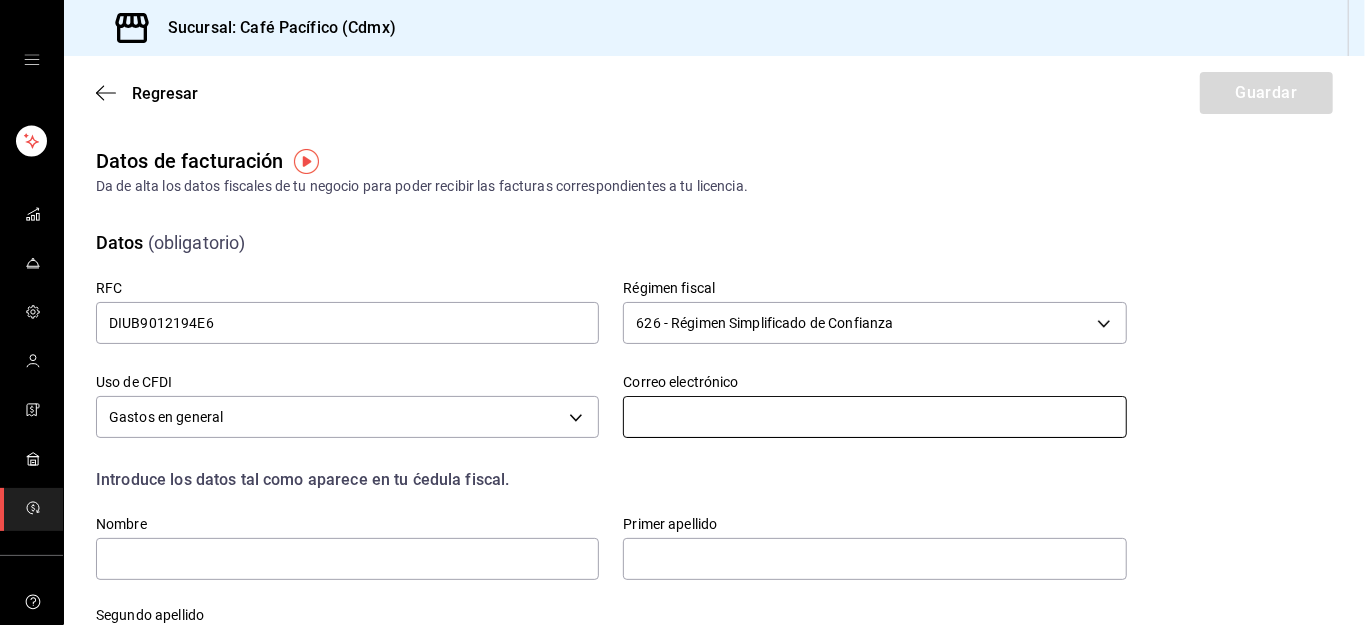 click at bounding box center [874, 417] 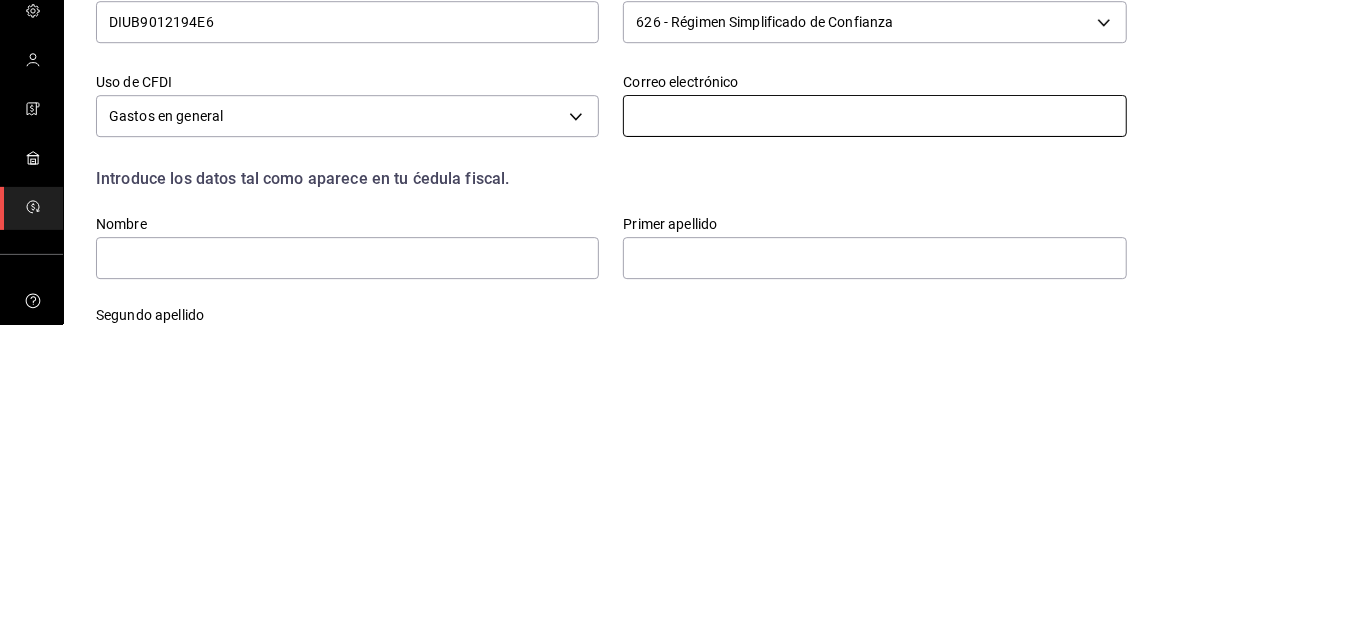 type on "[EMAIL_ADDRESS][DOMAIN_NAME]" 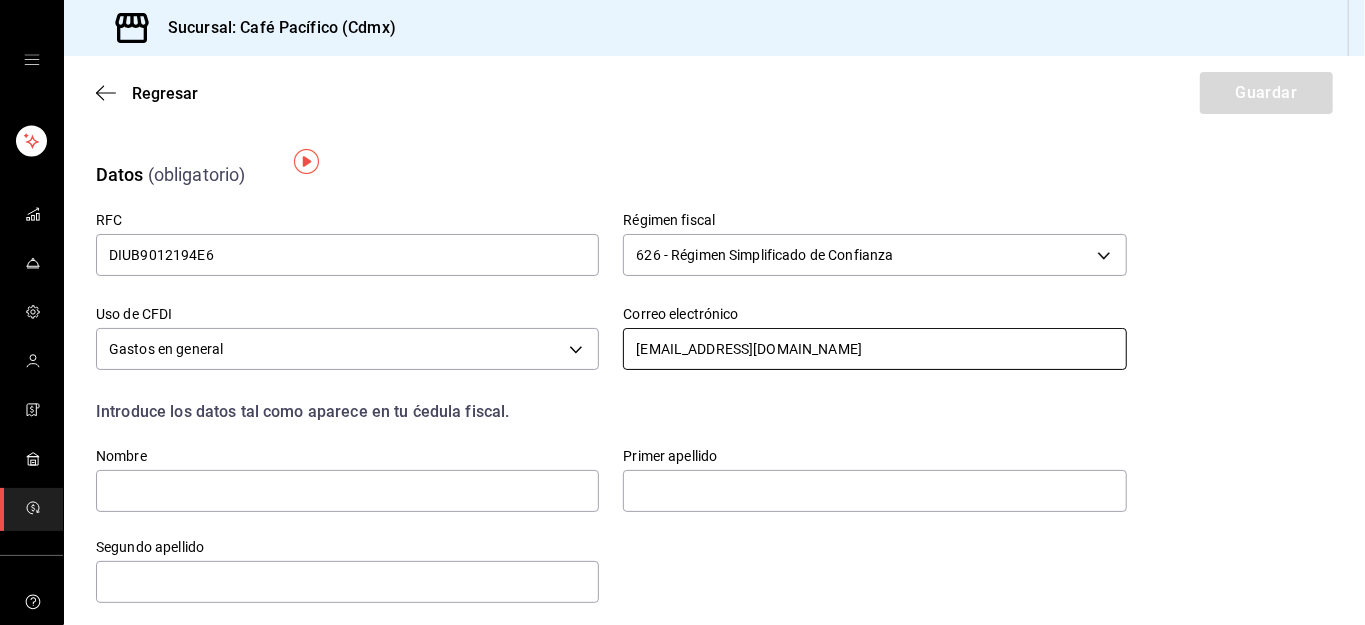 scroll, scrollTop: 134, scrollLeft: 0, axis: vertical 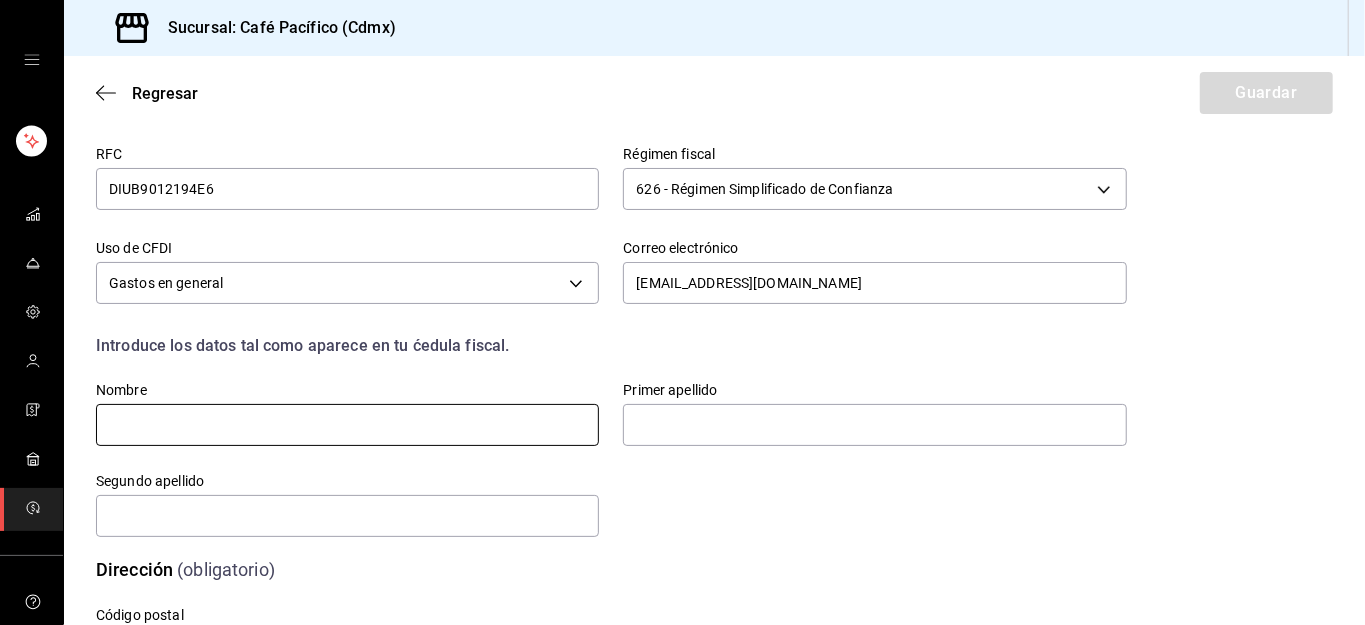 click at bounding box center [347, 425] 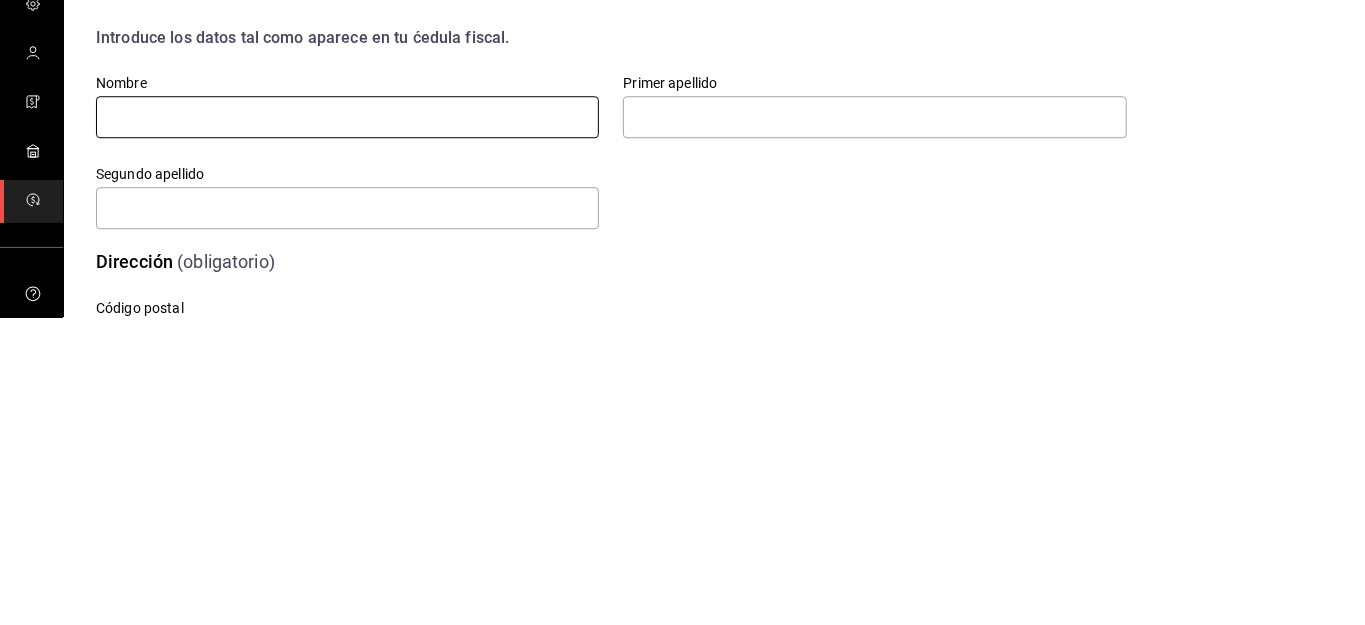 type on "[PERSON_NAME]" 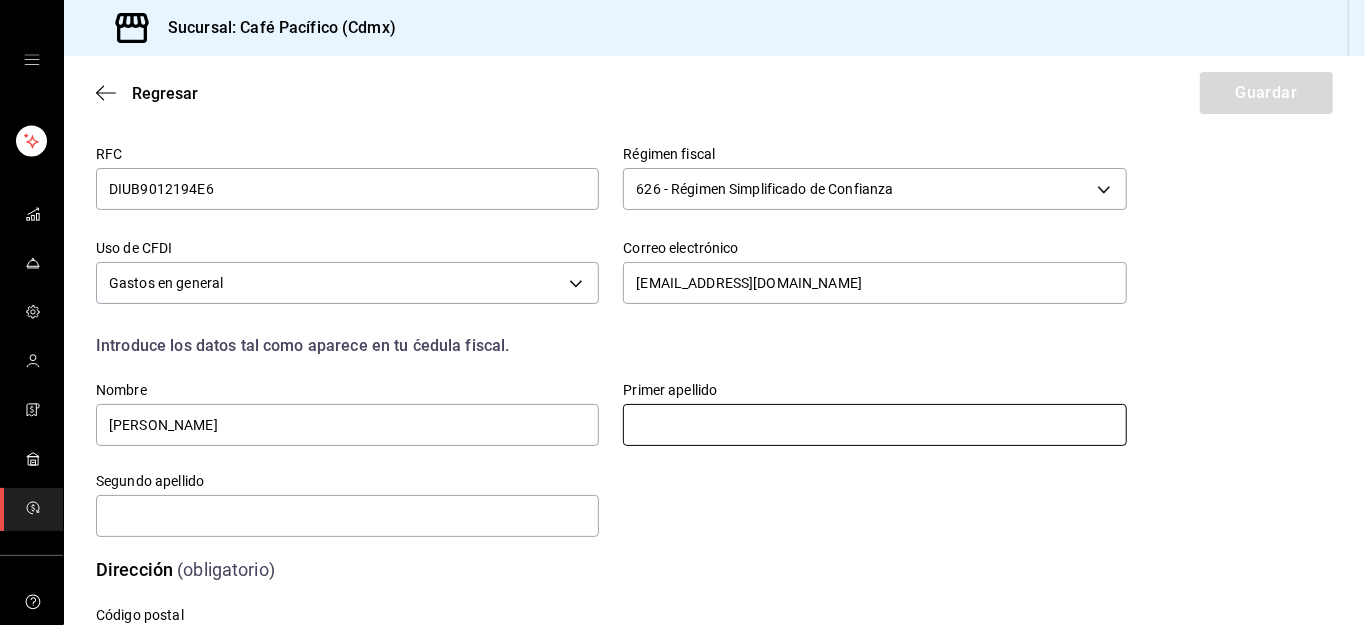 click at bounding box center (874, 425) 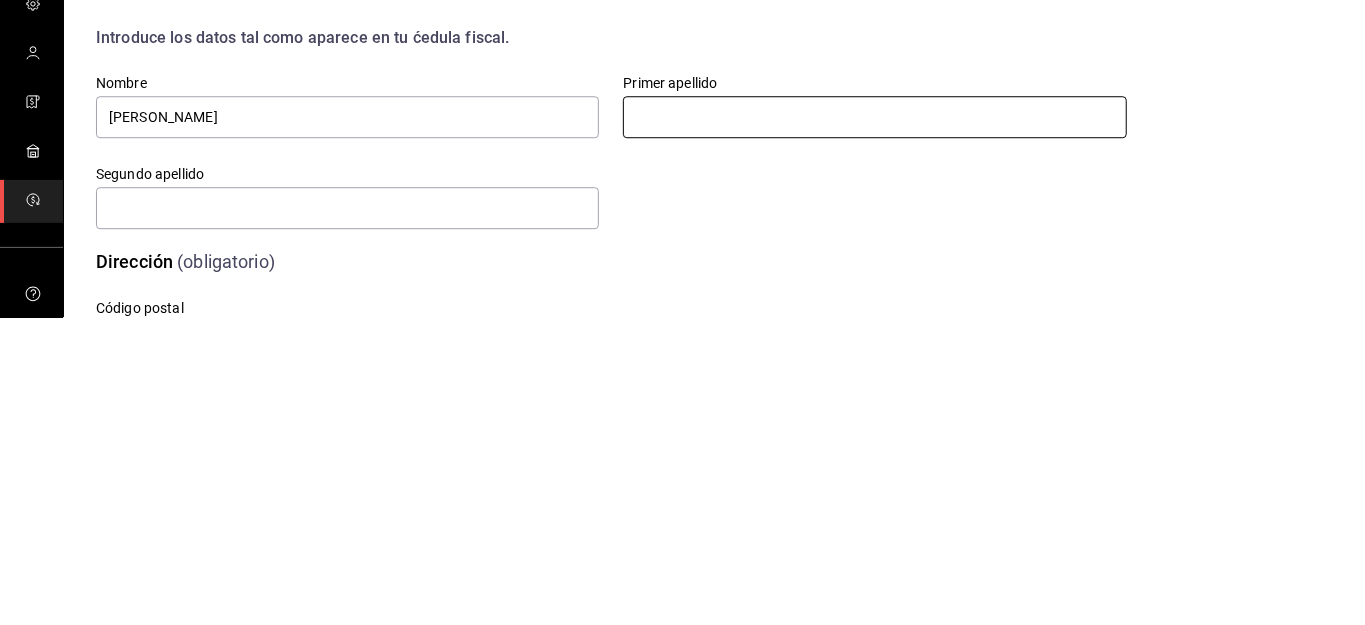 type on "[PERSON_NAME]" 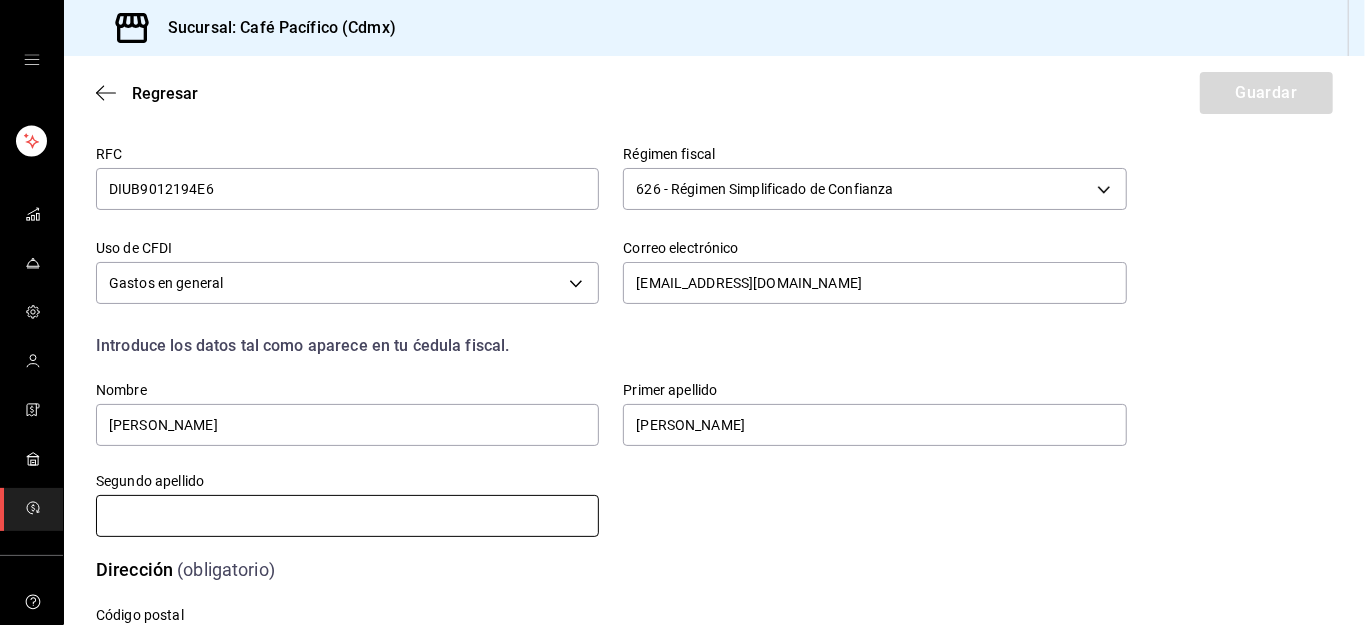 click at bounding box center (347, 516) 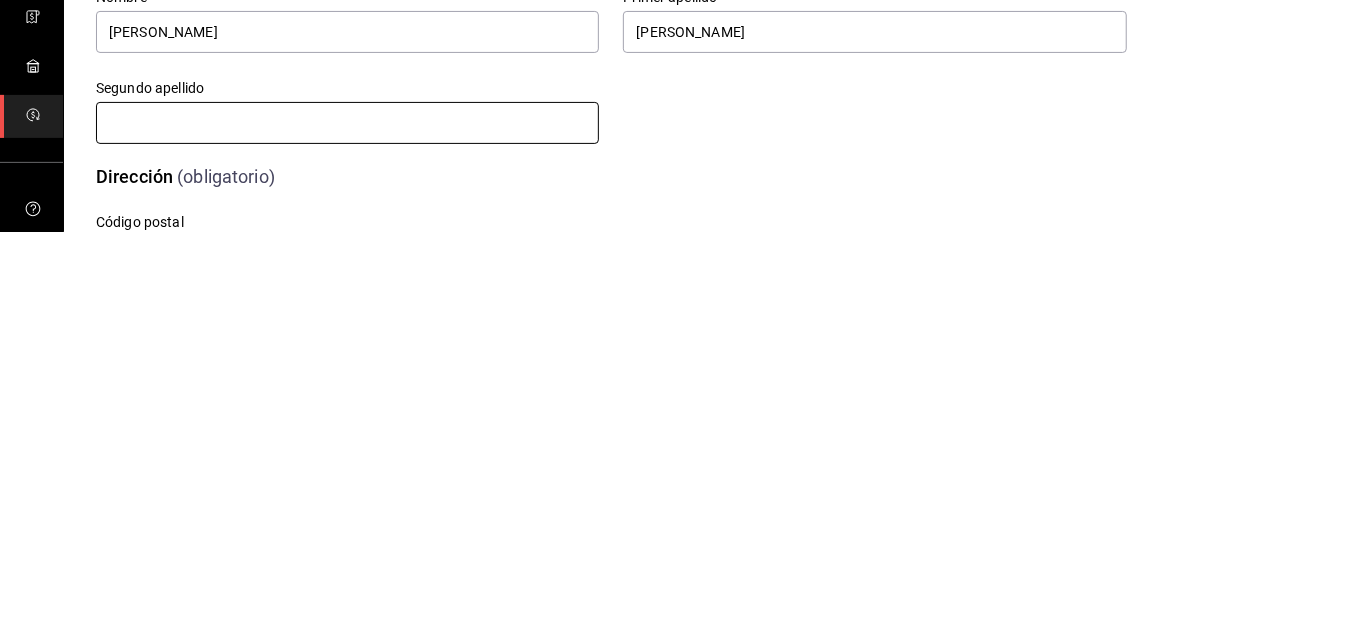 type on "[PERSON_NAME]" 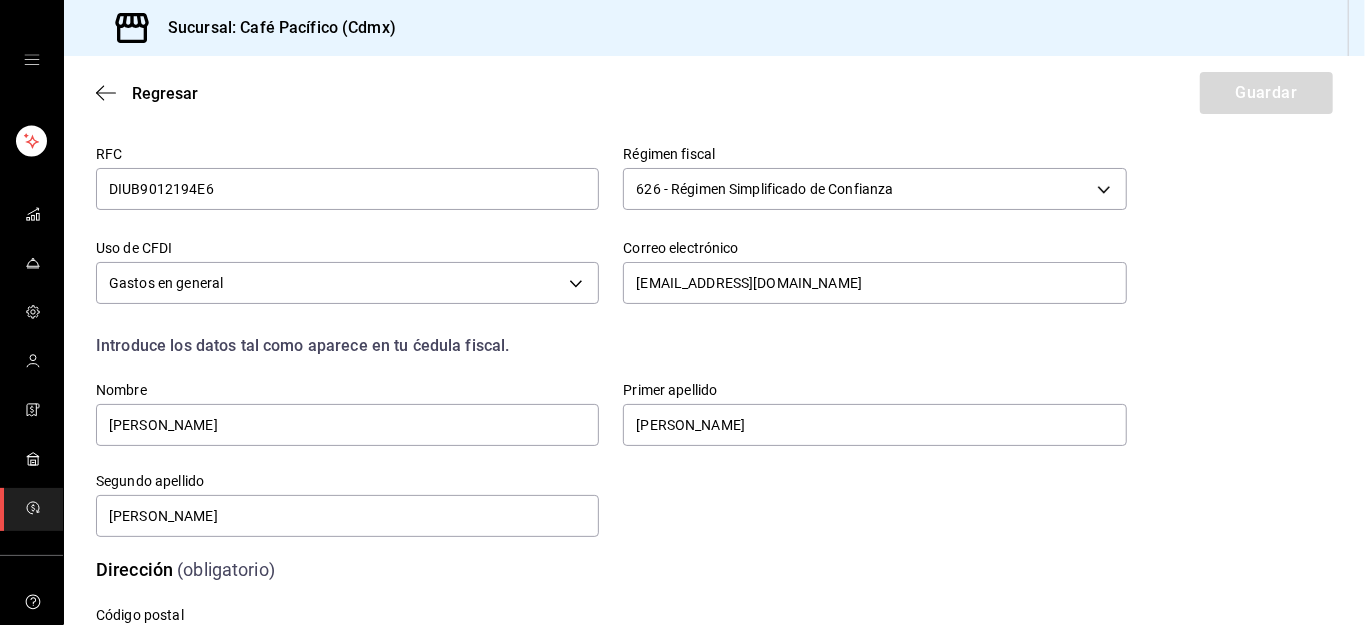 click at bounding box center [347, 650] 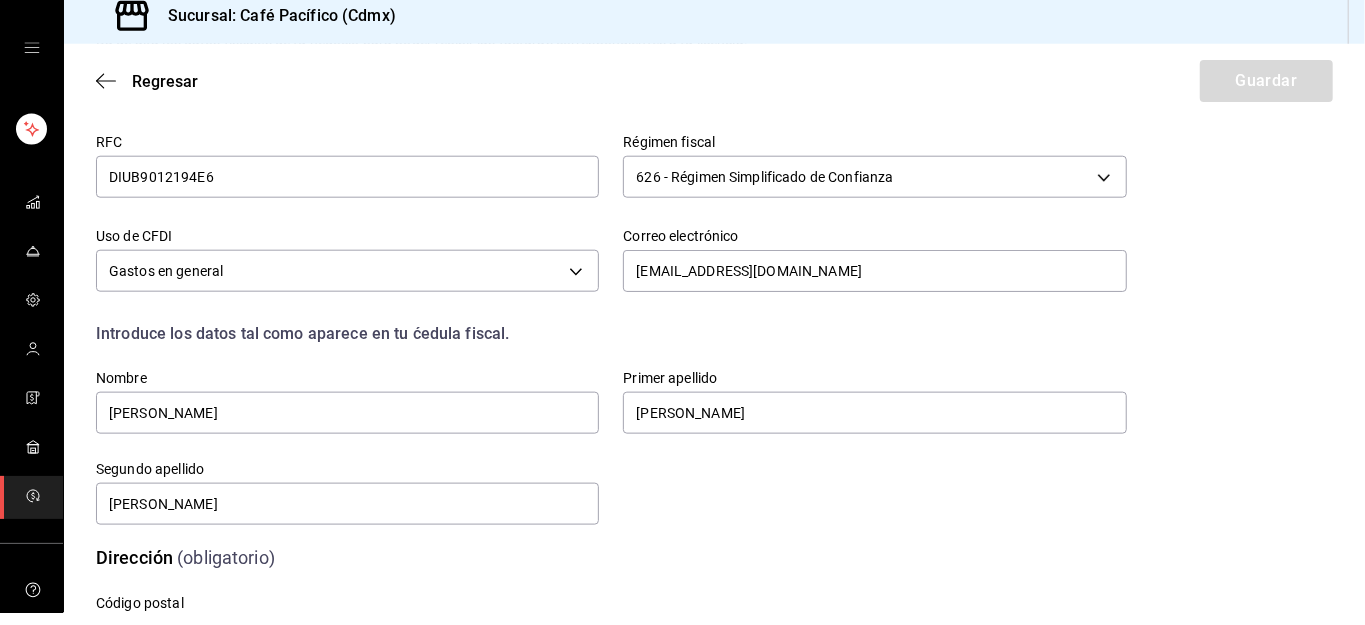 scroll, scrollTop: 96, scrollLeft: 0, axis: vertical 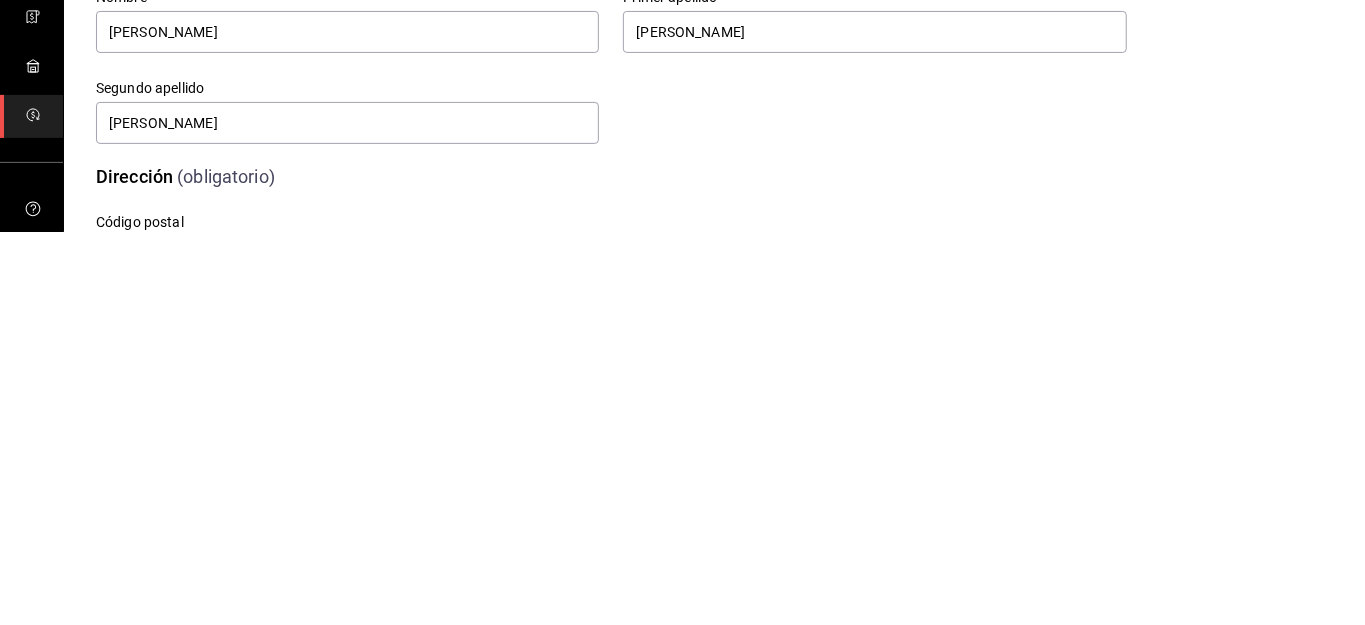 type on "06600" 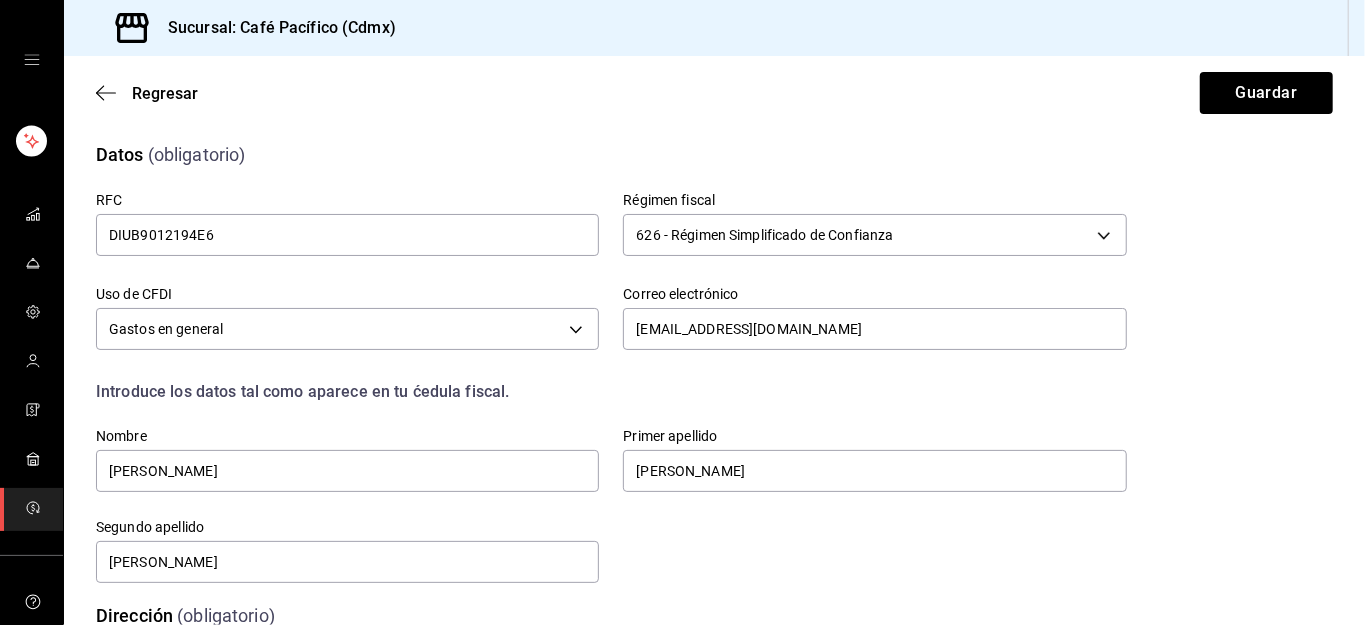 scroll, scrollTop: 134, scrollLeft: 0, axis: vertical 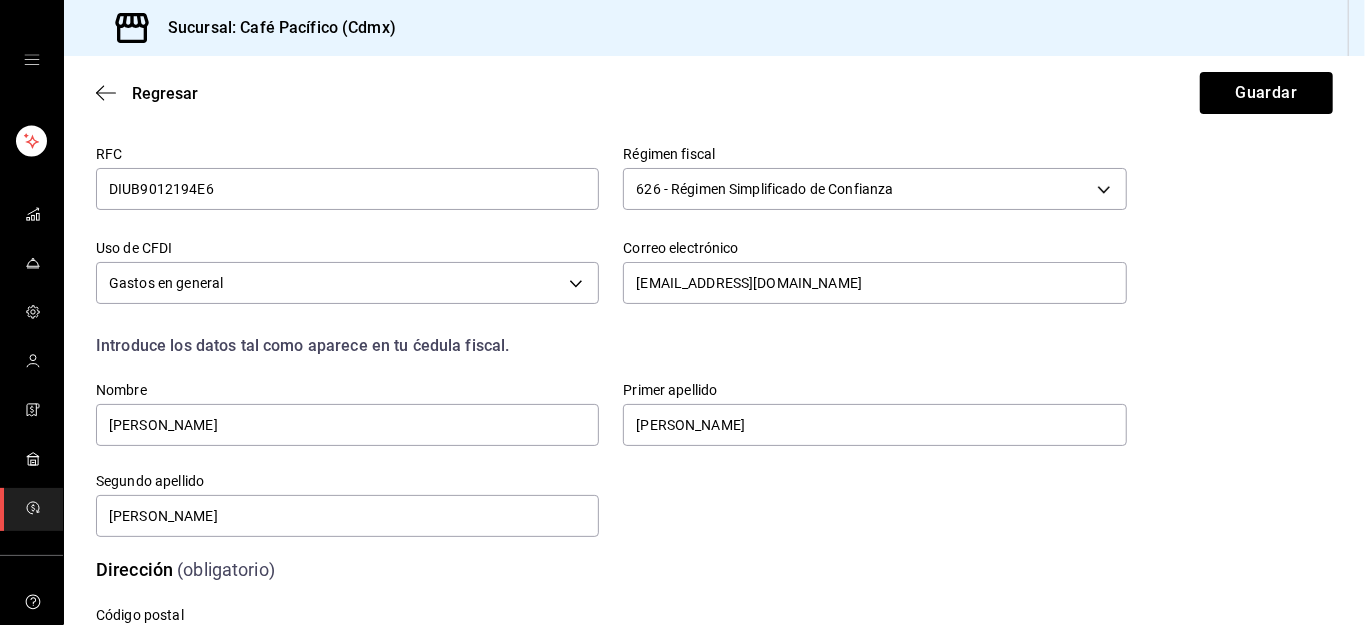 click on "Código postal 06600" at bounding box center [587, 616] 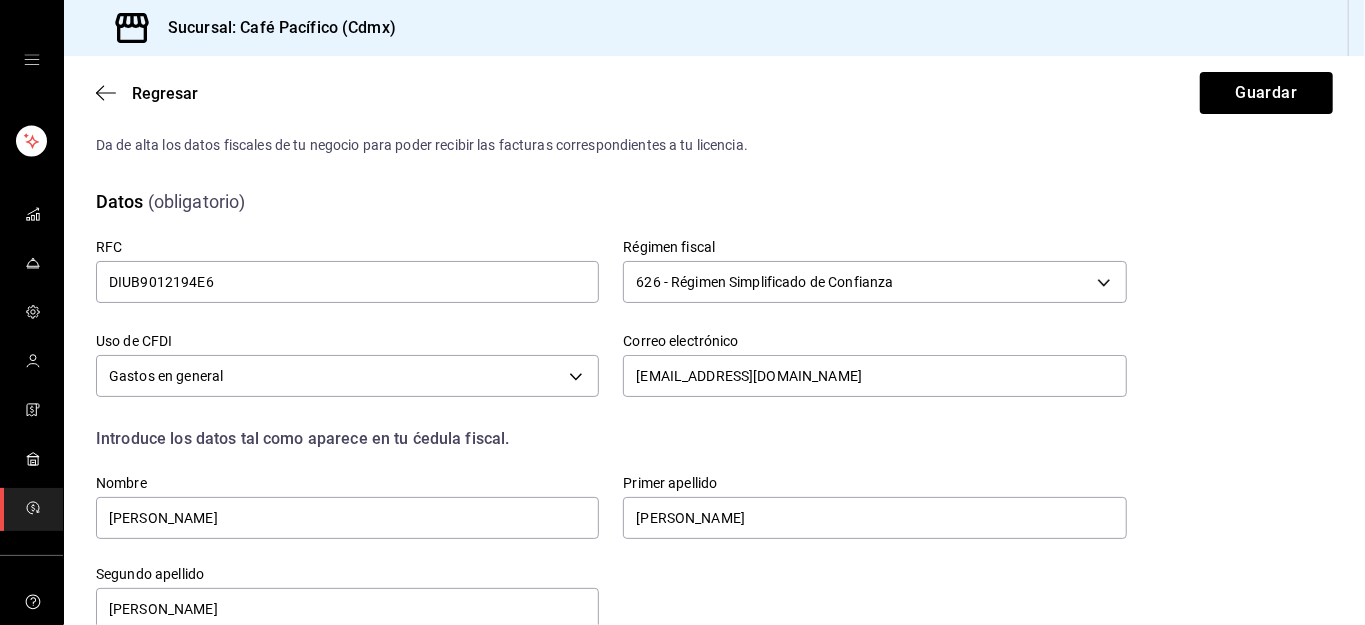 scroll, scrollTop: 0, scrollLeft: 0, axis: both 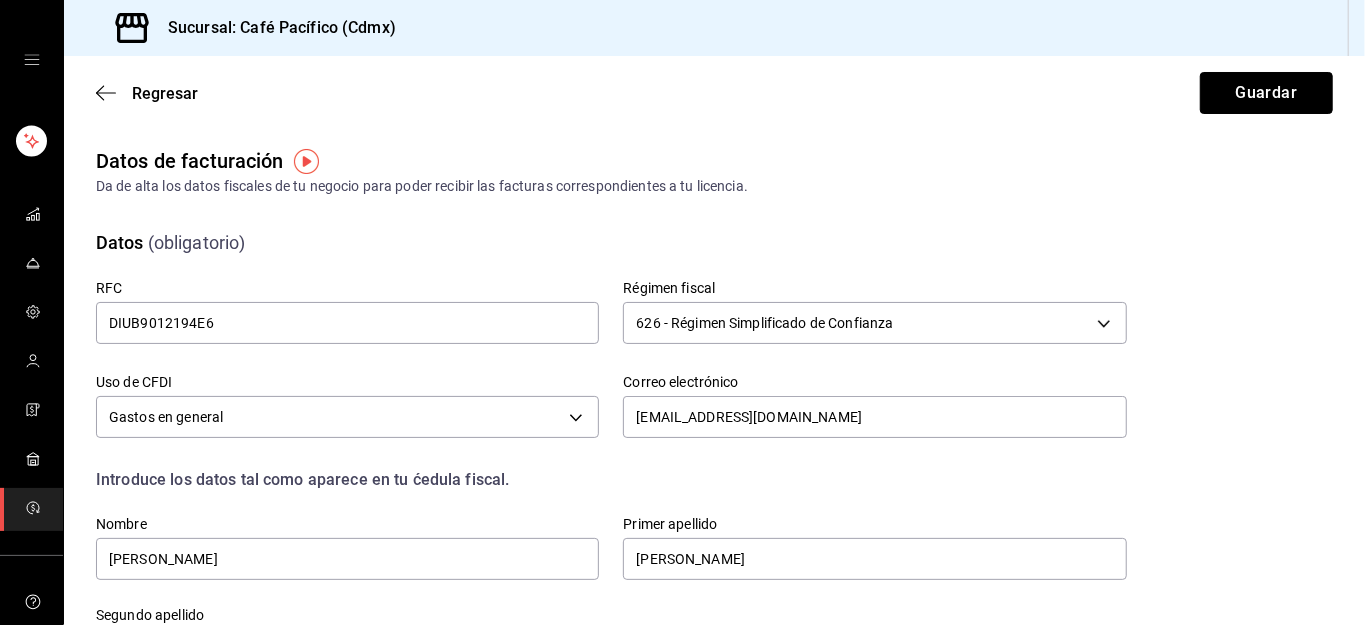 click on "Guardar" at bounding box center [1266, 93] 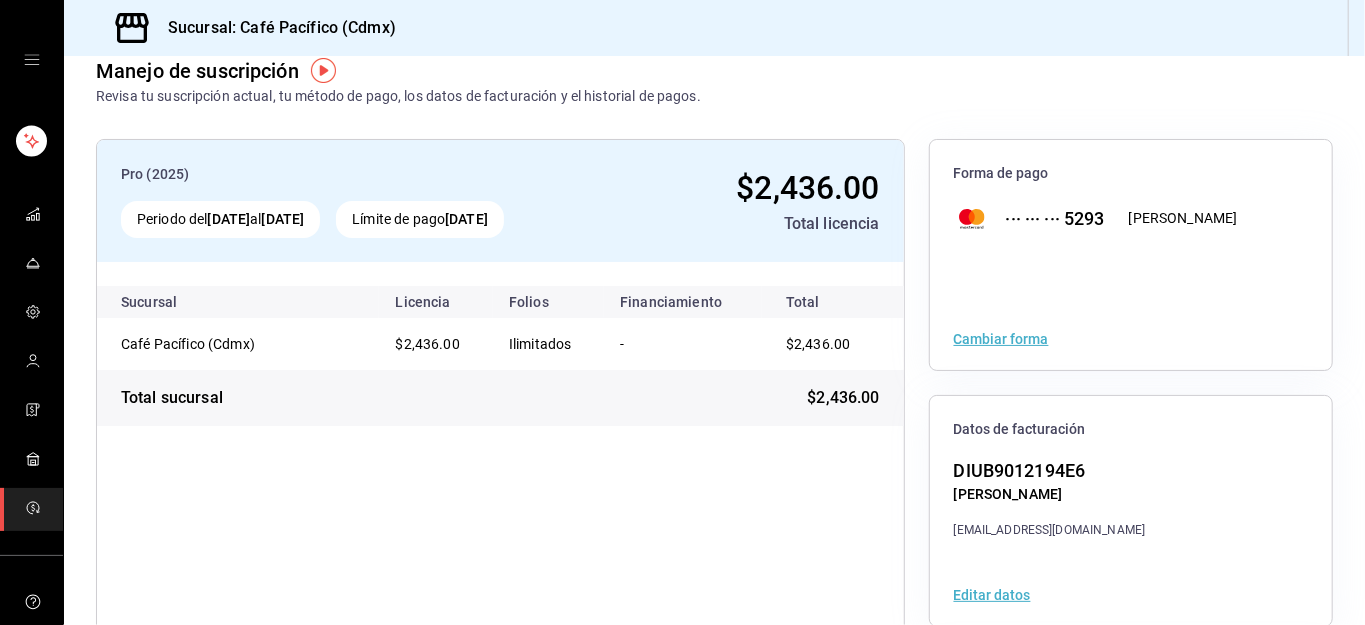 scroll, scrollTop: 0, scrollLeft: 0, axis: both 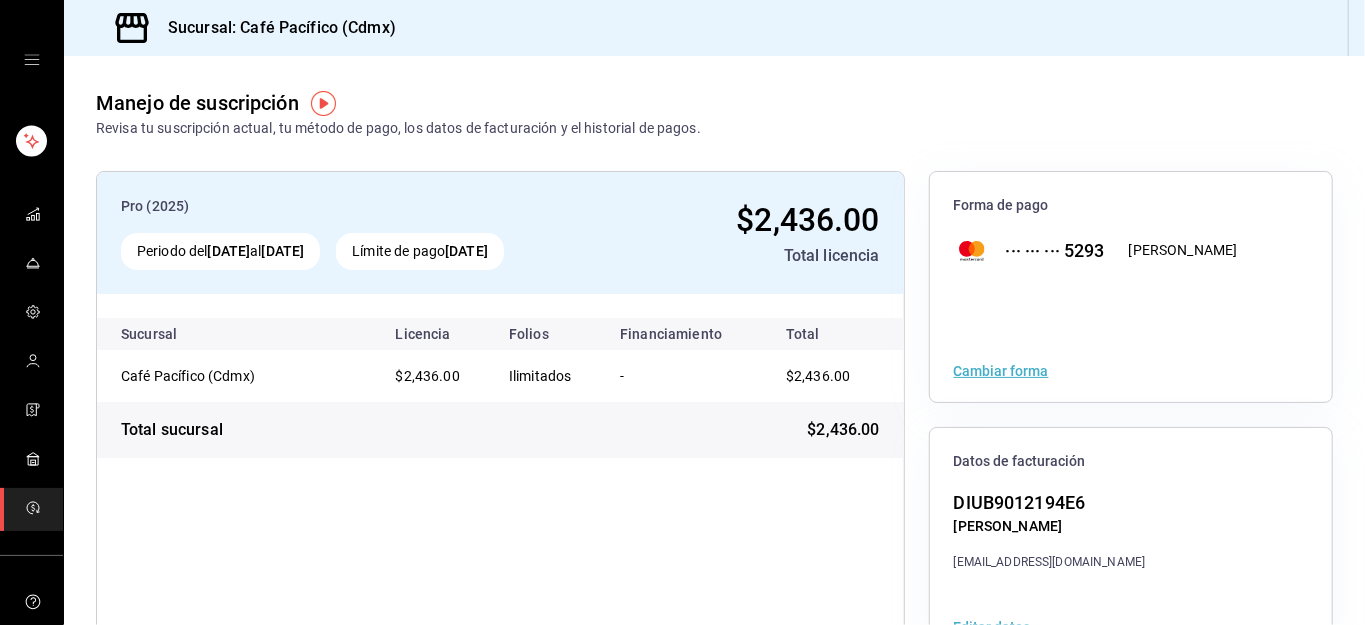 click 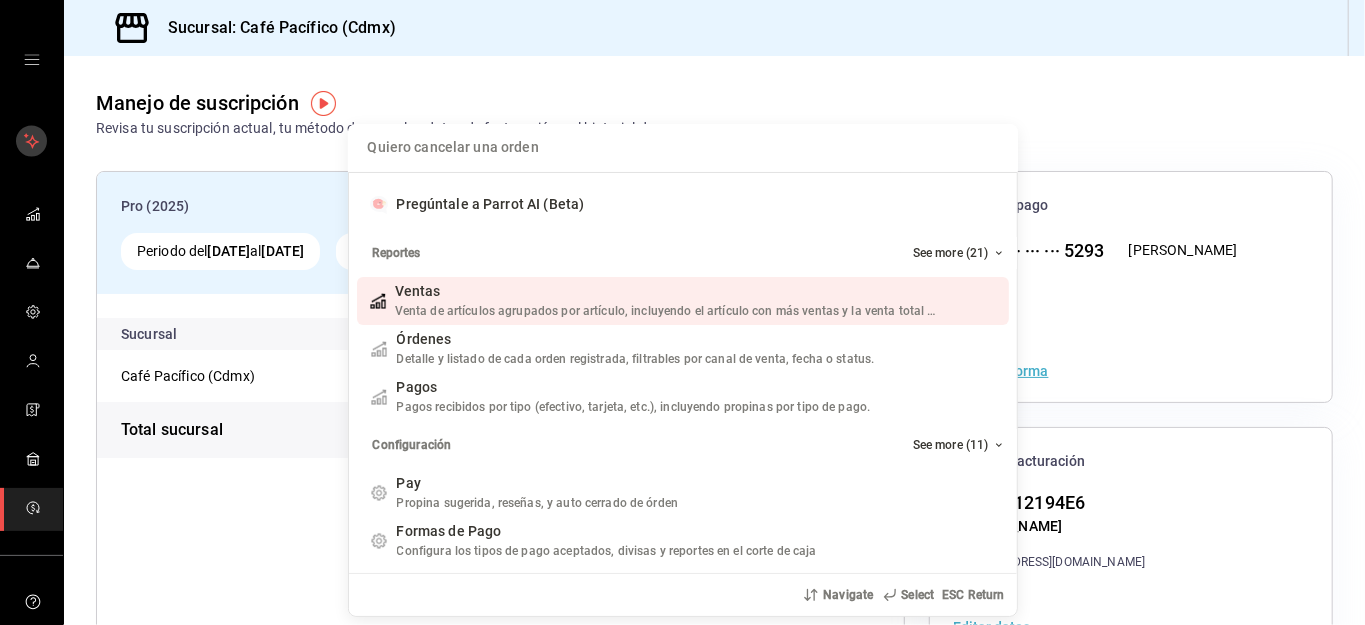 click on "Quiero cancelar una orden Pregúntale a Parrot AI (Beta) Reportes See more (21) Ventas Venta de artículos agrupados por artículo, incluyendo el artículo con más ventas y la venta total por periodo. Add shortcut Órdenes Detalle y listado de cada orden registrada, filtrables por canal de venta, fecha o status. Add shortcut Pagos Pagos recibidos por tipo (efectivo, tarjeta, etc.), incluyendo propinas por tipo de pago. Add shortcut Configuración See more (11) Pay Propina sugerida, reseñas, y auto cerrado de órden Add shortcut Formas de Pago Configura los tipos de pago aceptados, divisas y reportes en el corte de caja Add shortcut Descuentos Configura los descuentos aplicables a órdenes o artículos en el restaurante. Add shortcut Personal Roles Administra los roles de permisos disponibles en tu restaurante Add shortcut Usuarios Administra los usuarios, sus accesos y permisos así como notificaciones. Add shortcut Referidos Referidos Refiérenos a través de WhatsApp y recibe 1 mes gratis de suscripción" at bounding box center [682, 312] 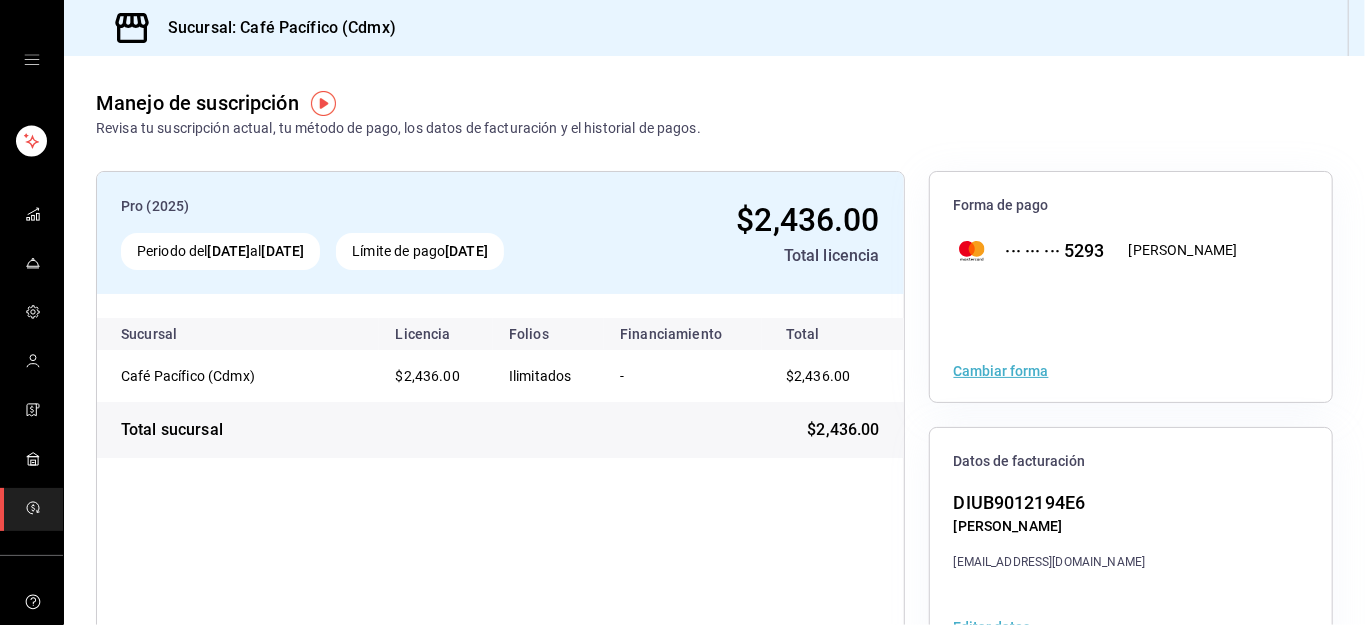 click 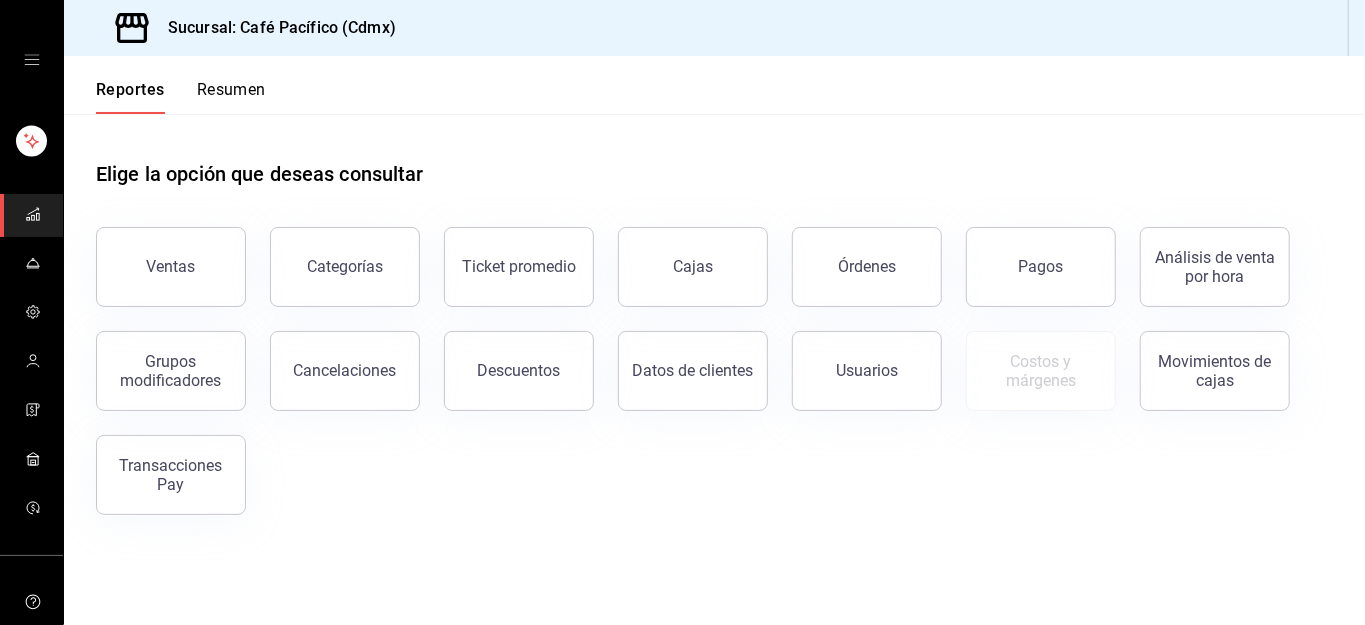 click at bounding box center [31, 264] 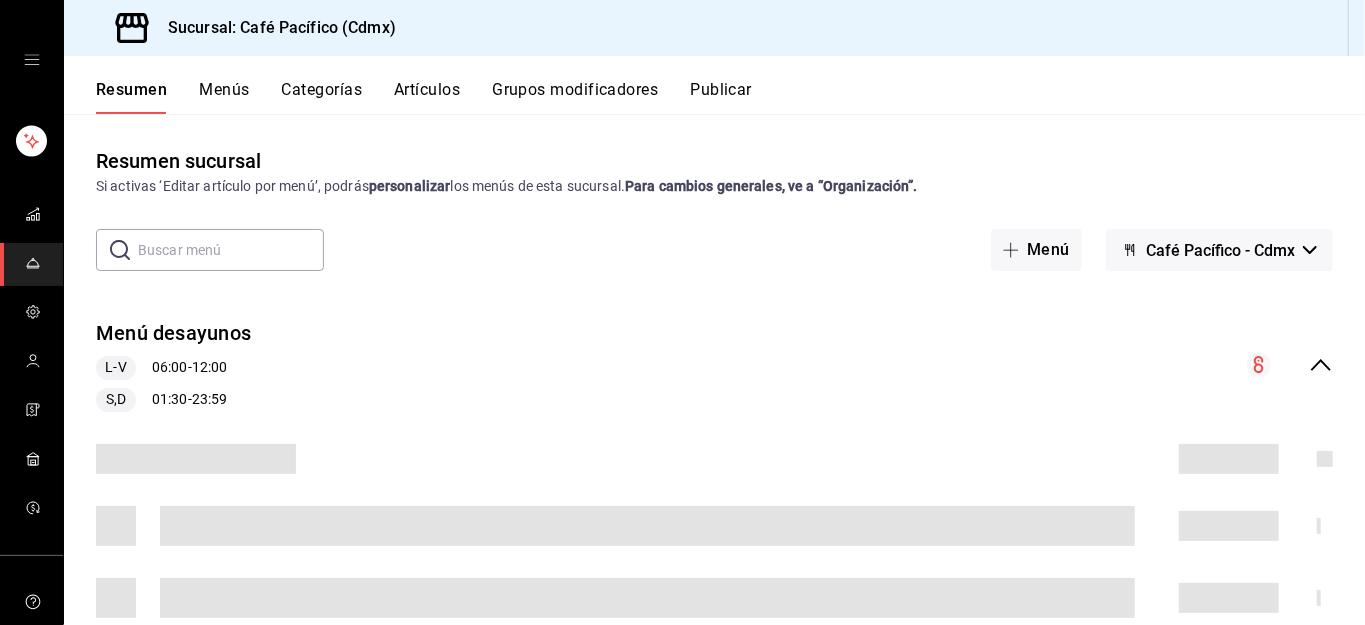 click at bounding box center (31, 313) 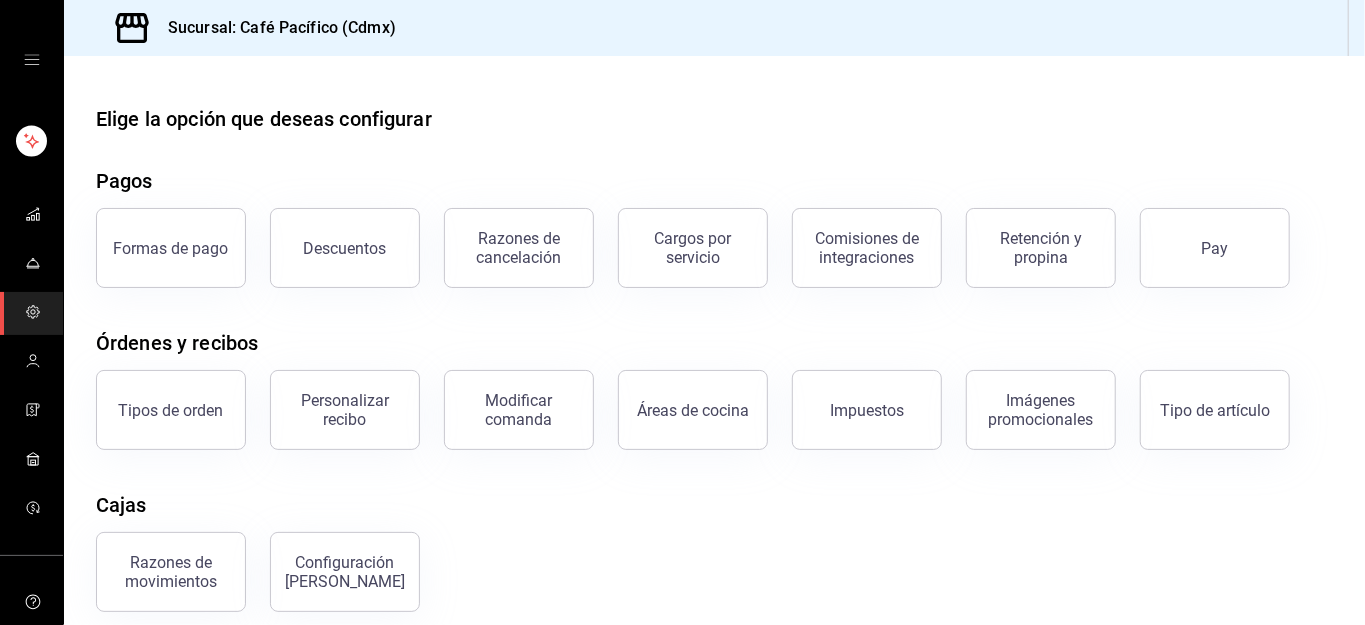 click 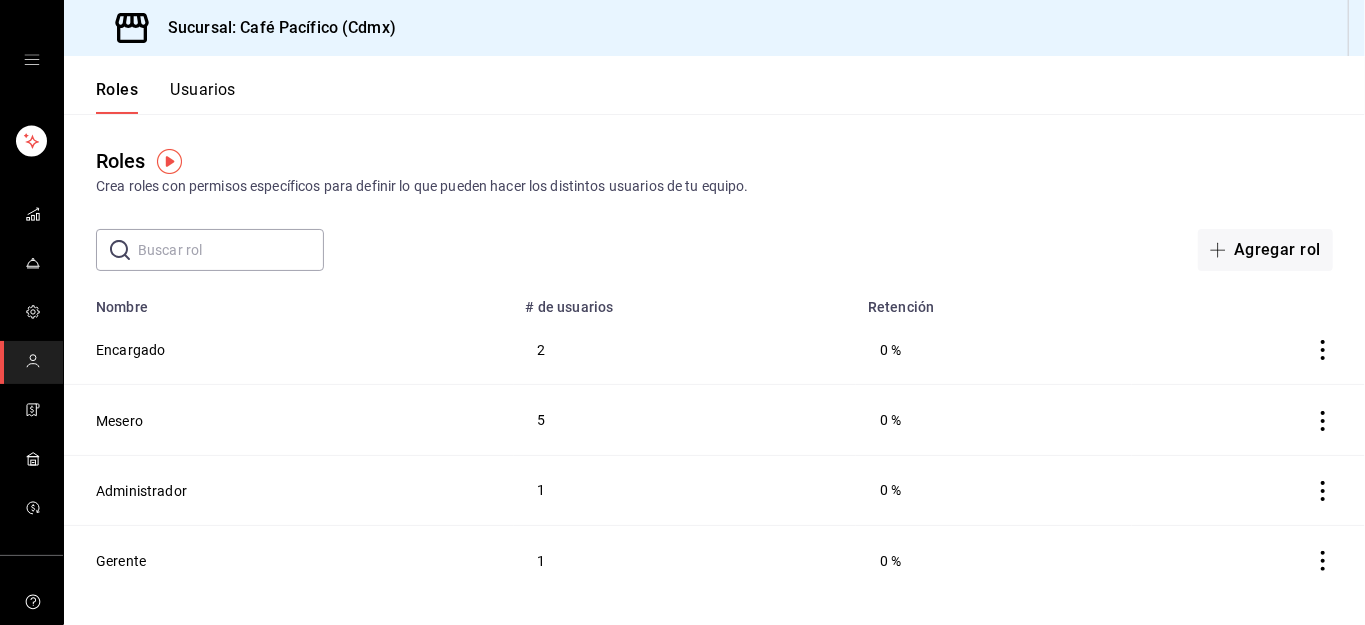 click on "Usuarios" at bounding box center [203, 97] 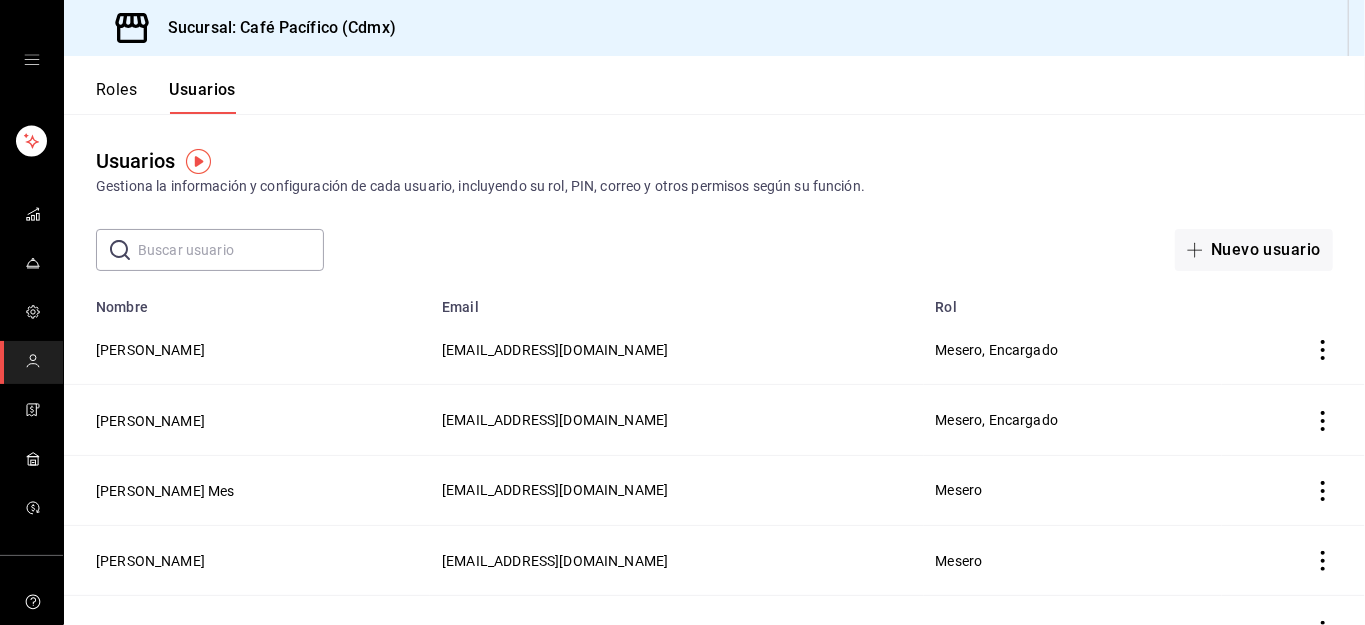 click on "Nuevo usuario" at bounding box center (1254, 250) 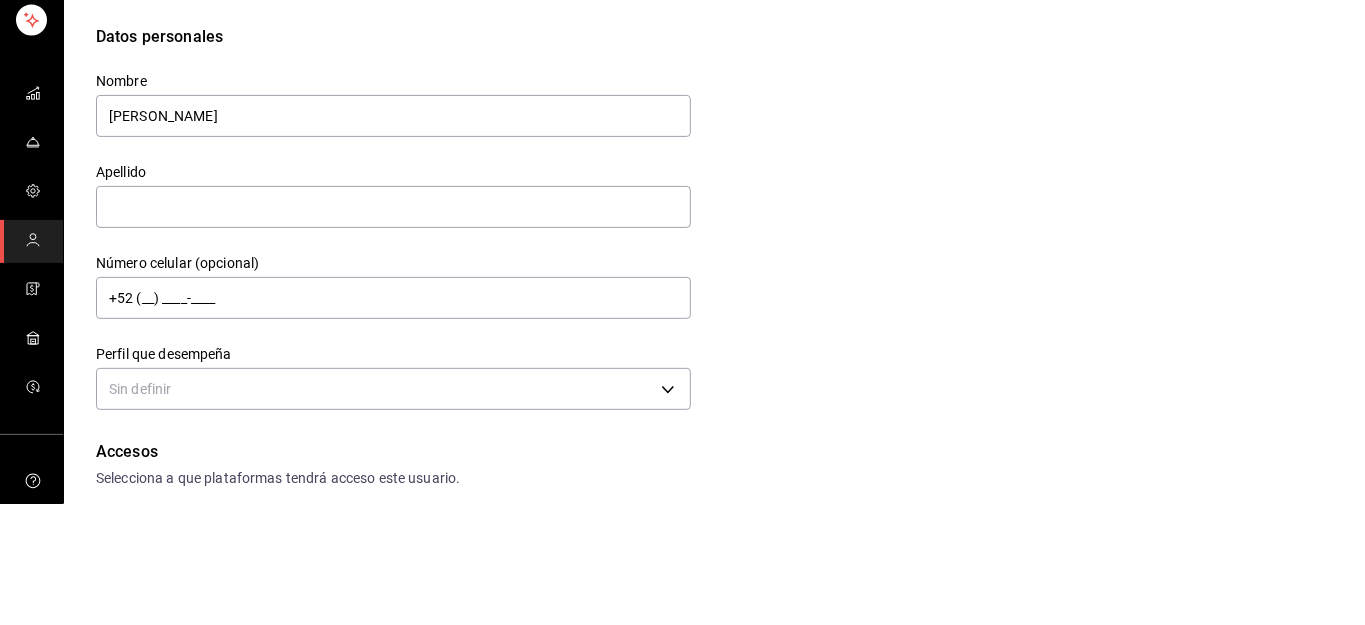 type on "[PERSON_NAME]" 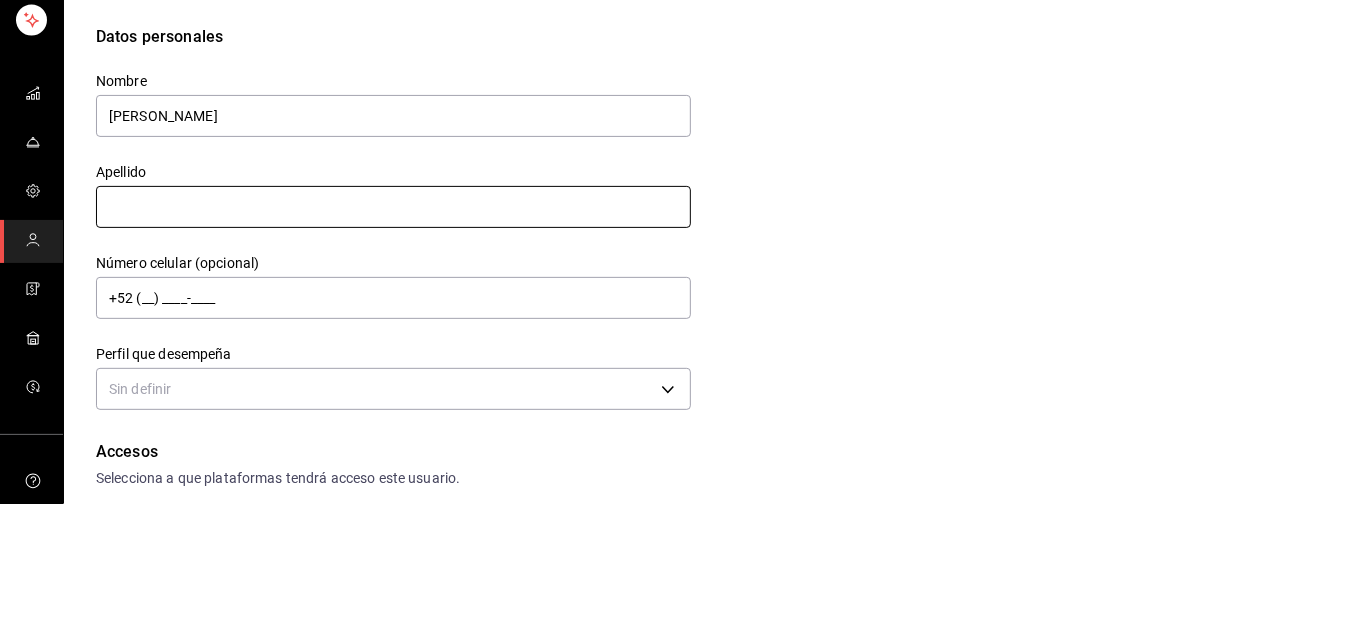 click at bounding box center (393, 328) 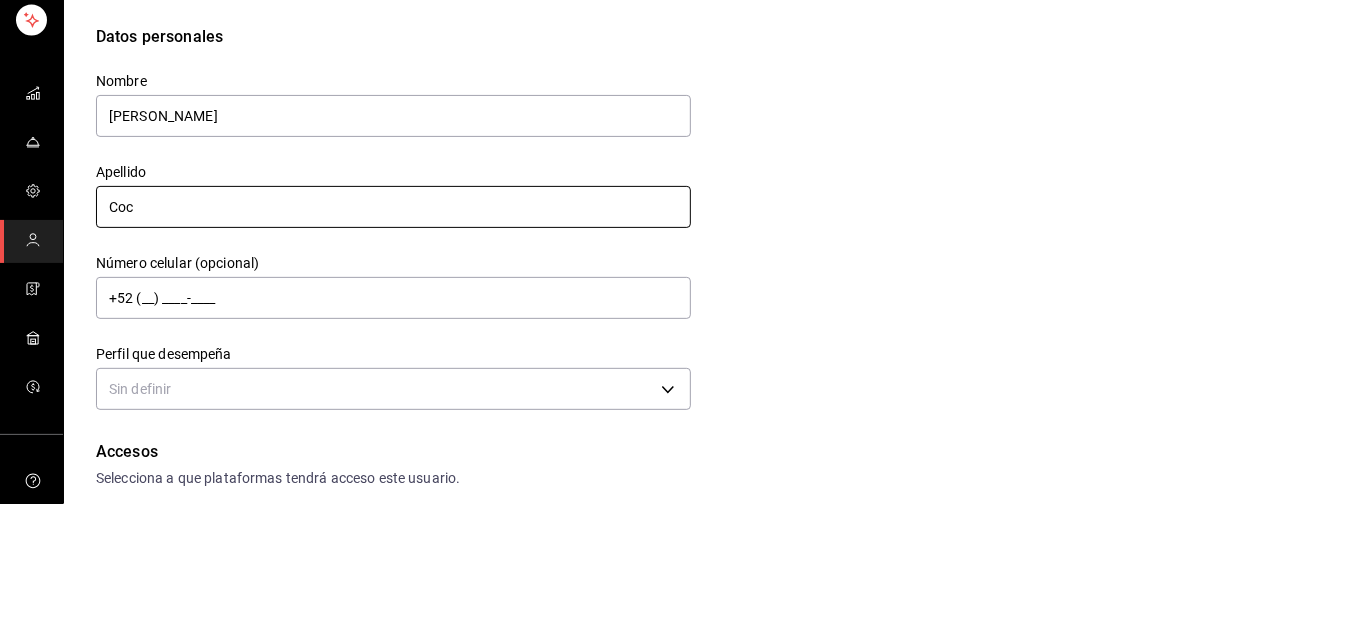 type on "Coc" 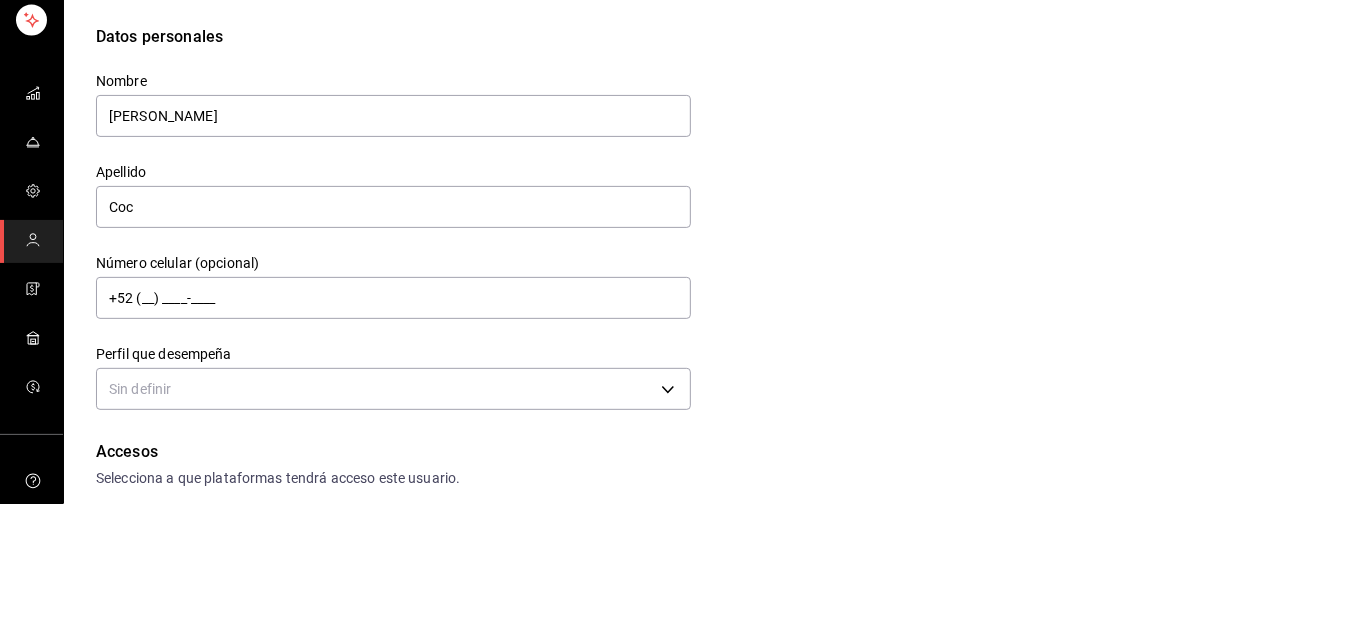 click on "Datos personales Nombre [PERSON_NAME] Coc Número celular (opcional) +52 (__) ____-____ Perfil que desempeña Sin definir" at bounding box center [714, 341] 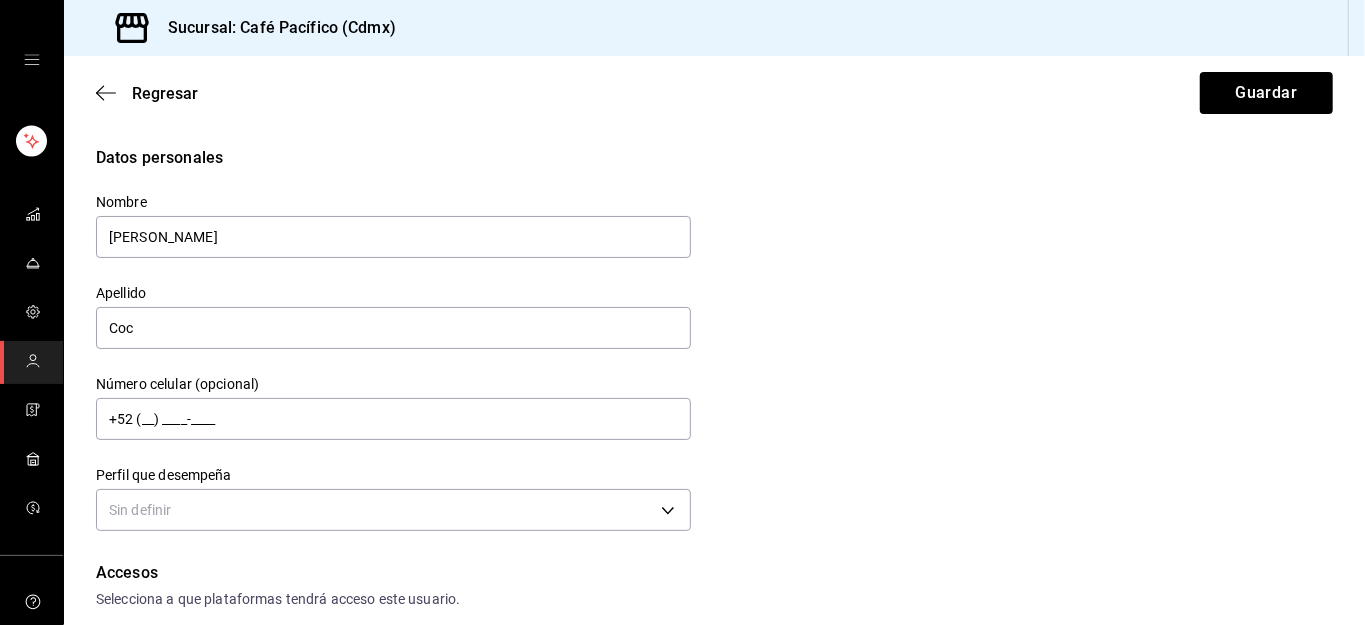 click on "Sucursal: Café Pacífico (Cdmx) Regresar Guardar Datos personales Nombre [PERSON_NAME] Coc Número celular (opcional) +52 (__) ____-____ Perfil que desempeña Sin definir Accesos Selecciona a que plataformas tendrá acceso este usuario. Administrador Web Posibilidad de iniciar sesión en la oficina administrativa de un restaurante.  Acceso al Punto de venta Posibilidad de autenticarse en el POS mediante PIN.  Iniciar sesión en terminal (correo electrónico o QR) Los usuarios podrán iniciar sesión y aceptar términos y condiciones en la terminal. Acceso uso de terminal Los usuarios podrán acceder y utilizar la terminal para visualizar y procesar pagos de sus órdenes. Correo electrónico Se volverá obligatorio al tener ciertos accesos activados. Contraseña Contraseña Repetir contraseña Repetir contraseña PIN Validar PIN ​ Generar PIN automático Notificaciones Selecciona que notificaciones quieres que reciba este usuario. Corte de Caja Plan de Suscripción Depósitos y Estados de cuenta Pay" at bounding box center (682, 312) 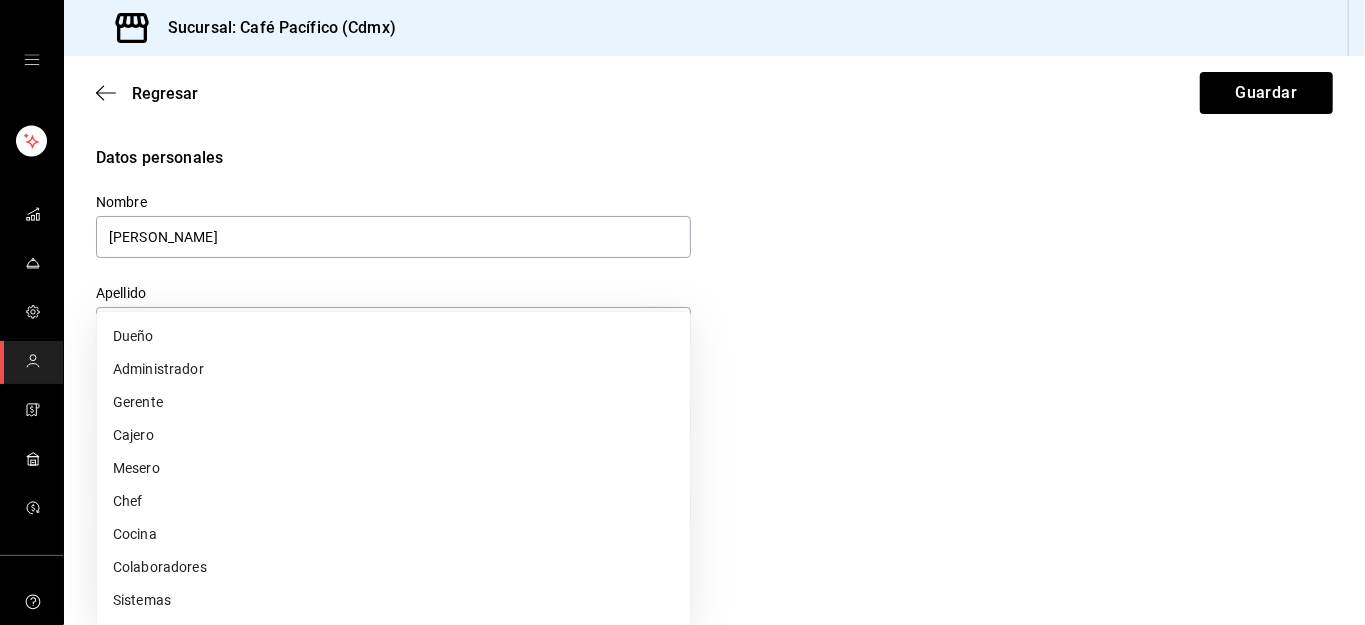 click on "Cocina" at bounding box center (393, 534) 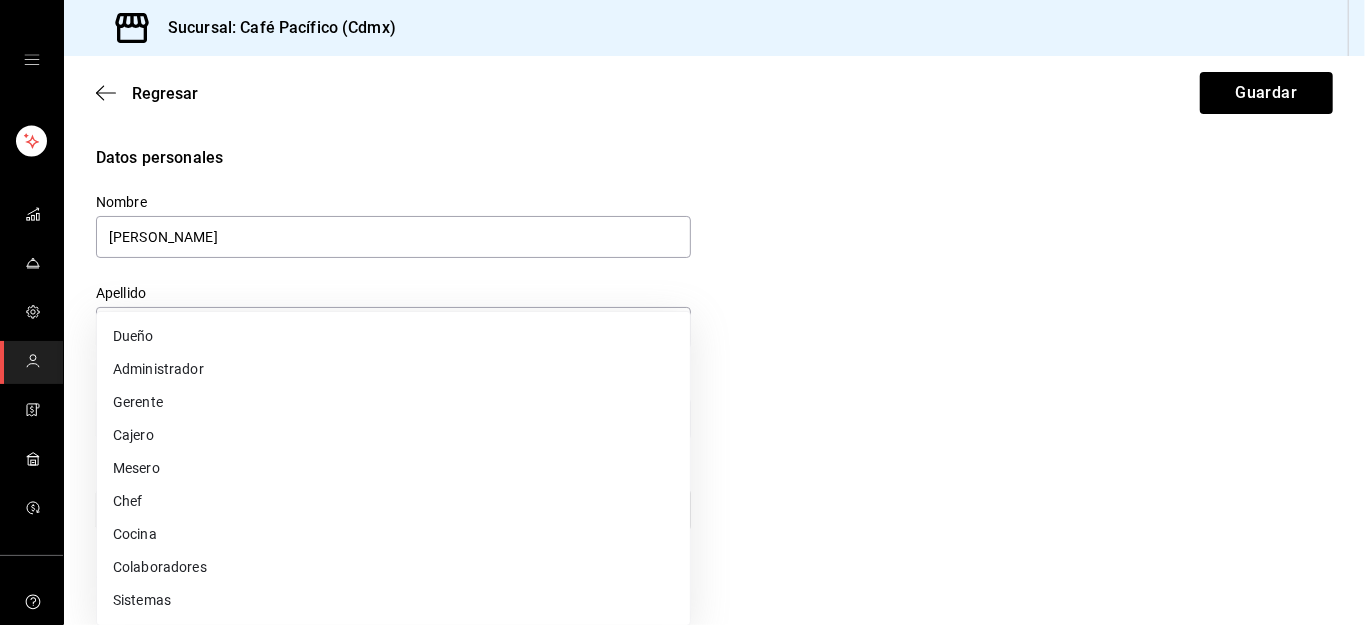 type on "KITCHEN" 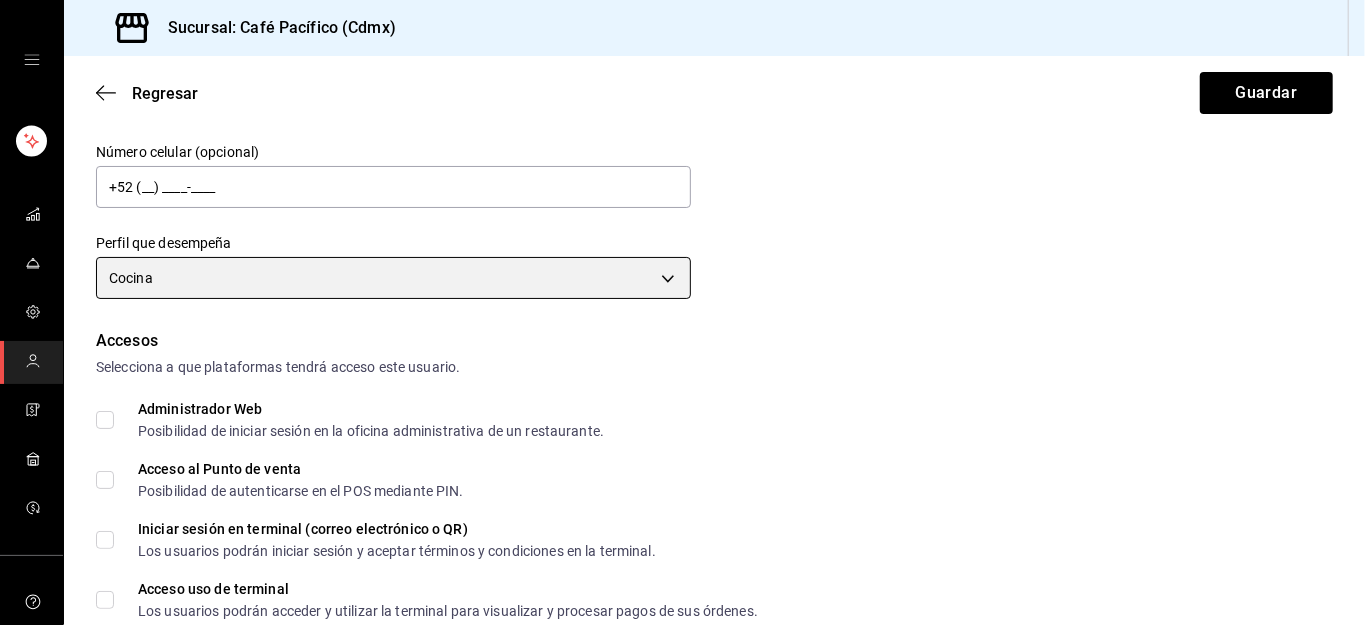 scroll, scrollTop: 232, scrollLeft: 0, axis: vertical 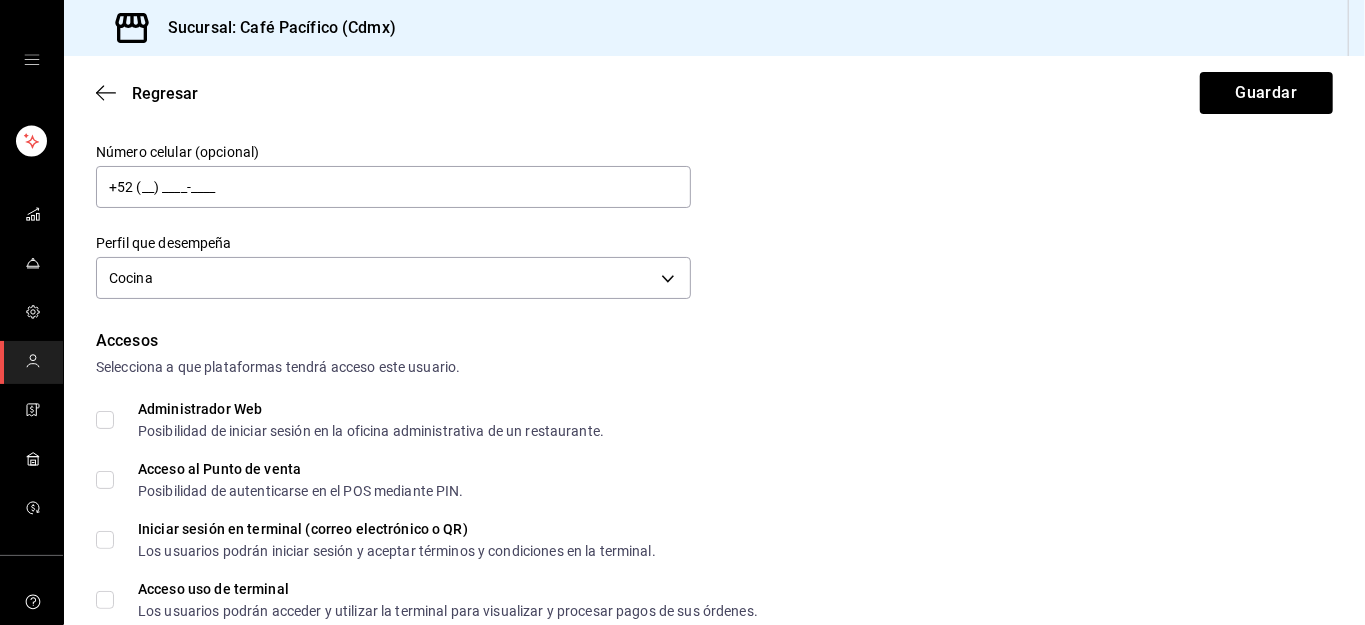 click on "Sucursal: Café Pacífico (Cdmx) Regresar Guardar Datos personales Nombre [PERSON_NAME] Coc Número celular (opcional) +52 (__) ____-____ Perfil que desempeña Cocina KITCHEN Accesos Selecciona a que plataformas tendrá acceso este usuario. Administrador Web Posibilidad de iniciar sesión en la oficina administrativa de un restaurante.  Acceso al Punto de venta Posibilidad de autenticarse en el POS mediante PIN.  Iniciar sesión en terminal (correo electrónico o QR) Los usuarios podrán iniciar sesión y aceptar términos y condiciones en la terminal. Acceso uso de terminal Los usuarios podrán acceder y utilizar la terminal para visualizar y procesar pagos de sus órdenes. Correo electrónico Se volverá obligatorio al tener ciertos accesos activados. Contraseña Contraseña Repetir contraseña Repetir contraseña PIN Validar PIN ​ Generar PIN automático Notificaciones Selecciona que notificaciones quieres que reciba este usuario. Corte de Caja Plan de Suscripción Depósitos y Estados de cuenta Pay" at bounding box center [682, 312] 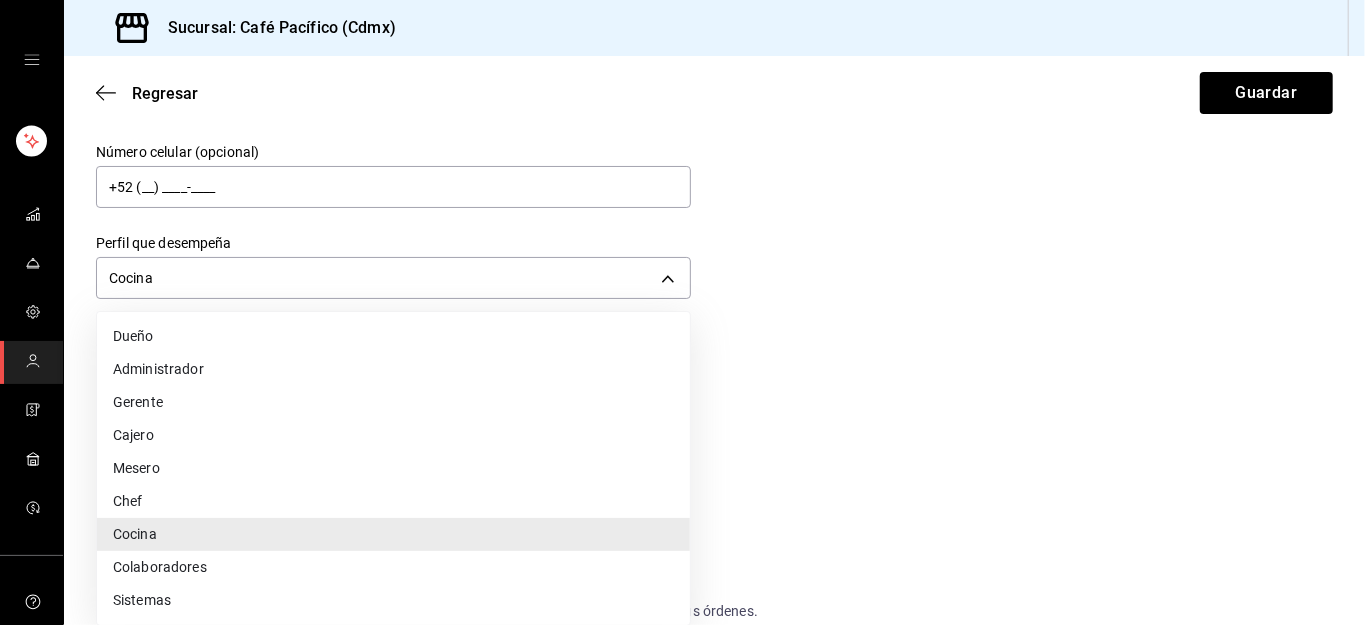 click at bounding box center [682, 312] 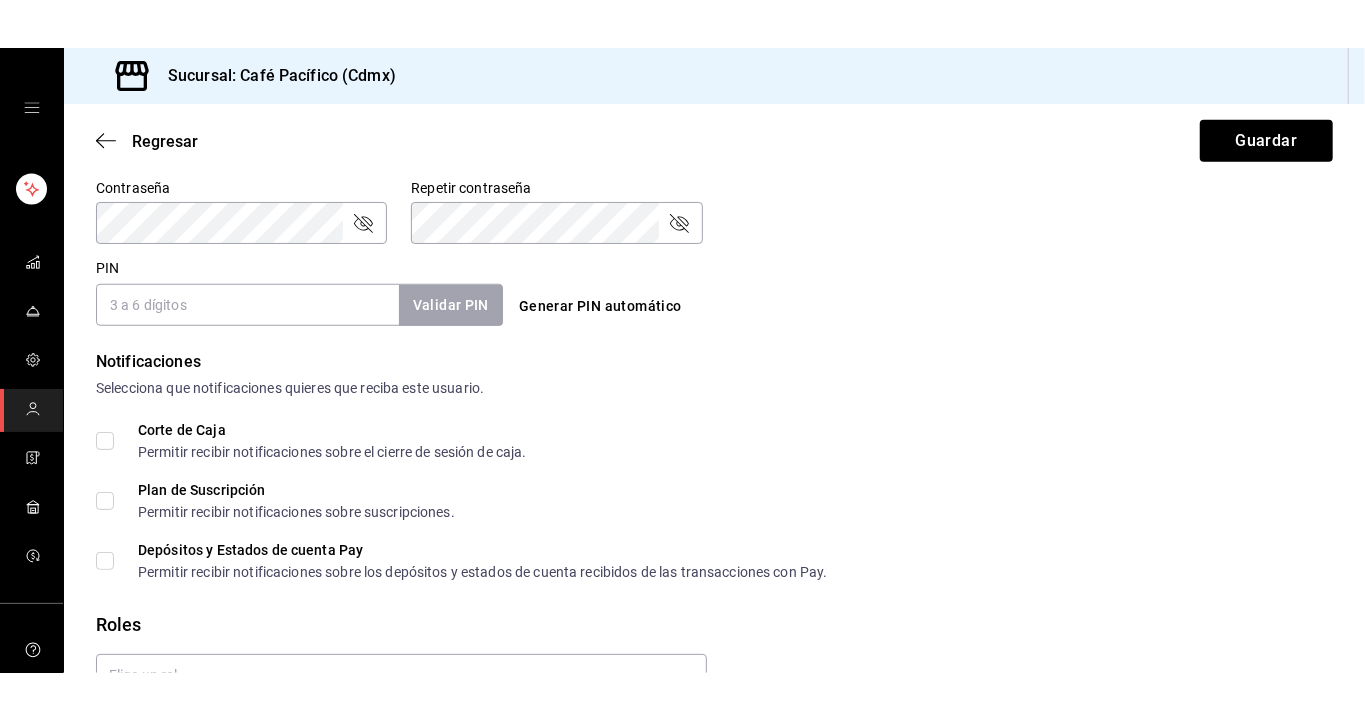 scroll, scrollTop: 876, scrollLeft: 0, axis: vertical 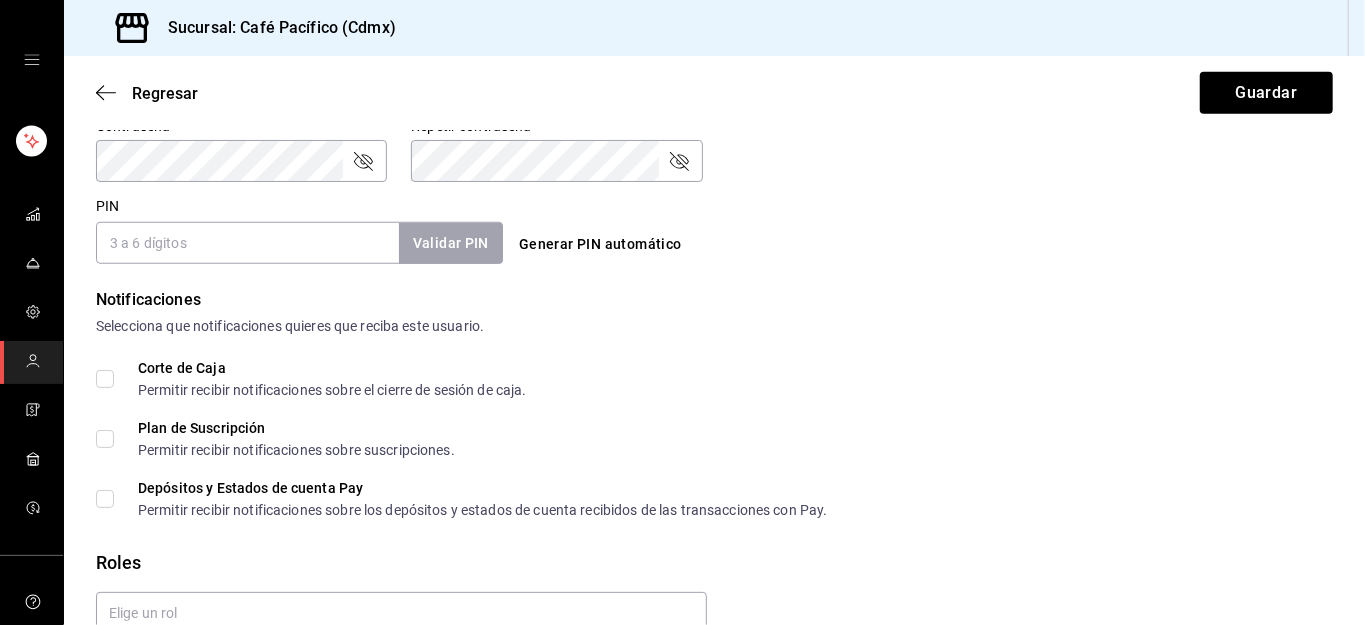 click on "Corte de Caja Permitir recibir notificaciones sobre el cierre de sesión de caja." at bounding box center [105, 379] 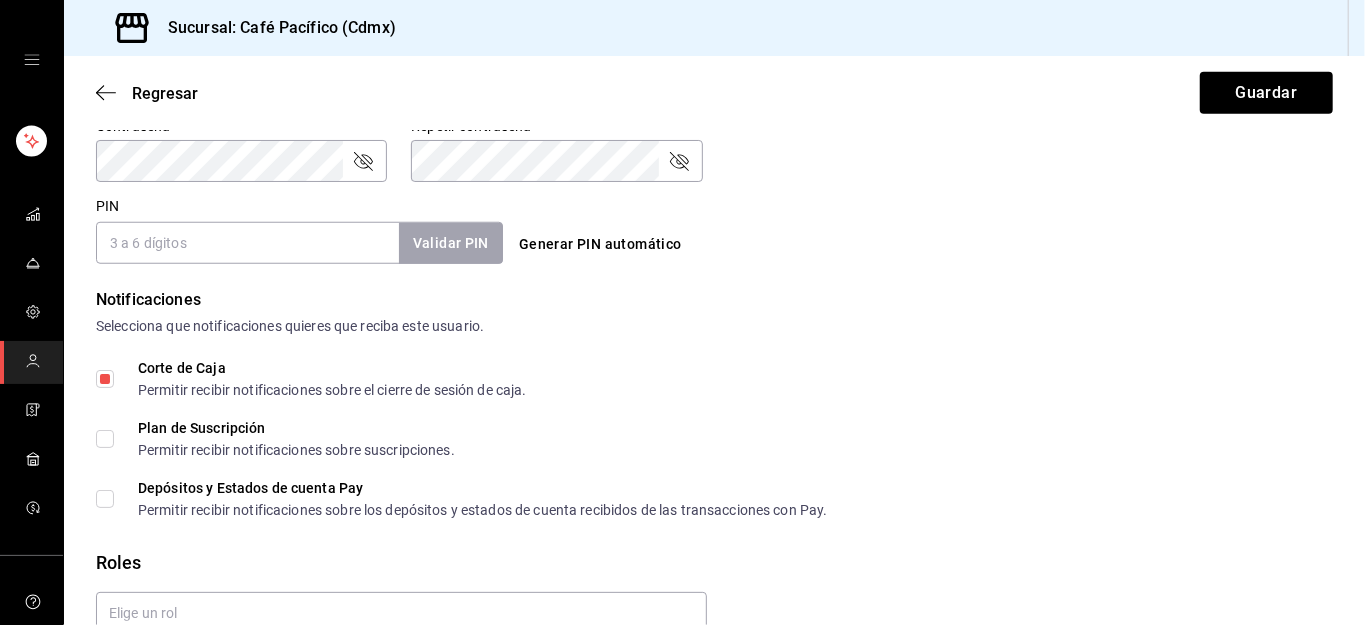 click on "Depósitos y Estados de cuenta Pay Permitir recibir notificaciones sobre los depósitos y estados de cuenta recibidos de las transacciones con Pay." at bounding box center [105, 499] 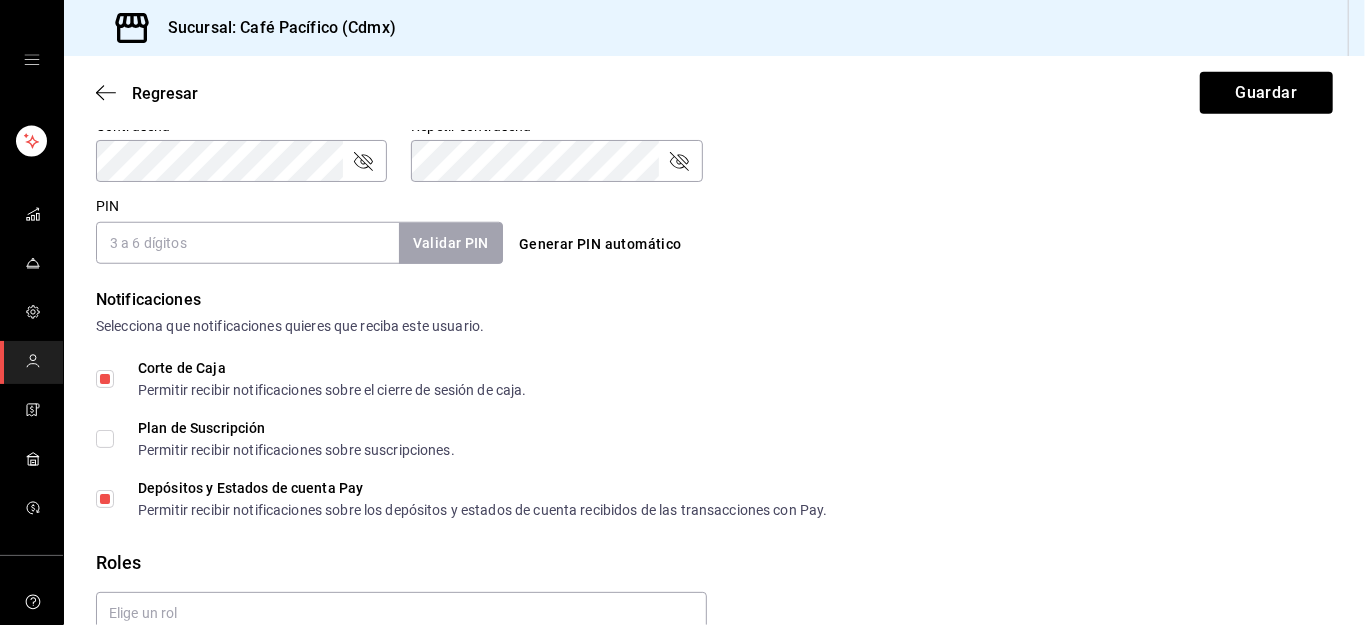 click on "Depósitos y Estados de cuenta Pay Permitir recibir notificaciones sobre los depósitos y estados de cuenta recibidos de las transacciones con Pay." at bounding box center (105, 499) 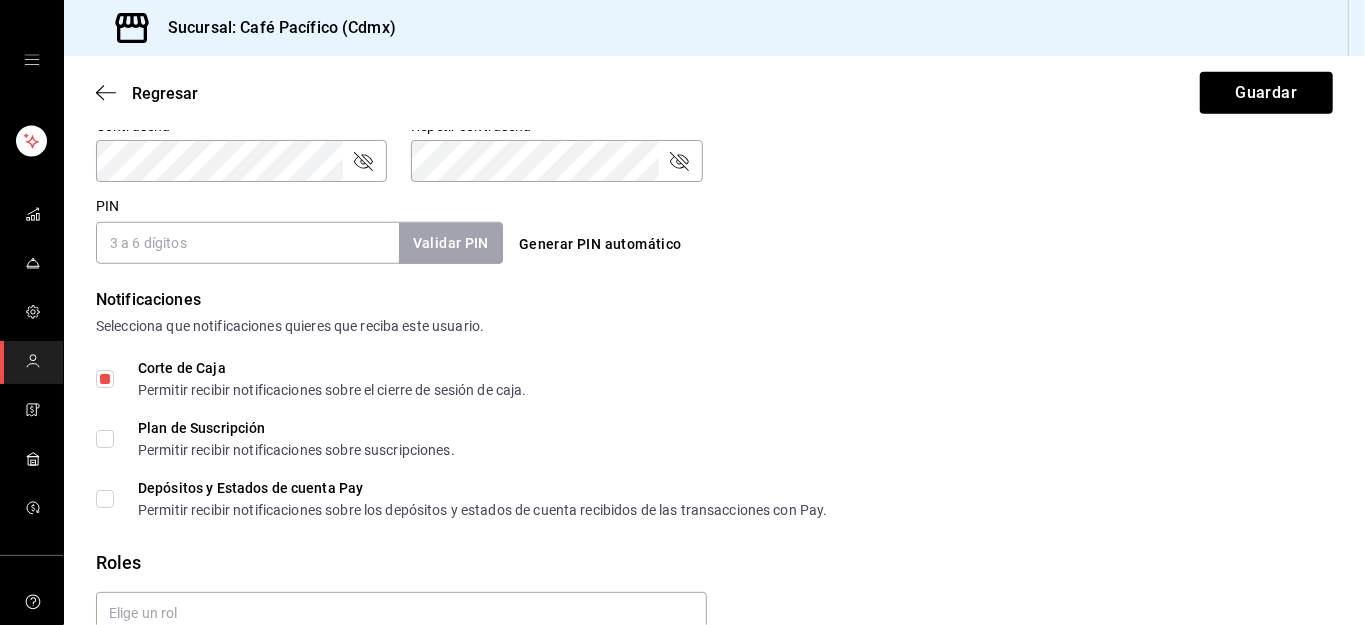 click on "Plan de Suscripción Permitir recibir notificaciones sobre suscripciones." at bounding box center [105, 439] 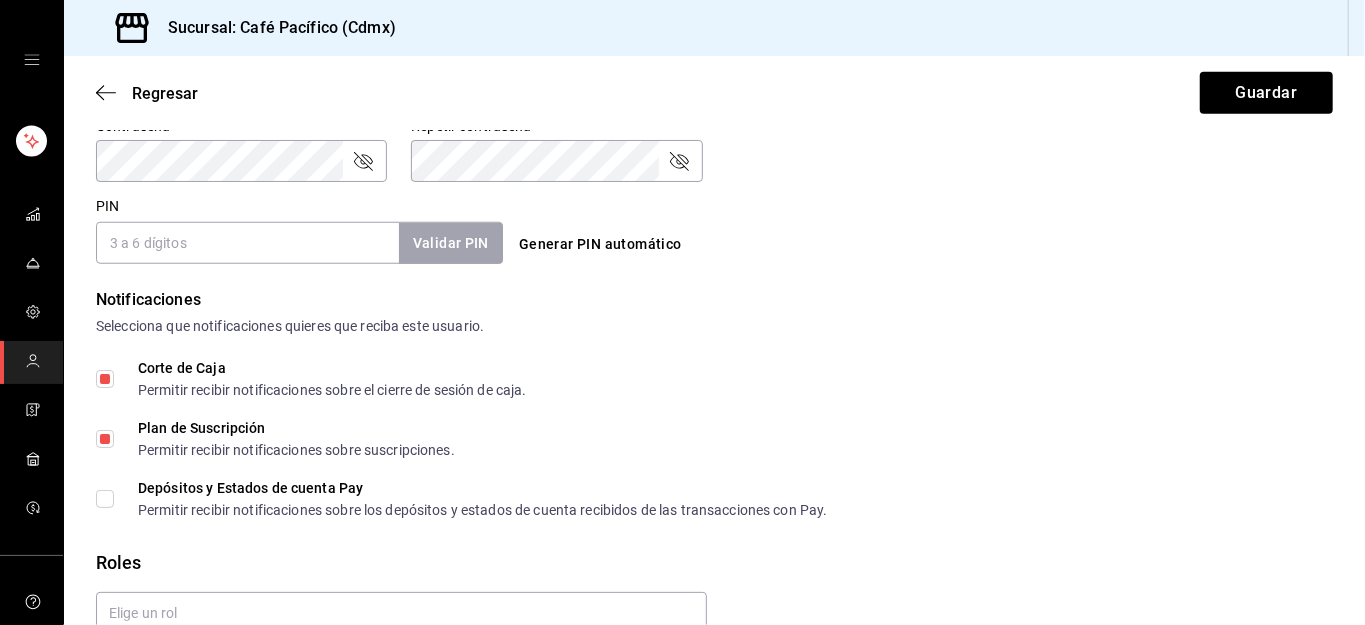 click on "Plan de Suscripción Permitir recibir notificaciones sobre suscripciones." at bounding box center (105, 439) 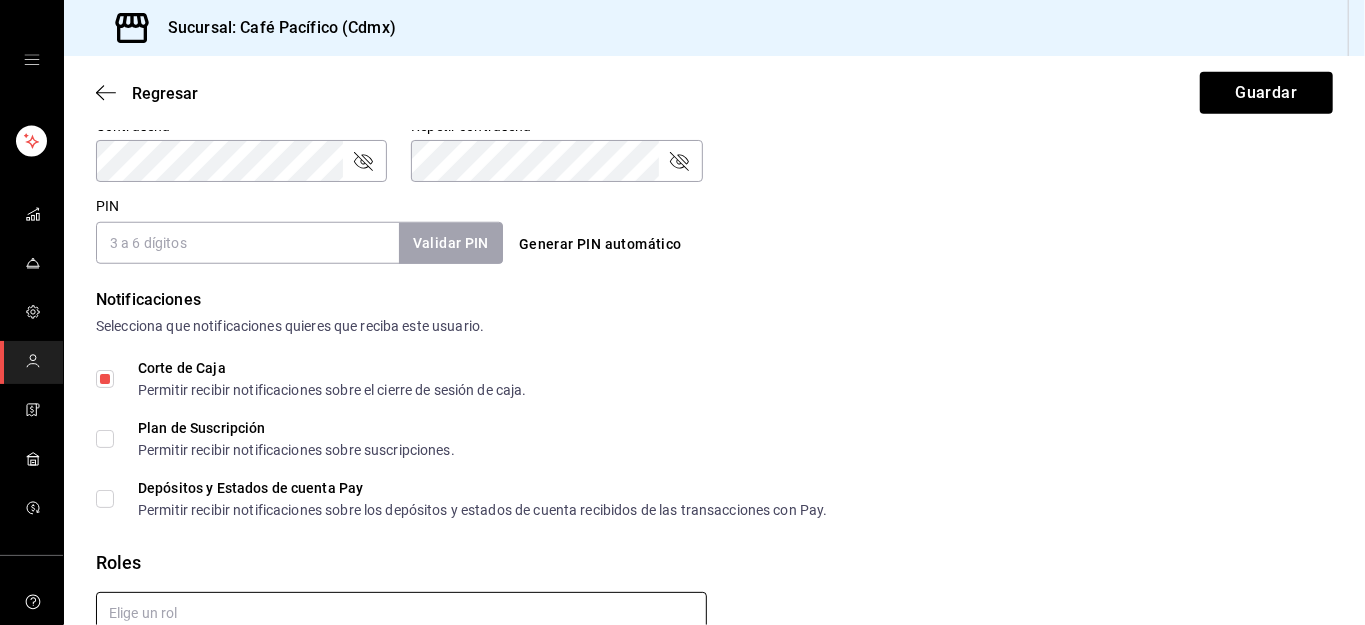 click at bounding box center (401, 613) 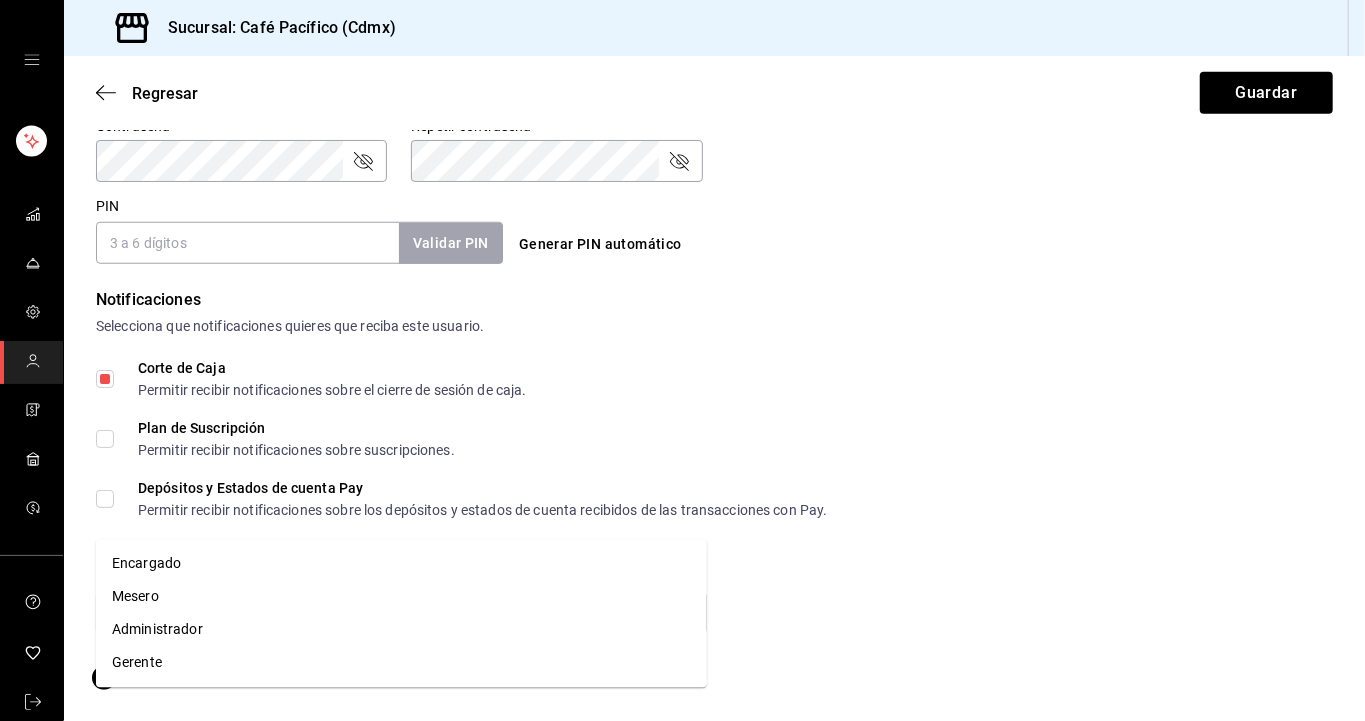 scroll, scrollTop: 780, scrollLeft: 0, axis: vertical 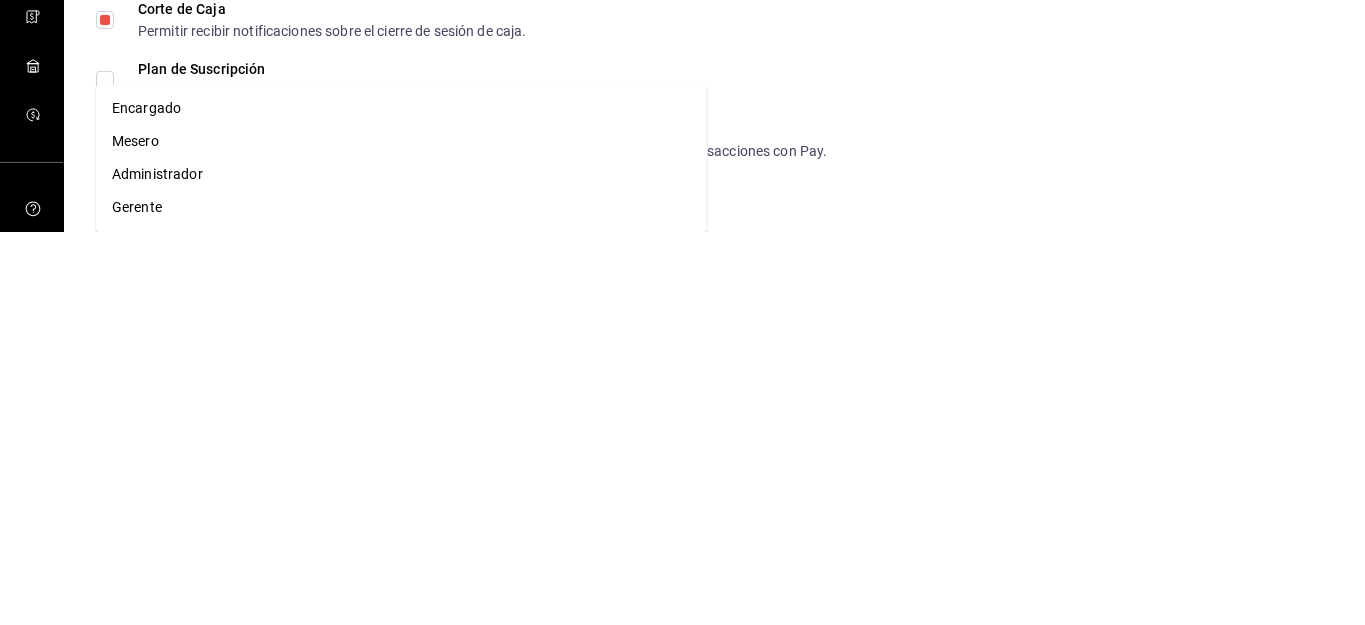 click on "Encargado" at bounding box center [401, 501] 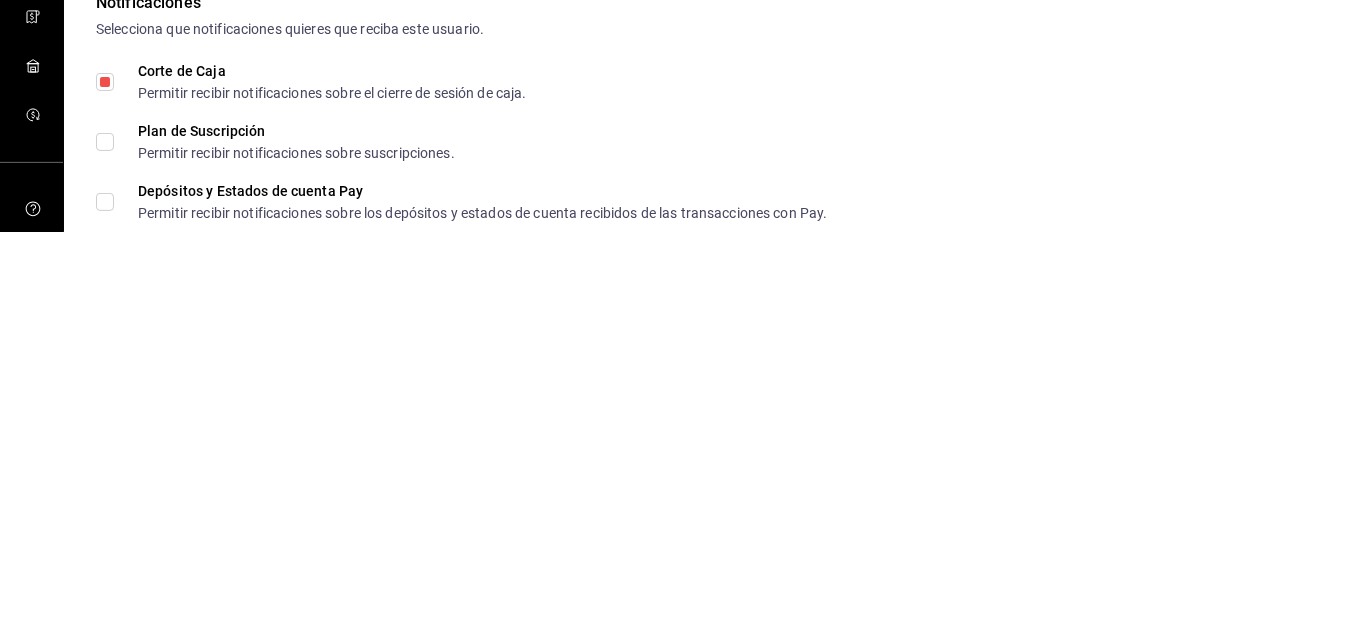 checkbox on "true" 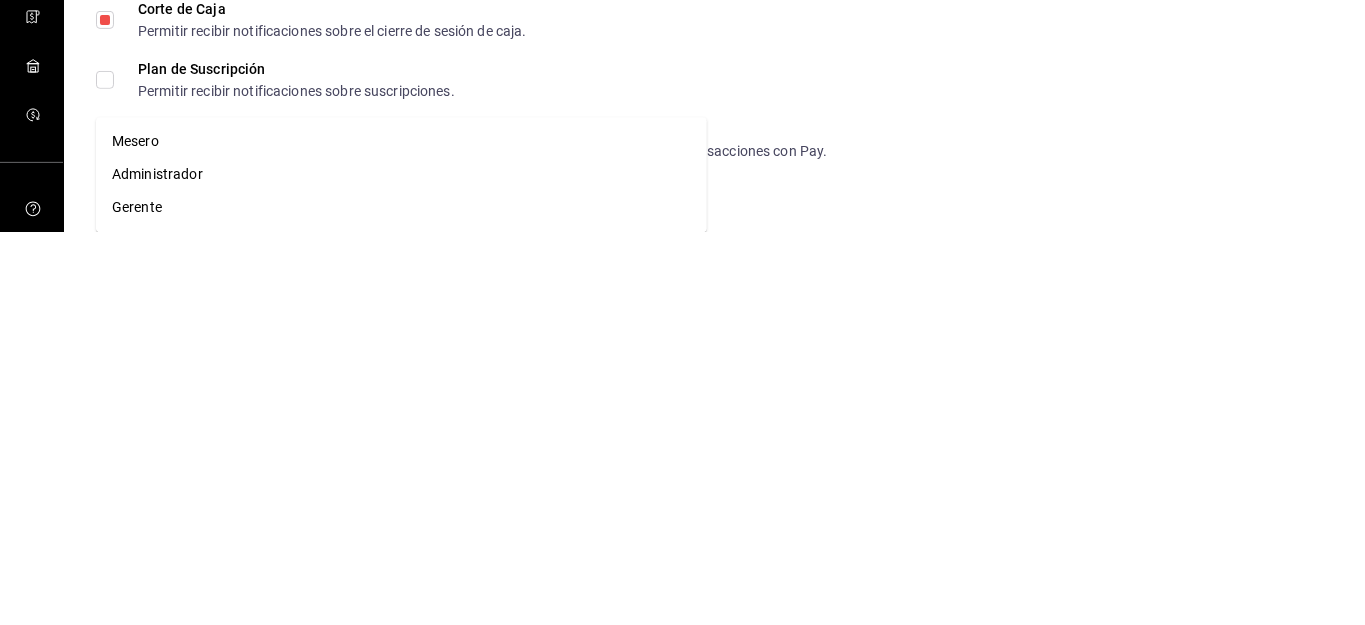 click on "Mesero" at bounding box center (401, 534) 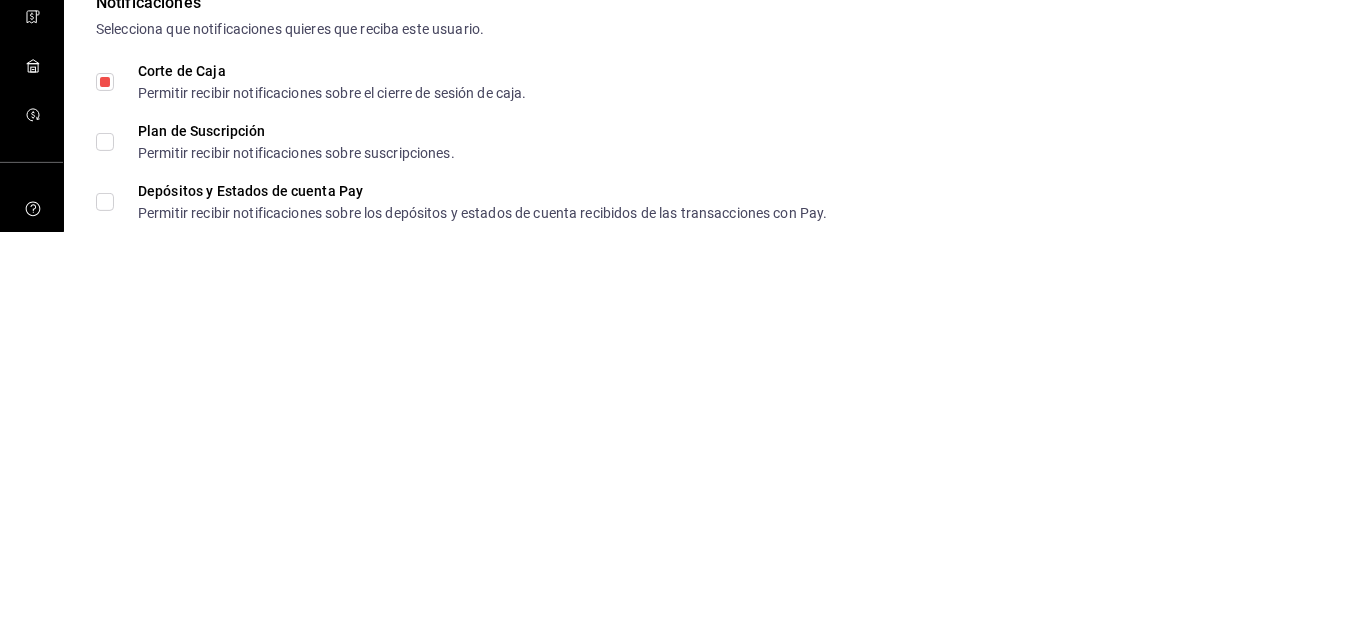 checkbox on "true" 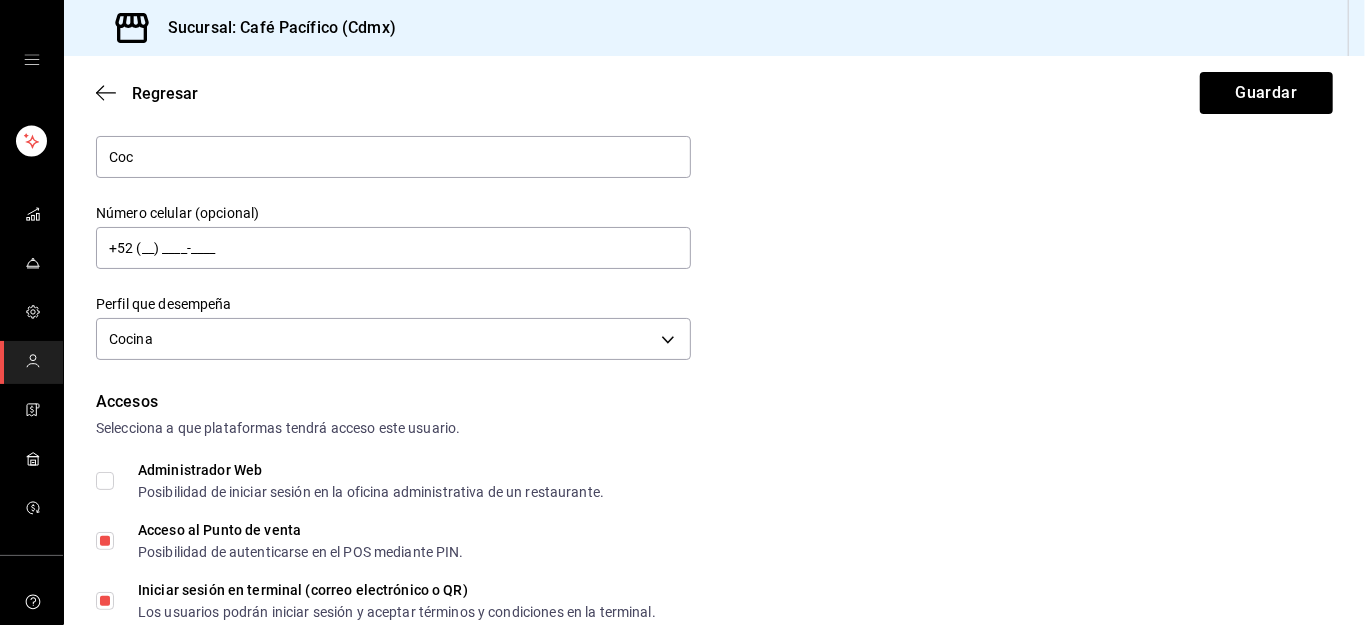 scroll, scrollTop: 199, scrollLeft: 0, axis: vertical 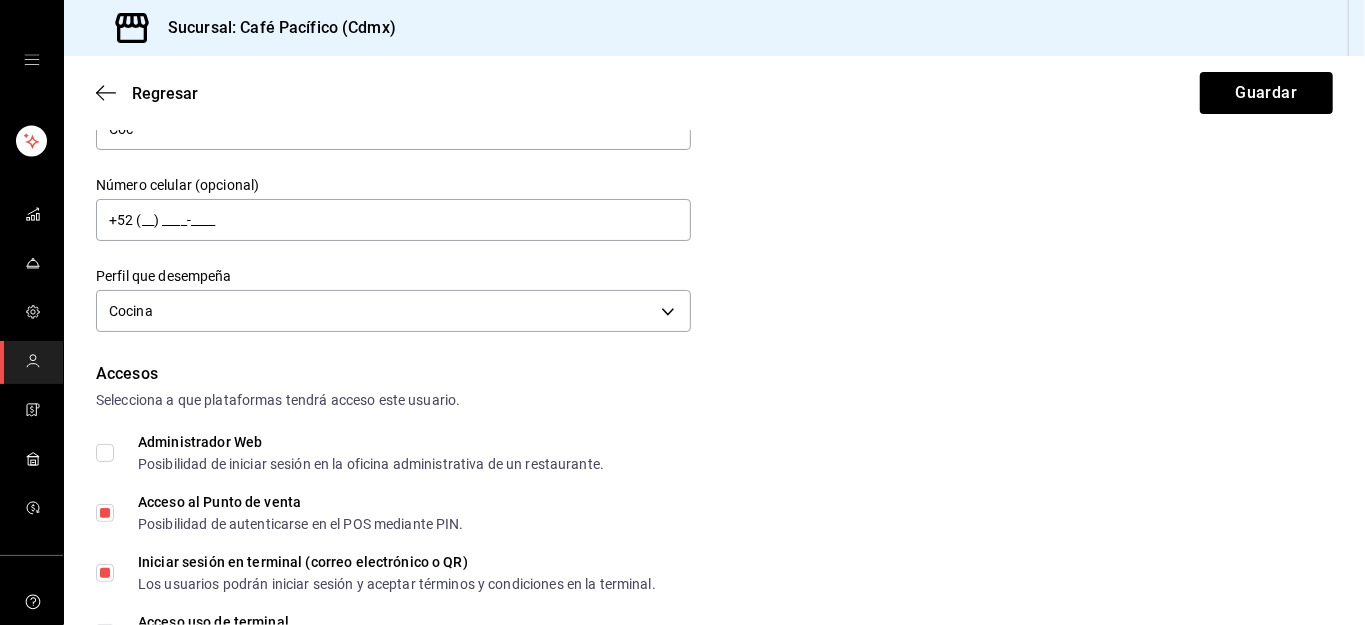 click on "Iniciar sesión en terminal (correo electrónico o QR) Los usuarios podrán iniciar sesión y aceptar términos y condiciones en la terminal." at bounding box center [105, 573] 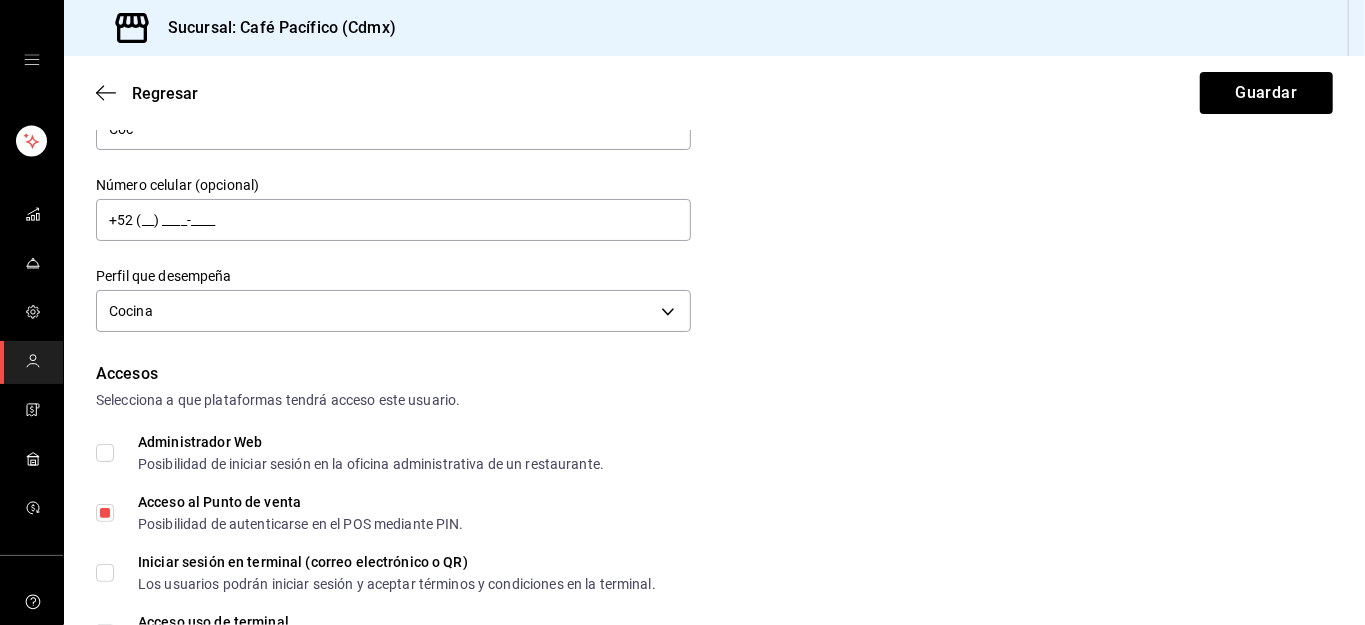scroll, scrollTop: 0, scrollLeft: 0, axis: both 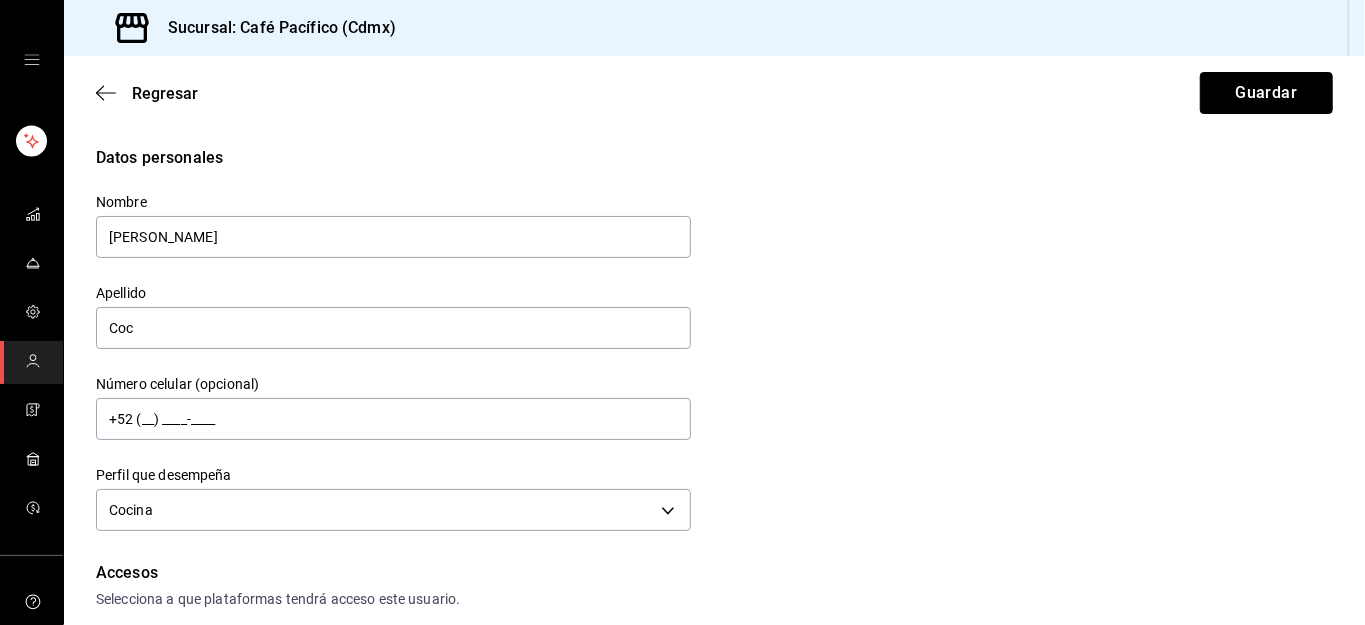click on "Guardar" at bounding box center (1266, 93) 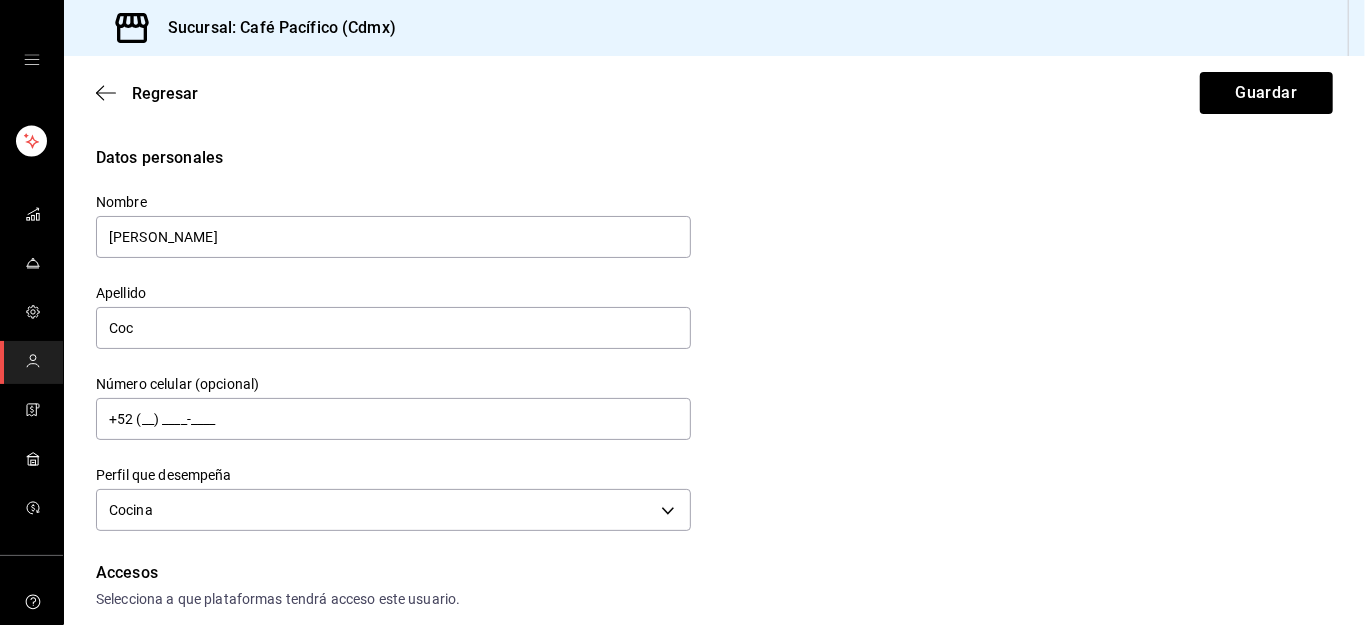 scroll, scrollTop: 573, scrollLeft: 0, axis: vertical 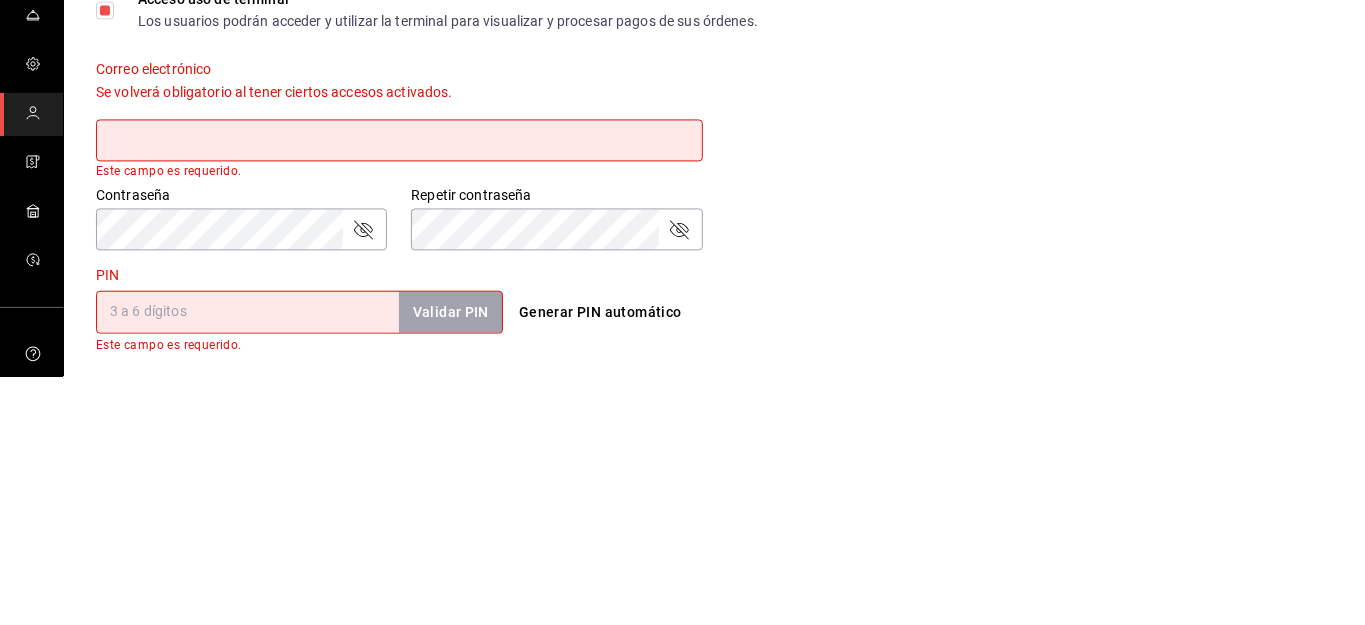 click on "Correo electrónico Se volverá obligatorio al tener ciertos accesos activados. Este campo es requerido." at bounding box center [702, 356] 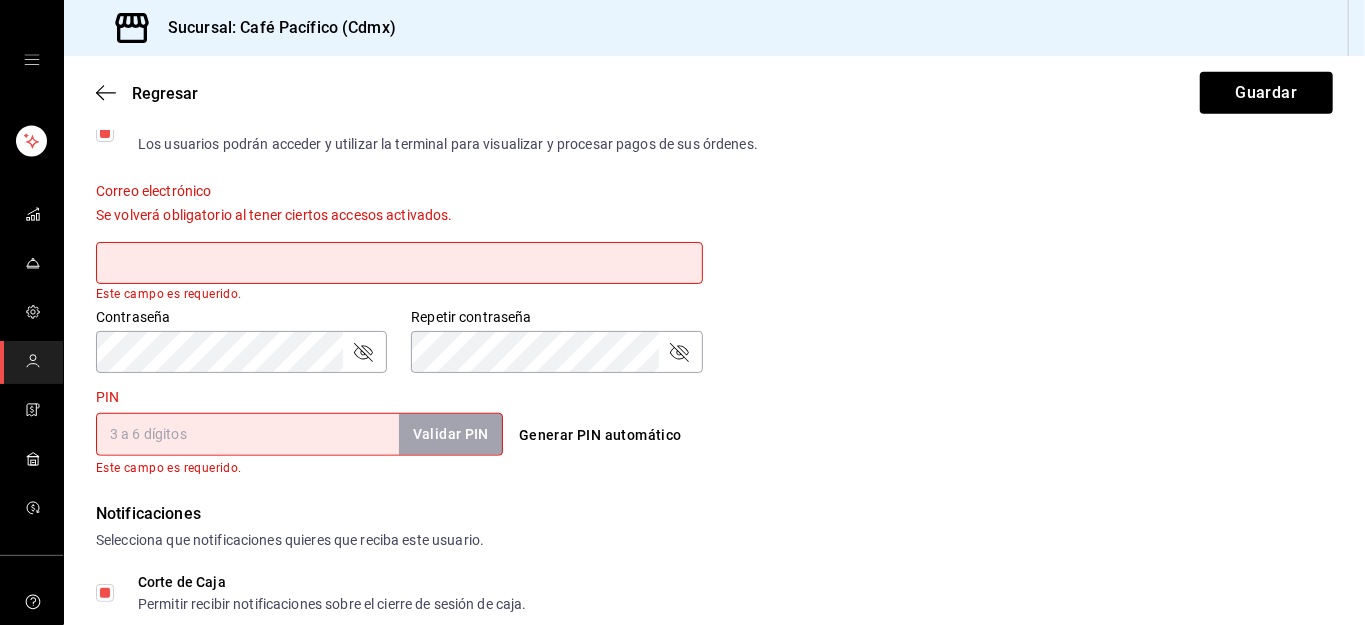 scroll, scrollTop: 701, scrollLeft: 0, axis: vertical 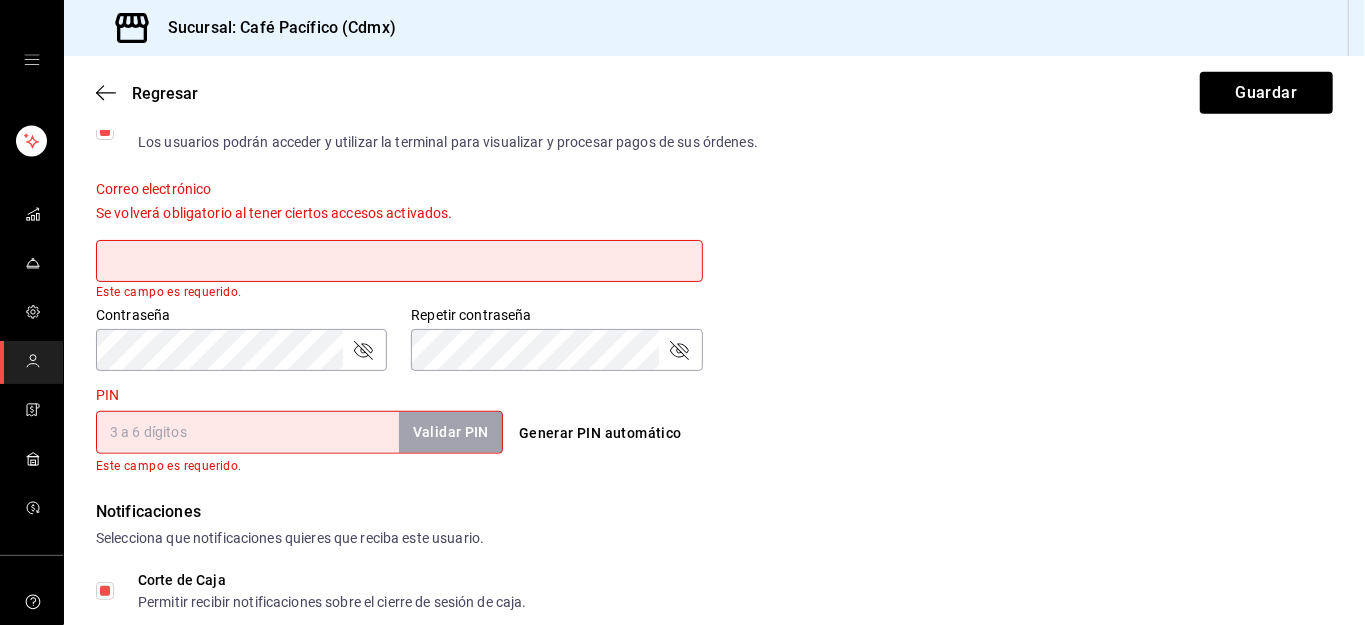 click on "PIN" at bounding box center [247, 432] 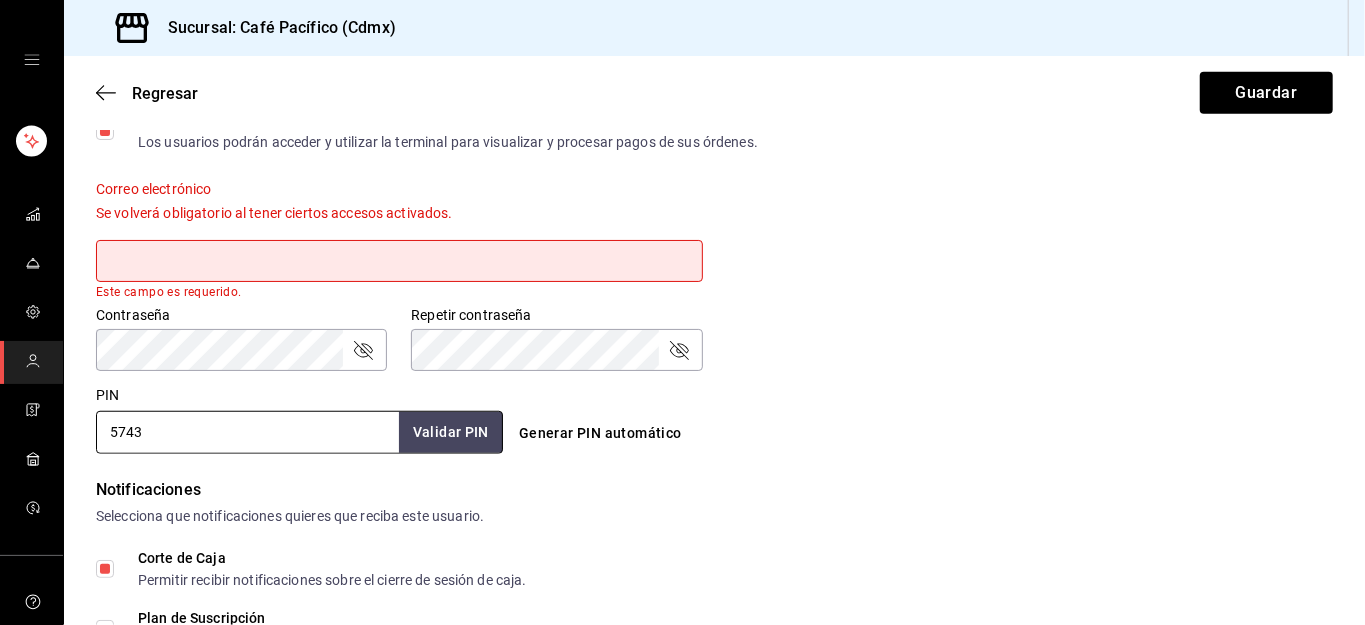 type on "5743" 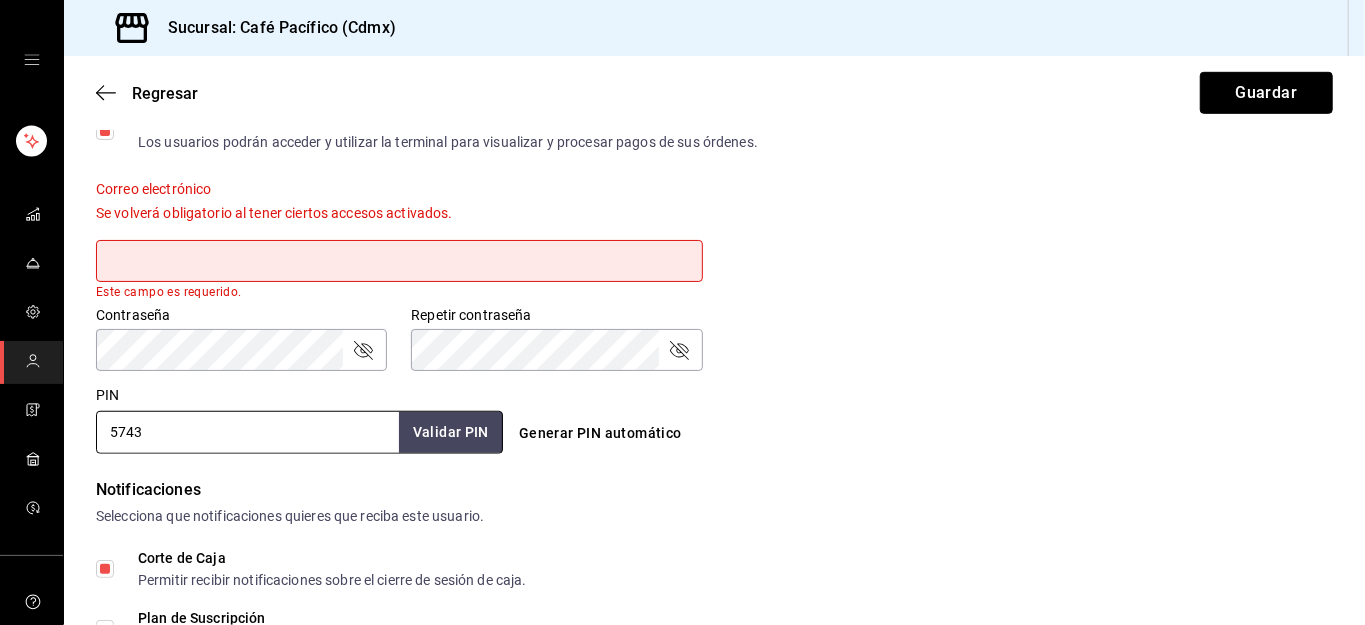 click on "Guardar" at bounding box center [1266, 93] 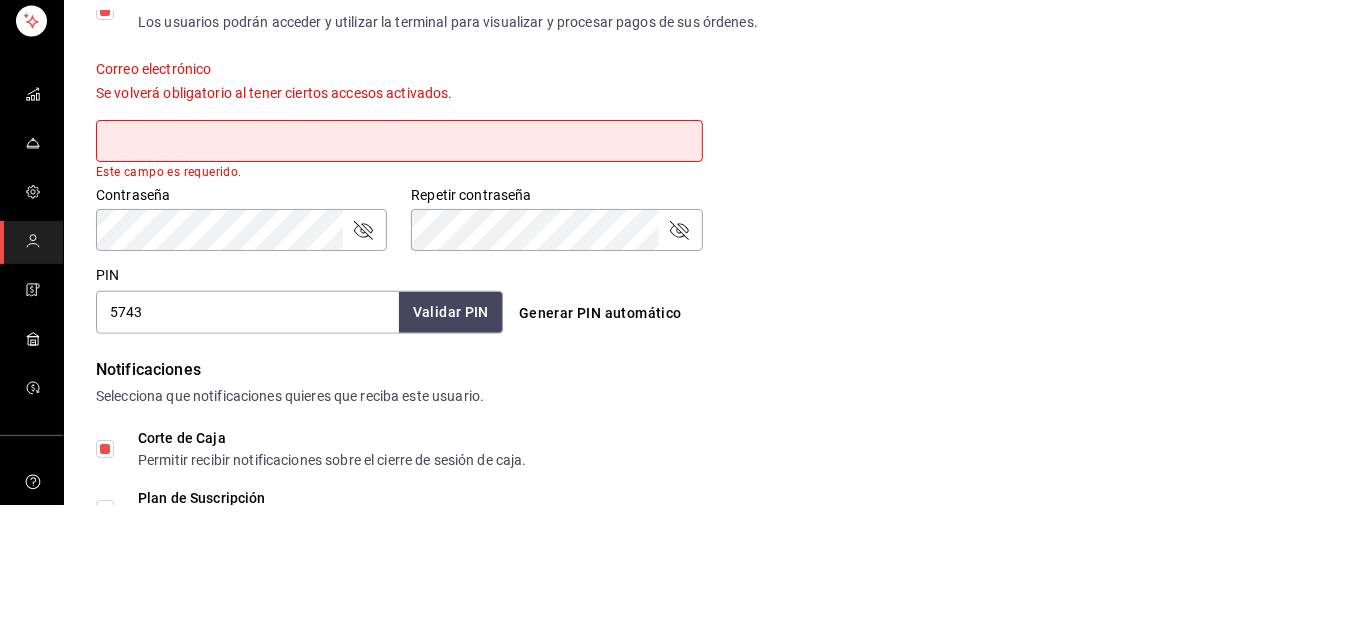 click on "Correo electrónico Se volverá obligatorio al tener ciertos accesos activados. Este campo es requerido." at bounding box center (702, 228) 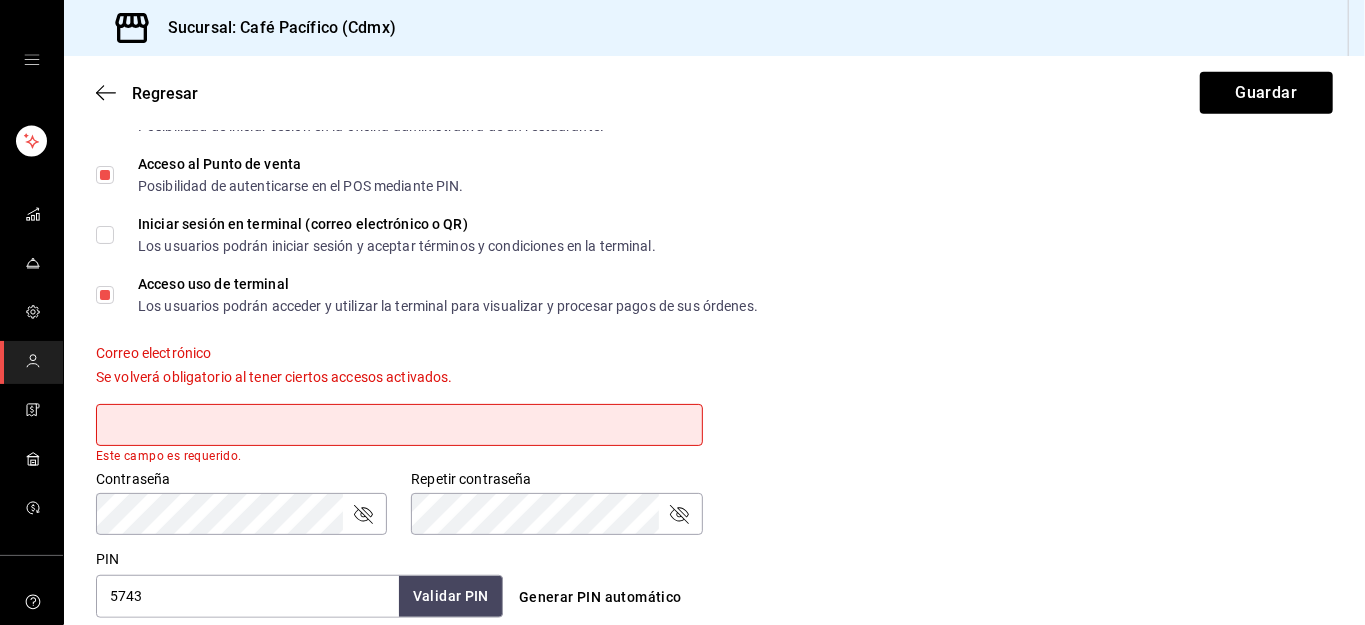 scroll, scrollTop: 533, scrollLeft: 0, axis: vertical 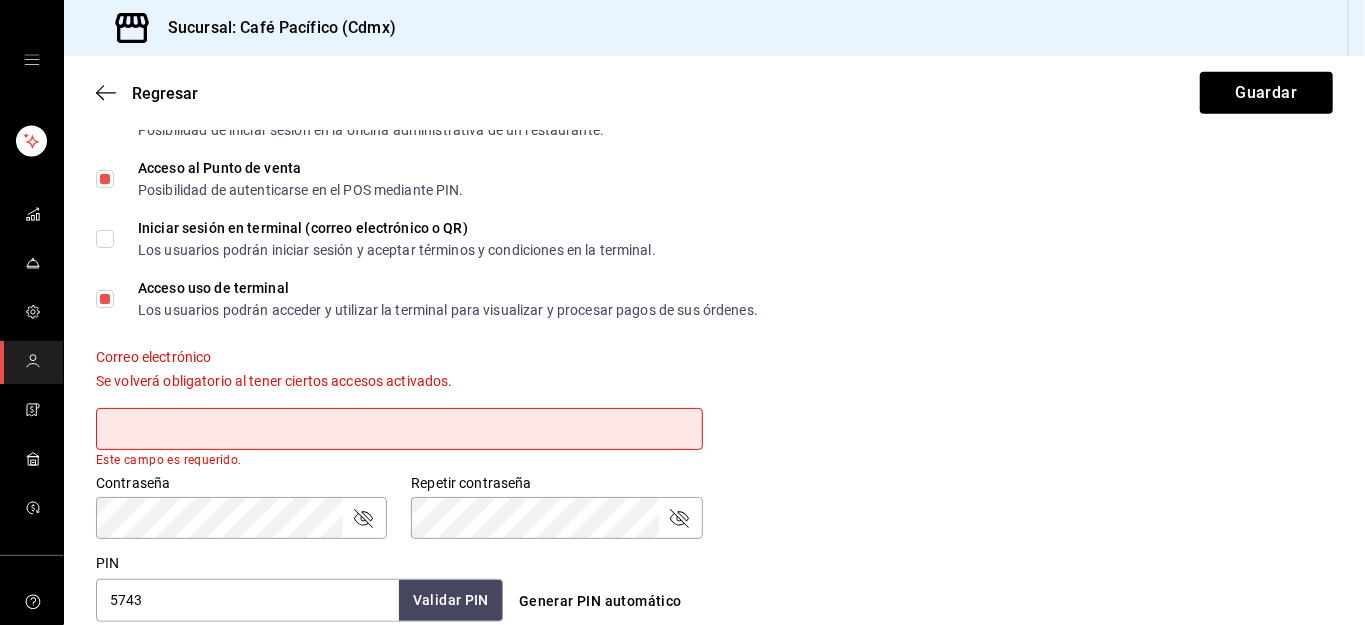 click on "Acceso uso de terminal Los usuarios podrán acceder y utilizar la terminal para visualizar y procesar pagos de sus órdenes." at bounding box center (105, 299) 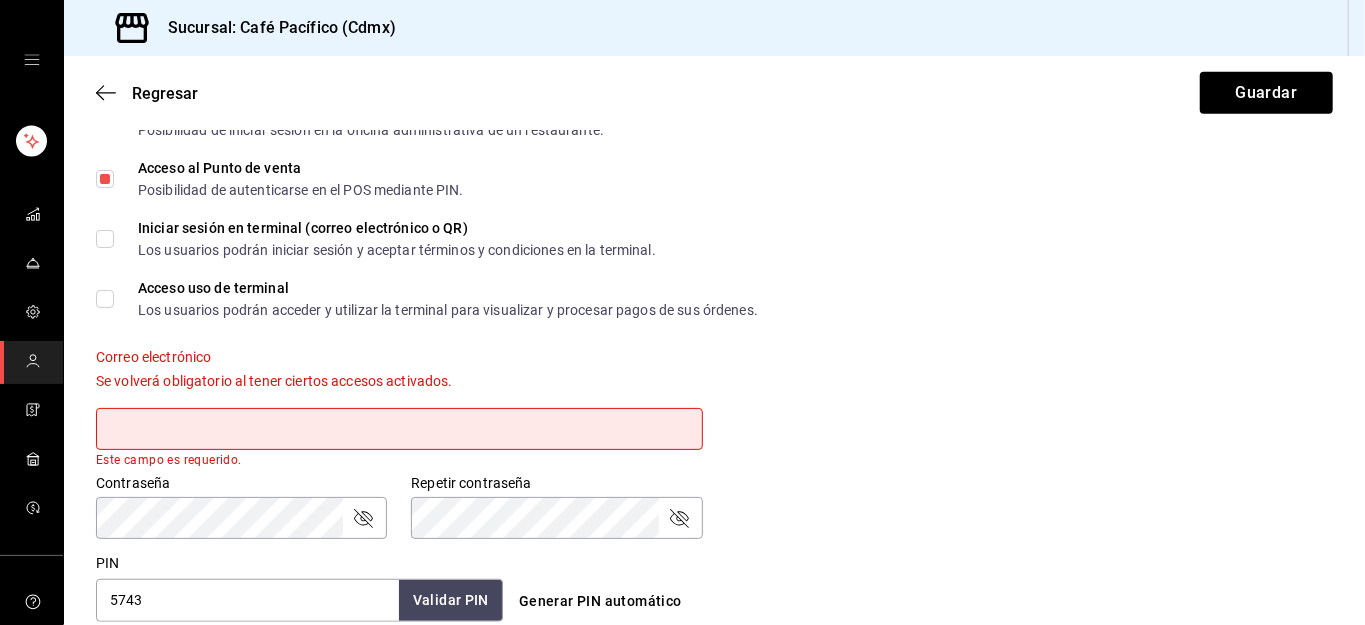 click on "Acceso uso de terminal Los usuarios podrán acceder y utilizar la terminal para visualizar y procesar pagos de sus órdenes." at bounding box center (105, 299) 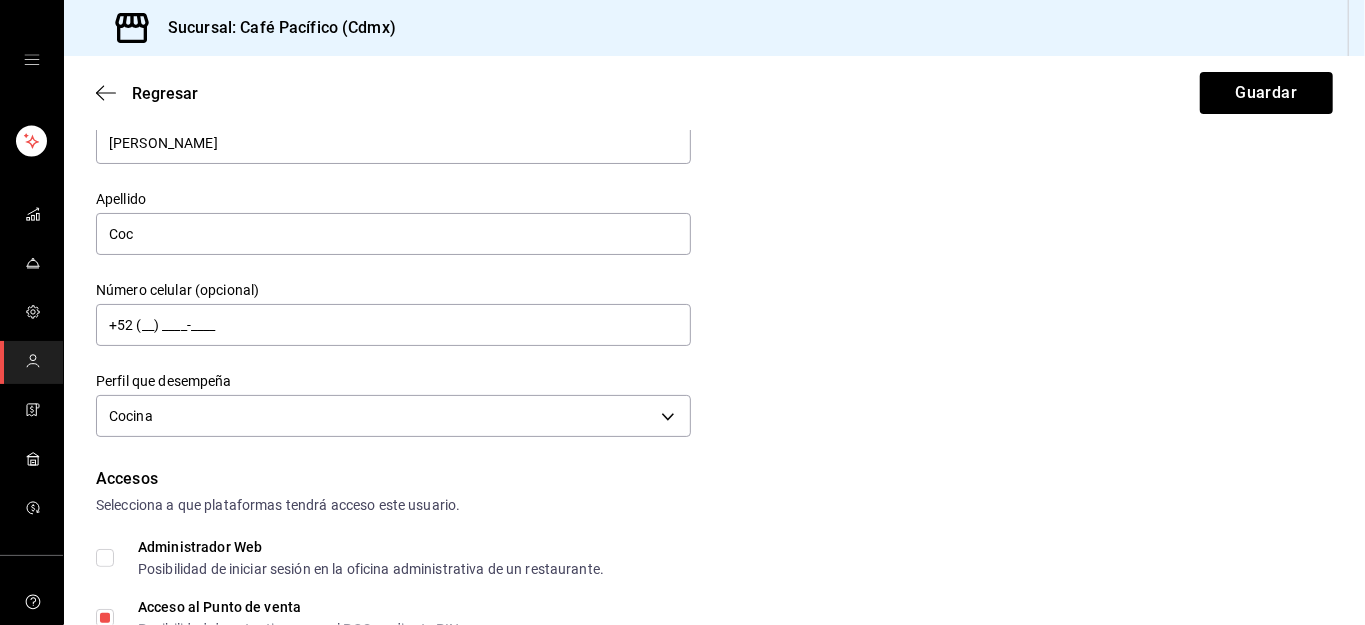 scroll, scrollTop: 110, scrollLeft: 0, axis: vertical 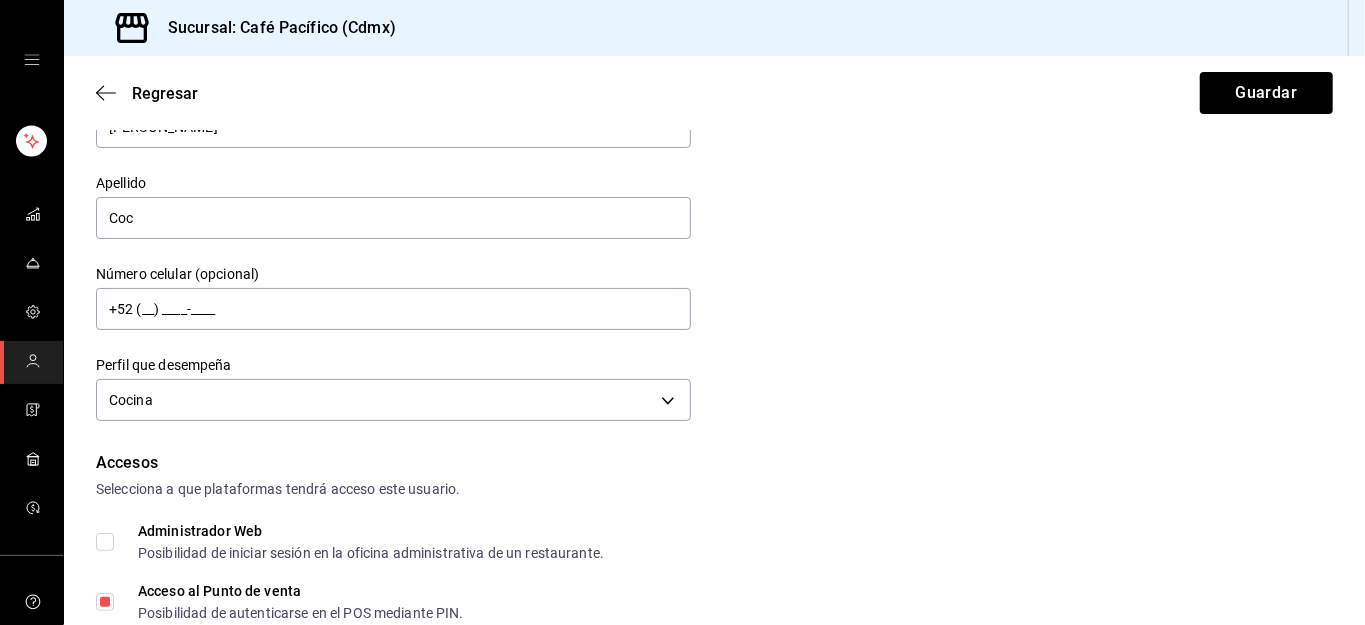 click on "Sucursal: Café Pacífico (Cdmx) Regresar Guardar Datos personales Nombre [PERSON_NAME] Coc Número celular (opcional) +52 (__) ____-____ Perfil que desempeña Cocina KITCHEN Accesos Selecciona a que plataformas tendrá acceso este usuario. Administrador Web Posibilidad de iniciar sesión en la oficina administrativa de un restaurante.  Acceso al Punto de venta Posibilidad de autenticarse en el POS mediante PIN.  Iniciar sesión en terminal (correo electrónico o QR) Los usuarios podrán iniciar sesión y aceptar términos y condiciones en la terminal. Acceso uso de terminal Los usuarios podrán acceder y utilizar la terminal para visualizar y procesar pagos de sus órdenes. Correo electrónico Se volverá obligatorio al tener ciertos accesos activados. Este campo es requerido. Contraseña Contraseña Repetir contraseña Repetir contraseña PIN 5743 Validar PIN ​ Generar PIN automático Notificaciones Selecciona que notificaciones quieres que reciba este usuario. [GEOGRAPHIC_DATA] Plan de Suscripción" at bounding box center [682, 312] 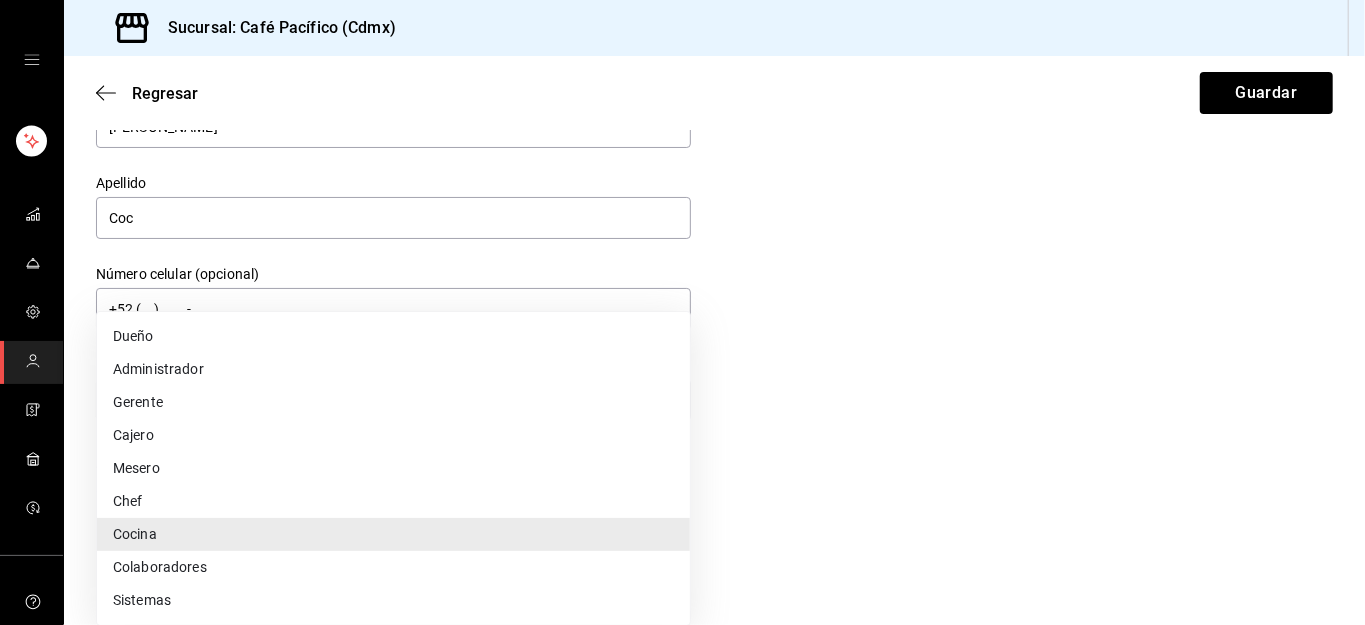 click on "Chef" at bounding box center (393, 501) 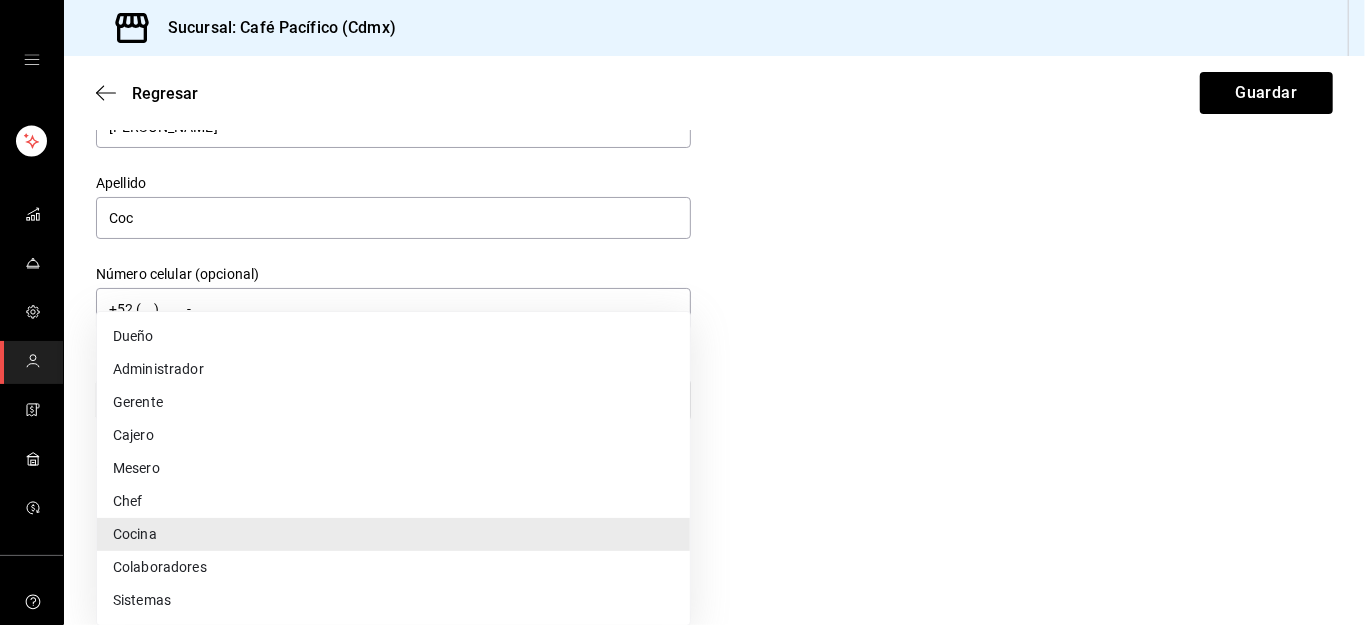 type on "CHEF" 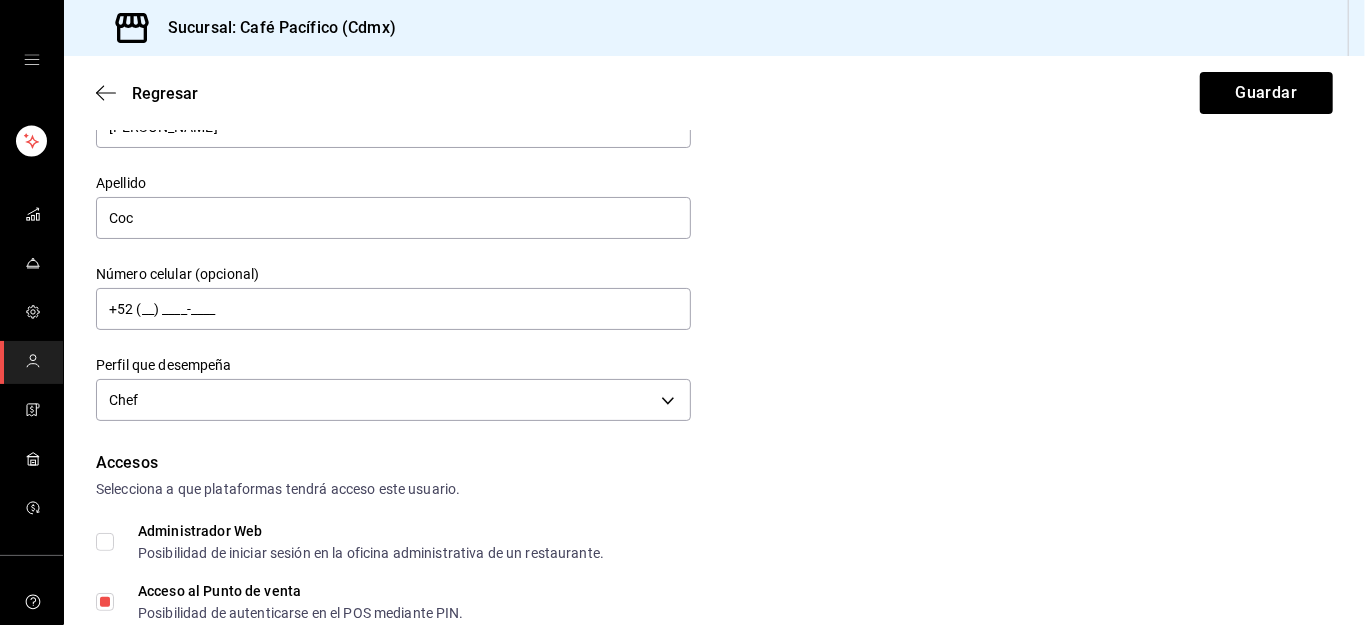click on "Accesos" at bounding box center (714, 463) 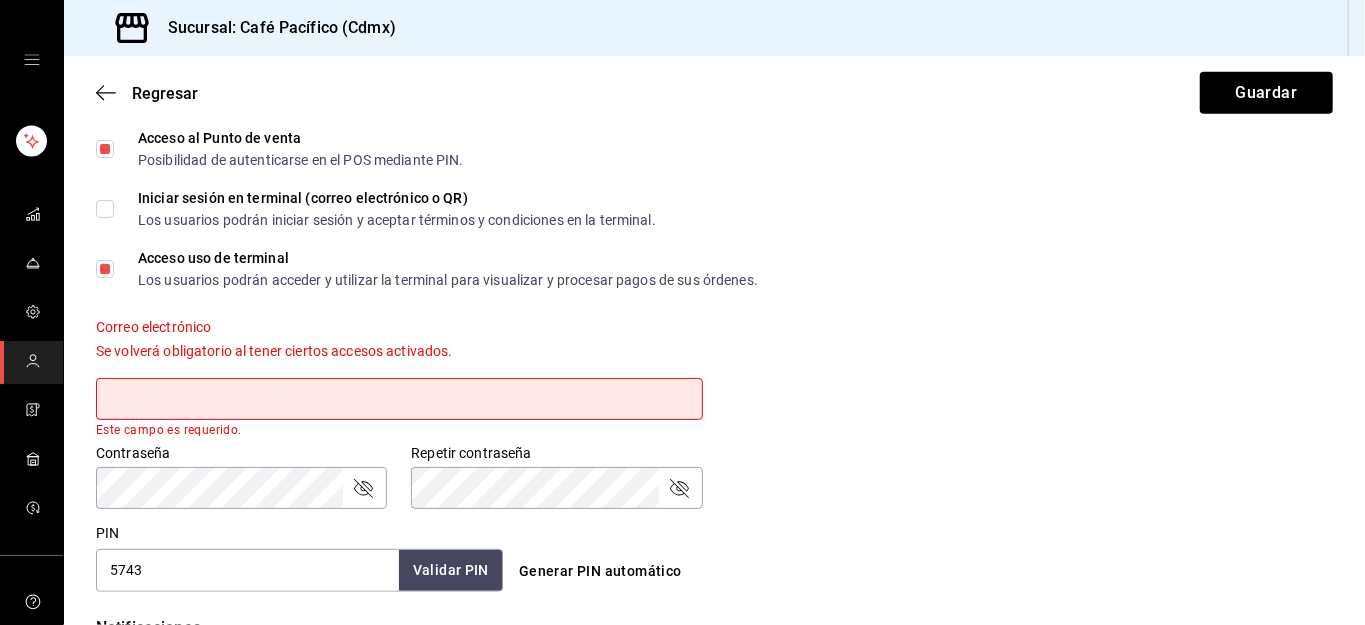 scroll, scrollTop: 566, scrollLeft: 0, axis: vertical 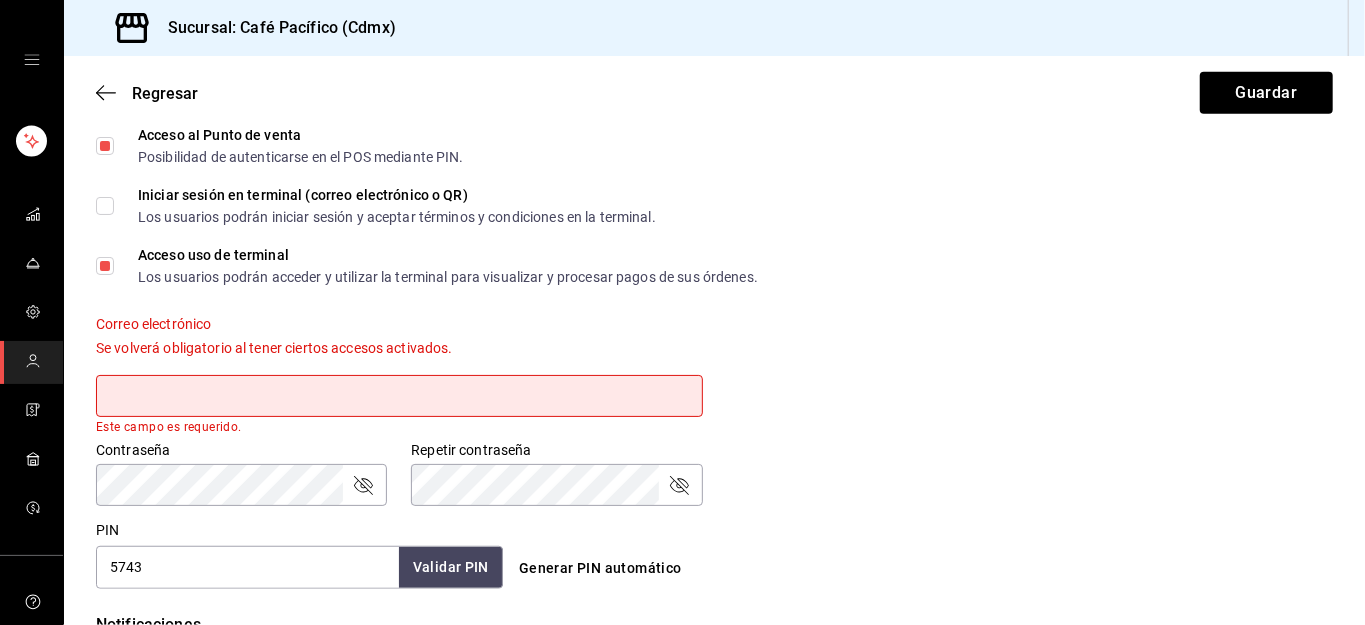 click on "Acceso uso de terminal Los usuarios podrán acceder y utilizar la terminal para visualizar y procesar pagos de sus órdenes." at bounding box center [105, 266] 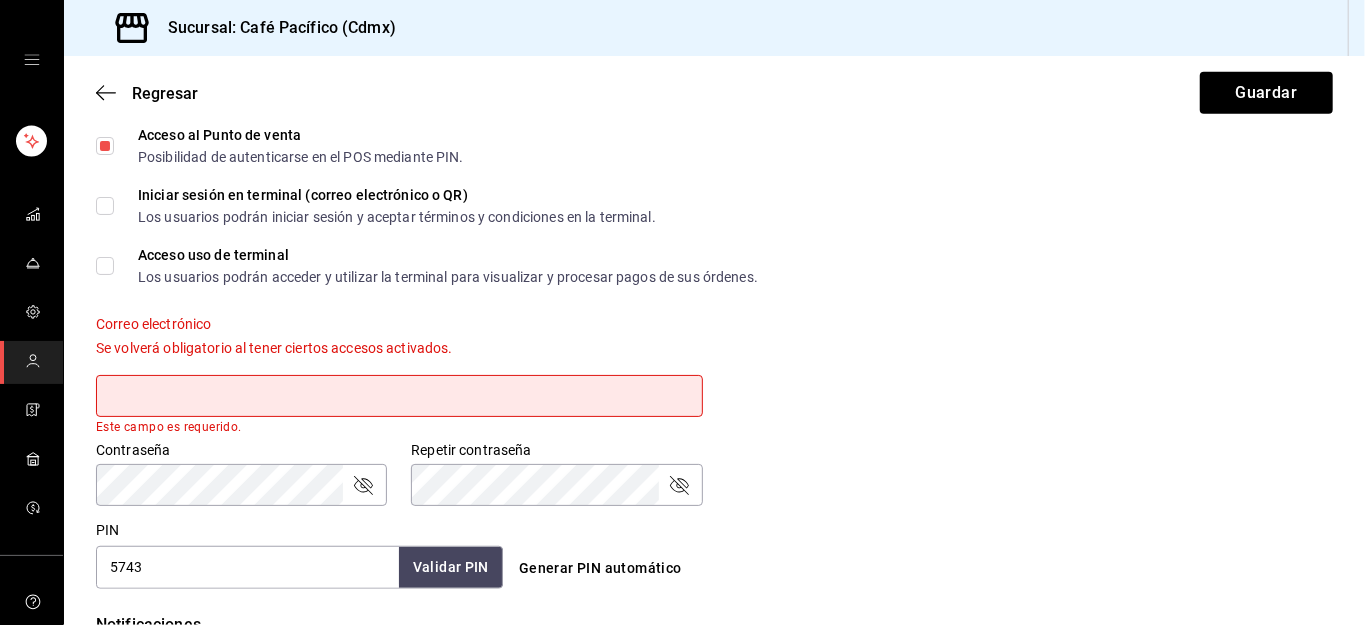 click on "Acceso uso de terminal Los usuarios podrán acceder y utilizar la terminal para visualizar y procesar pagos de sus órdenes." at bounding box center [105, 266] 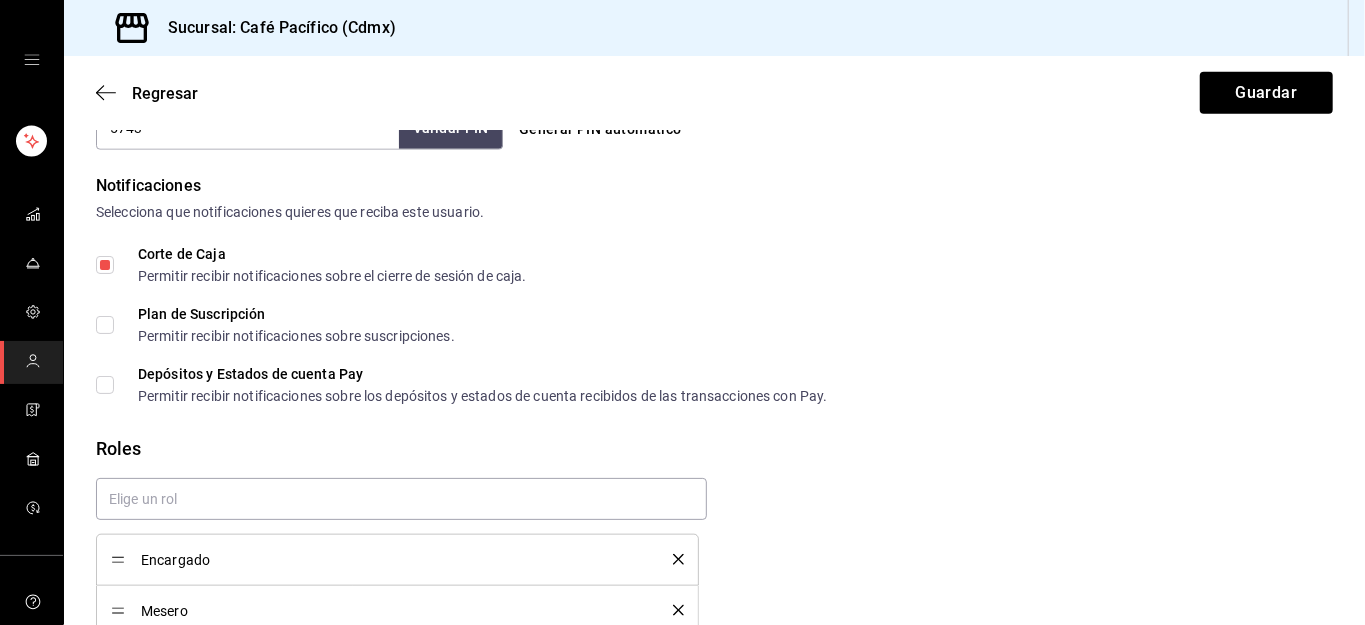 scroll, scrollTop: 1006, scrollLeft: 0, axis: vertical 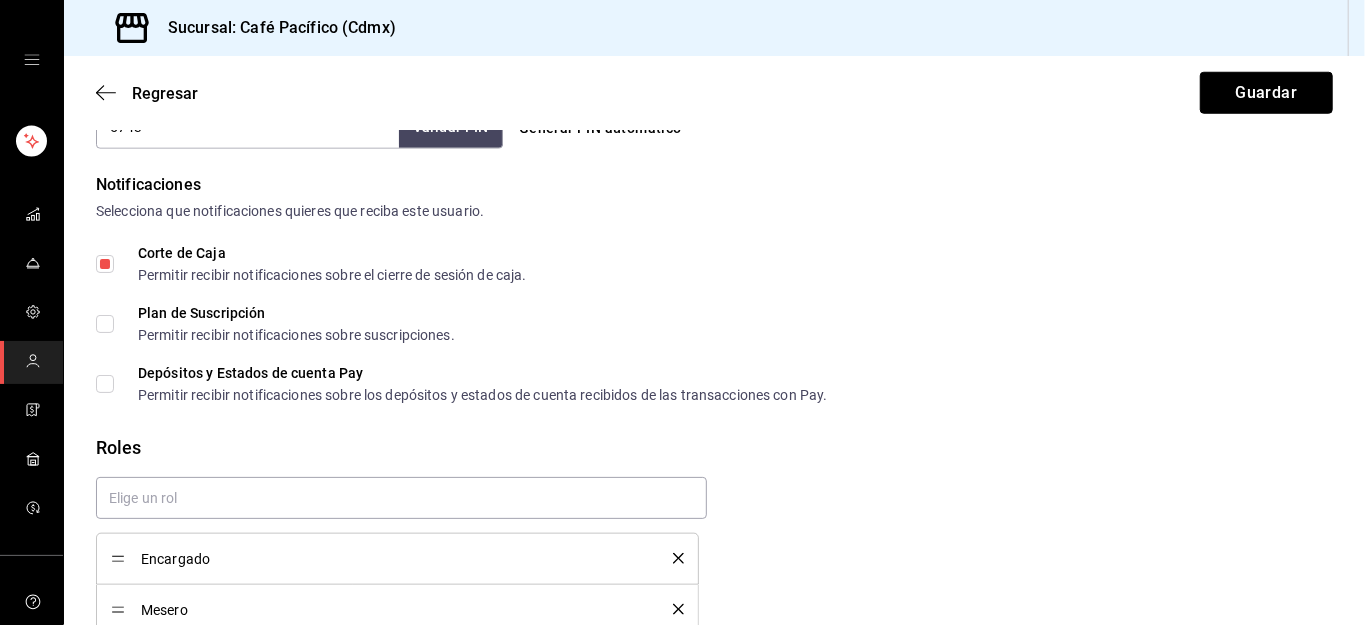 click on "Guardar" at bounding box center [1266, 93] 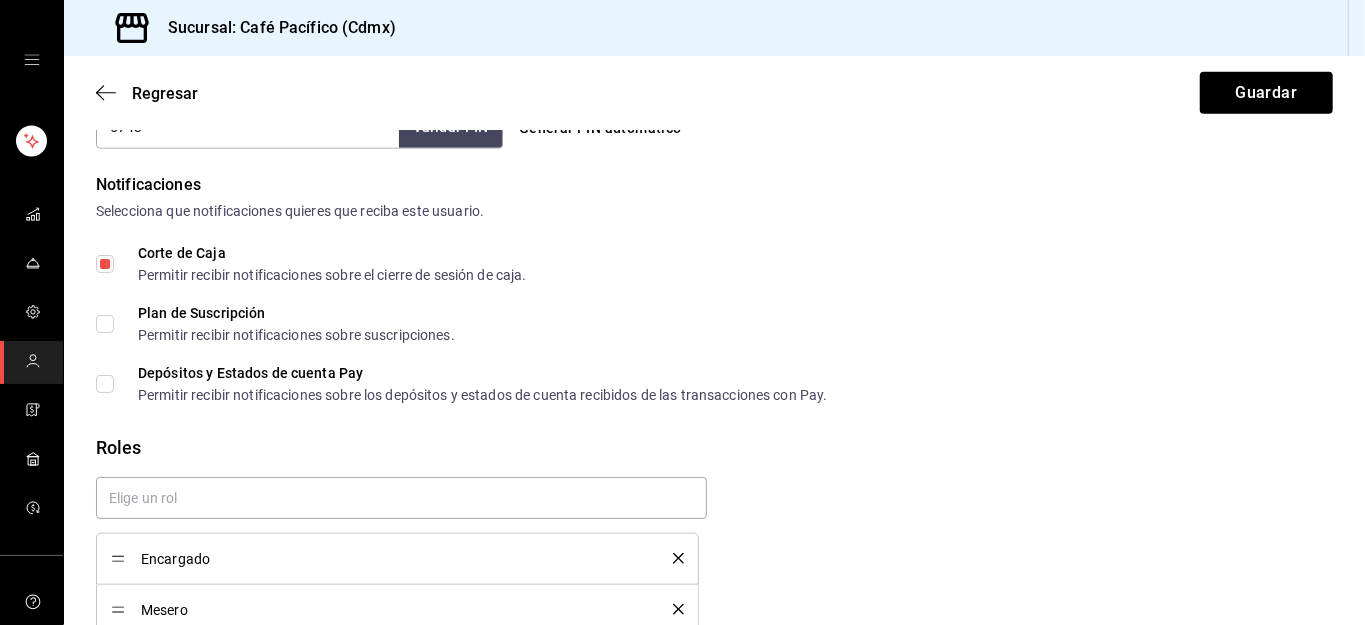 scroll, scrollTop: 573, scrollLeft: 0, axis: vertical 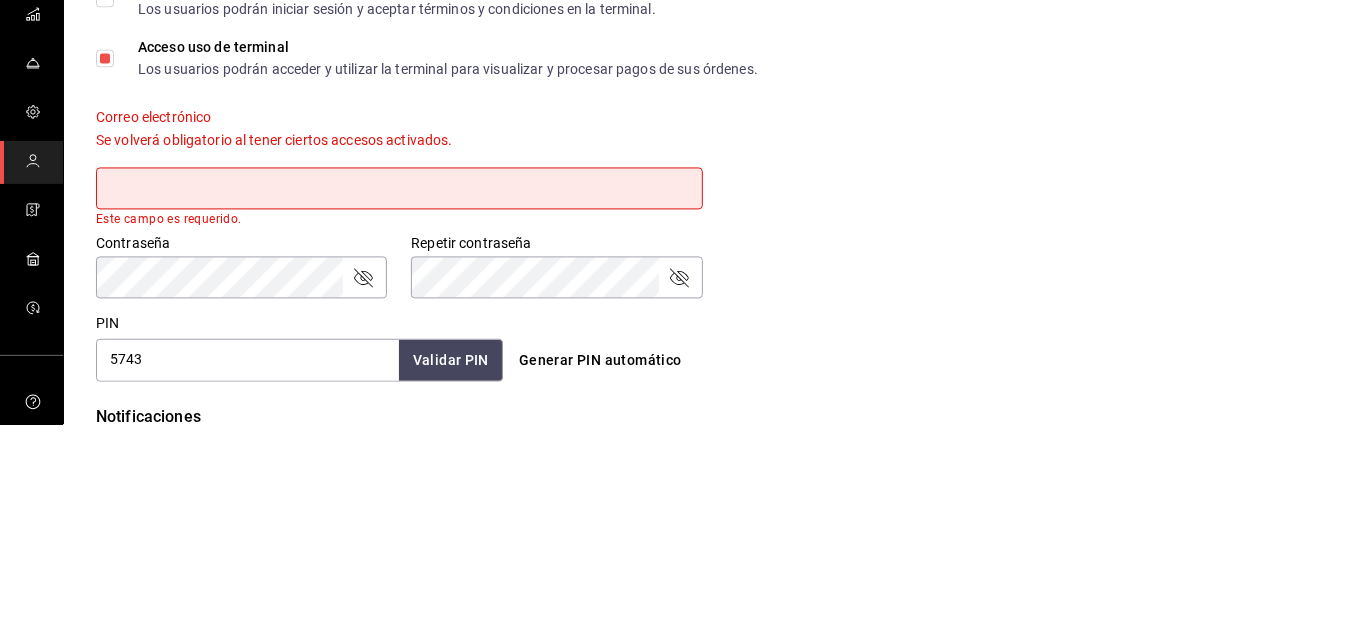 click on "Correo electrónico Se volverá obligatorio al tener ciertos accesos activados. Este campo es requerido." at bounding box center (702, 356) 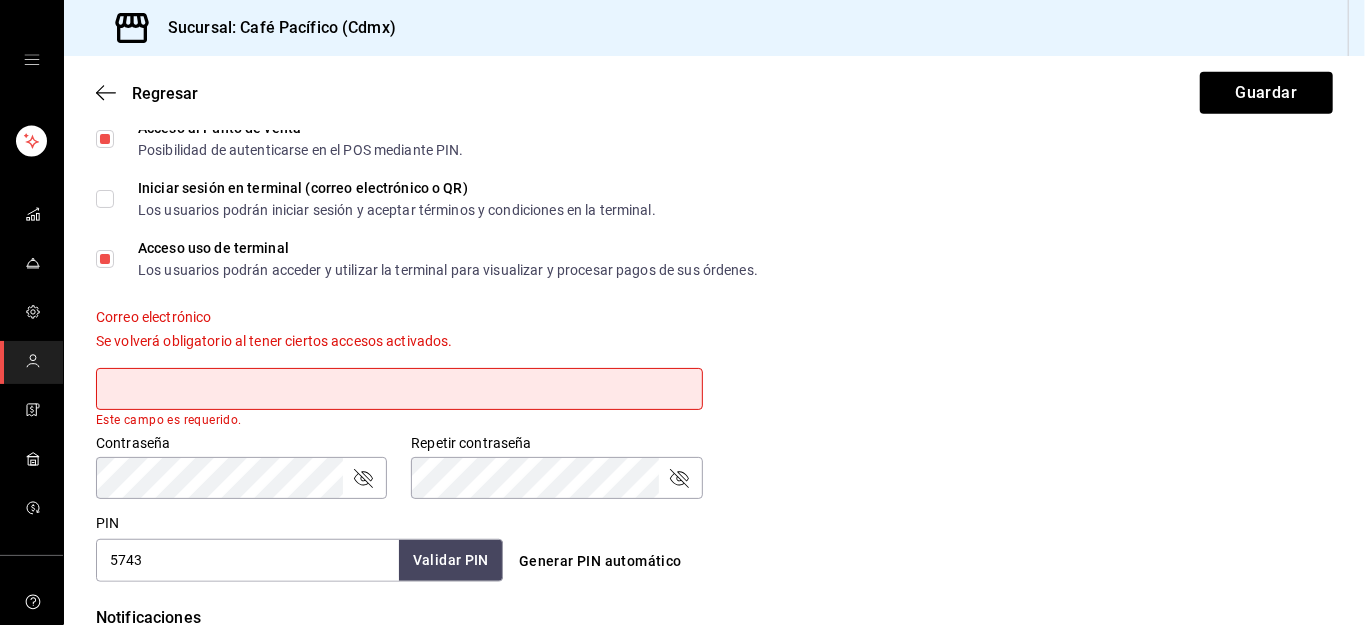 click at bounding box center (399, 389) 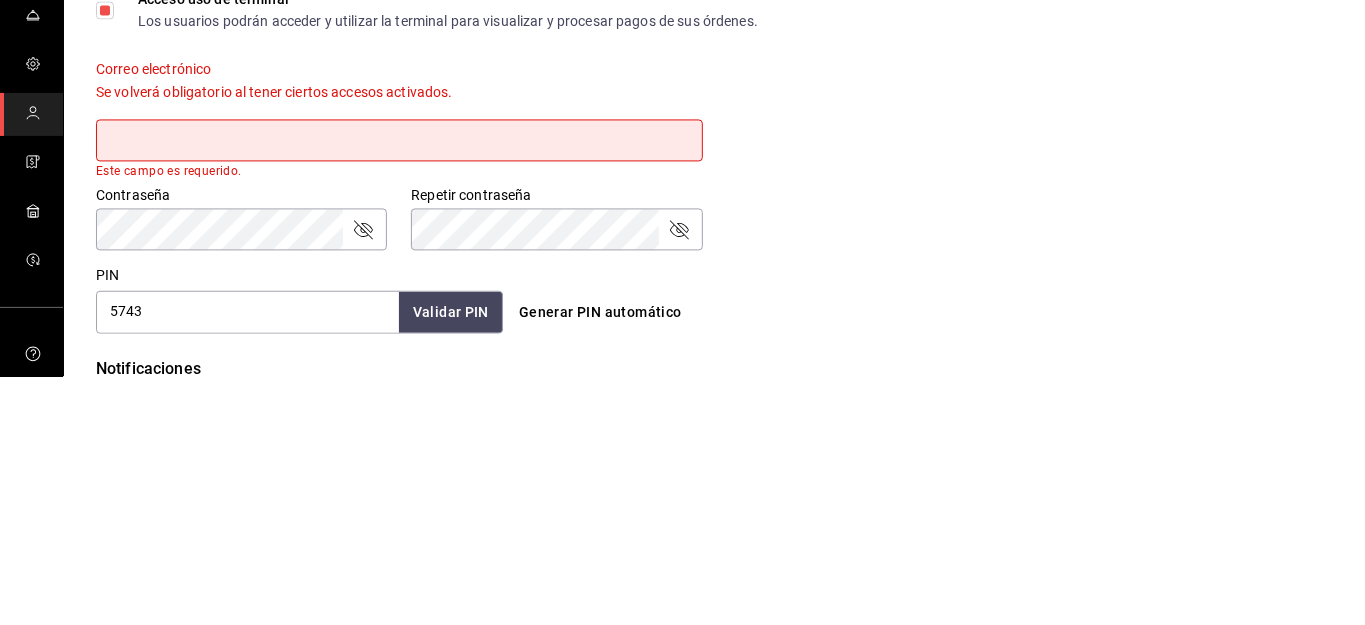 click on "Este campo es requerido." at bounding box center [399, 420] 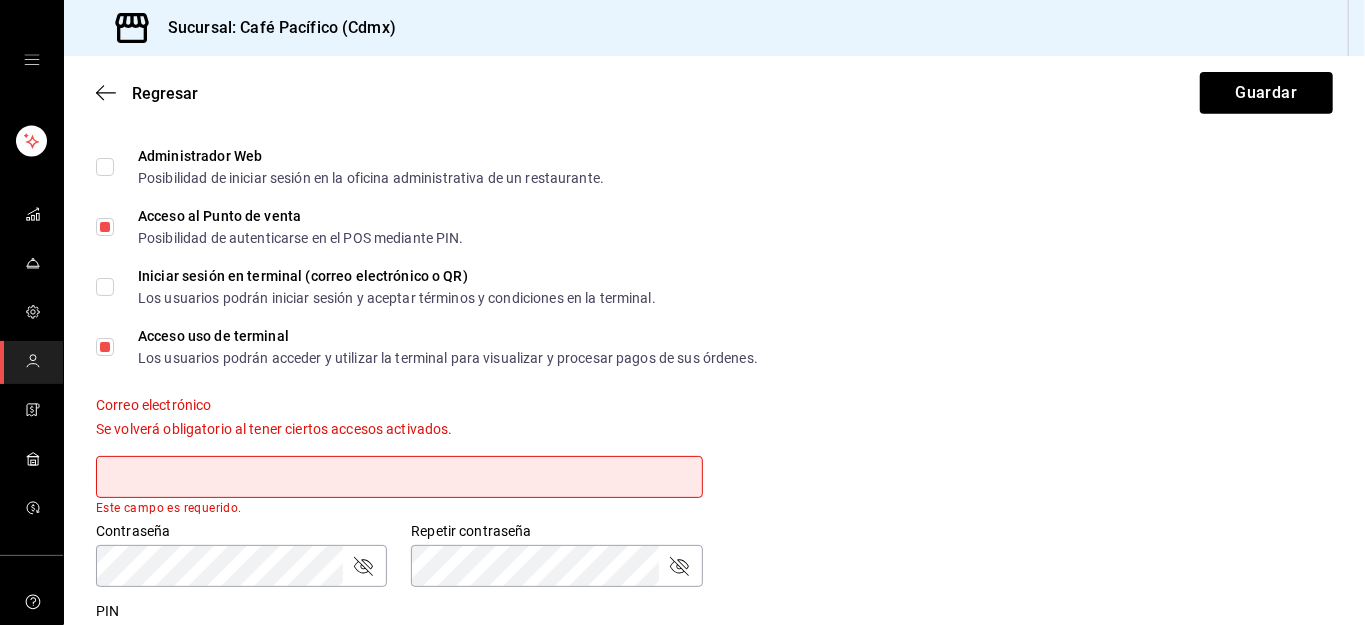 scroll, scrollTop: 480, scrollLeft: 0, axis: vertical 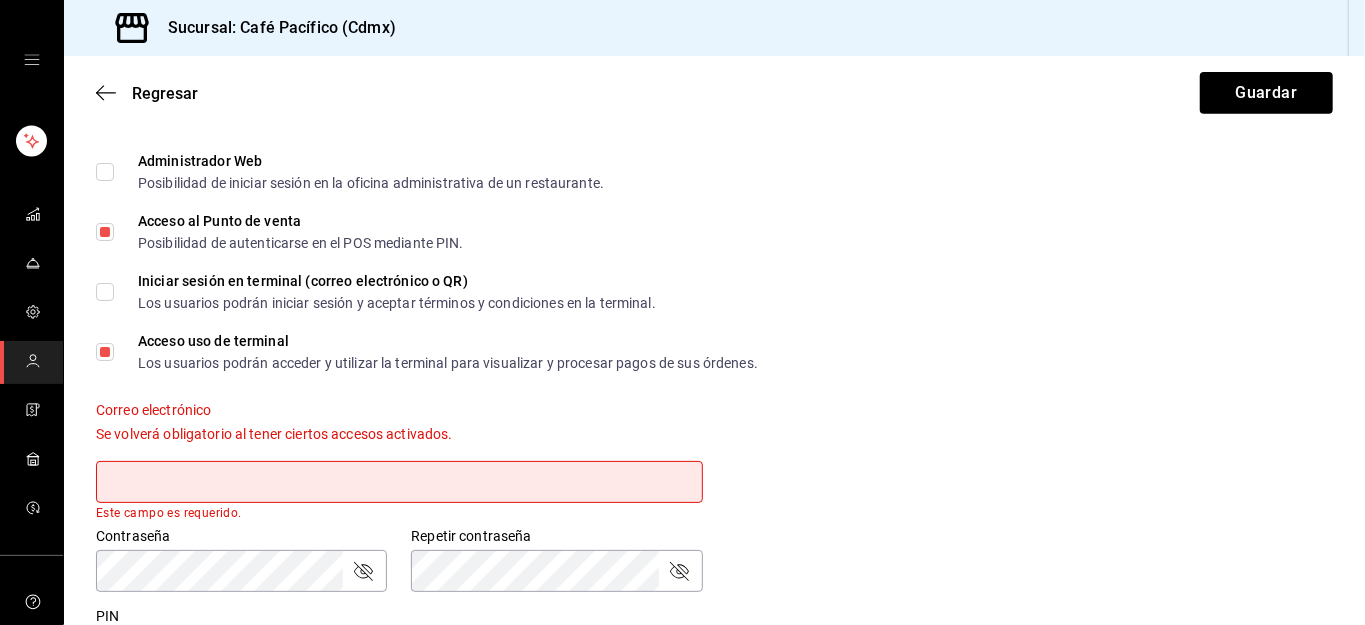 click on "Administrador Web Posibilidad de iniciar sesión en la oficina administrativa de un restaurante." at bounding box center [105, 172] 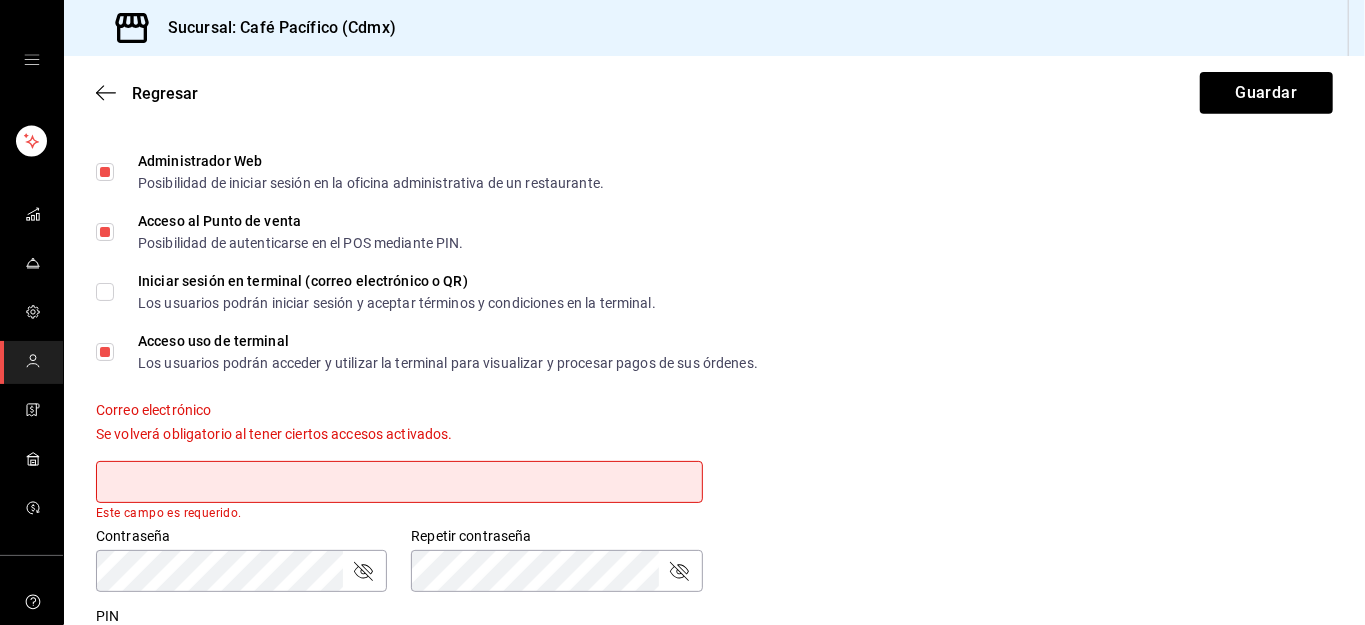 click on "Administrador Web Posibilidad de iniciar sesión en la oficina administrativa de un restaurante." at bounding box center (105, 172) 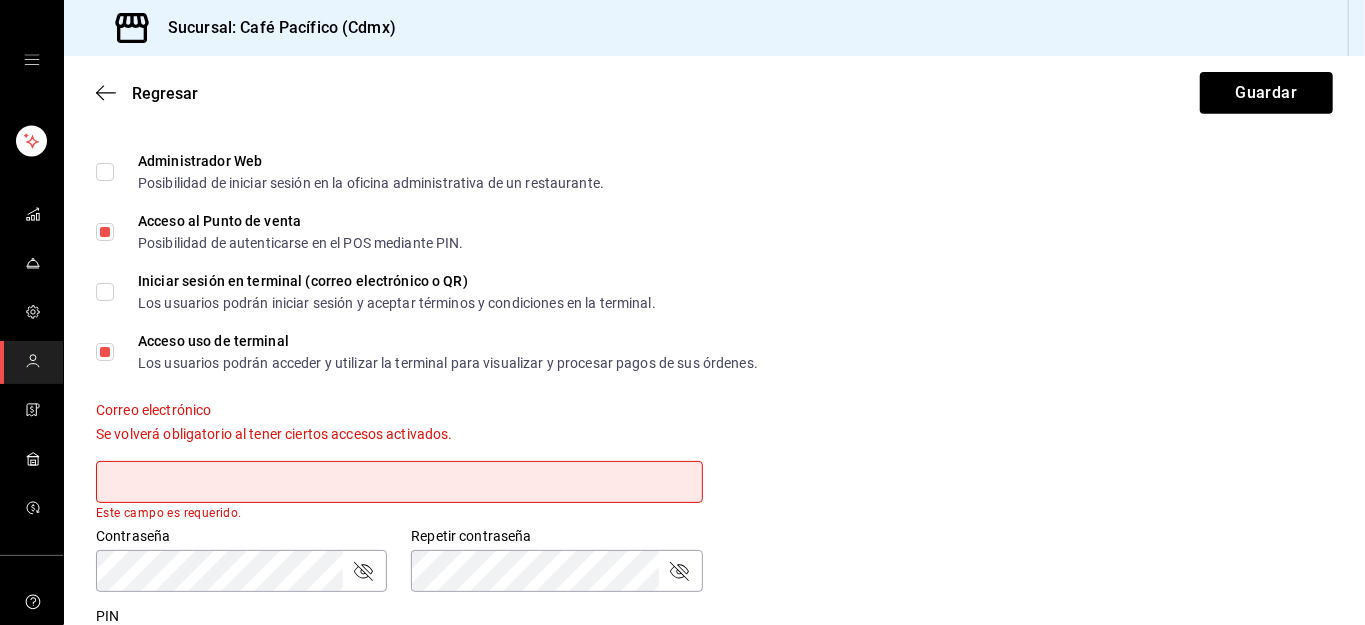 click on "Acceso uso de terminal Los usuarios podrán acceder y utilizar la terminal para visualizar y procesar pagos de sus órdenes." at bounding box center [105, 352] 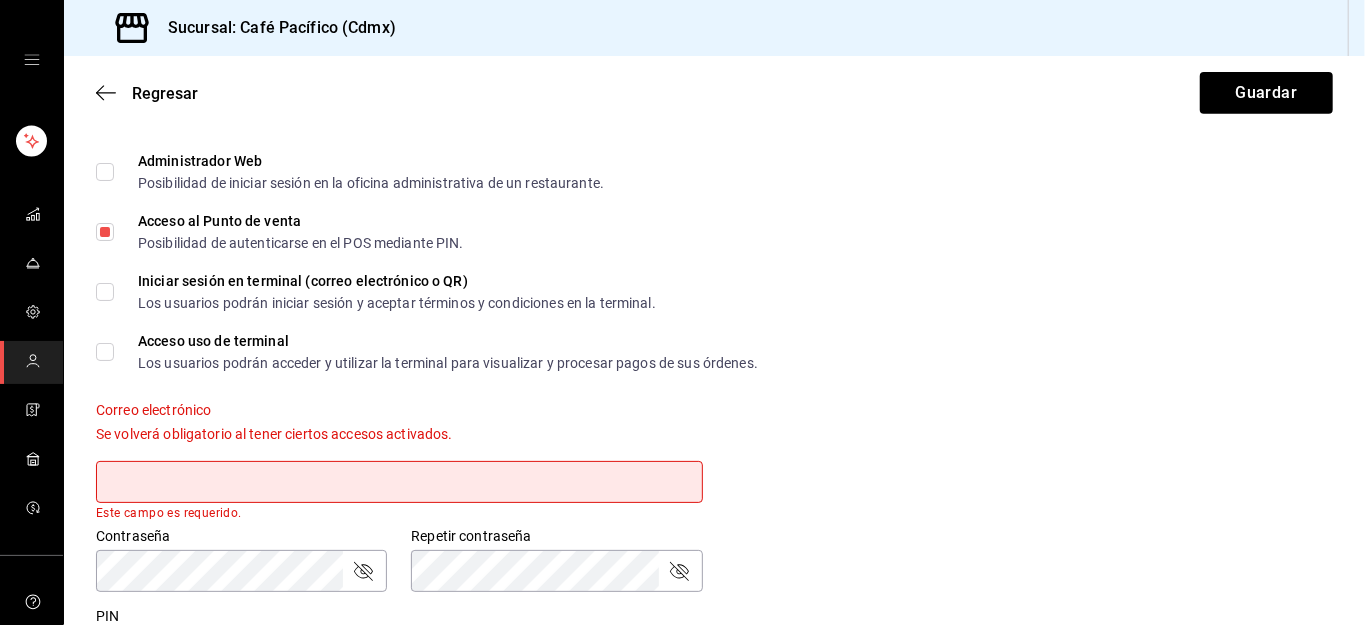click on "Acceso uso de terminal Los usuarios podrán acceder y utilizar la terminal para visualizar y procesar pagos de sus órdenes." at bounding box center [105, 352] 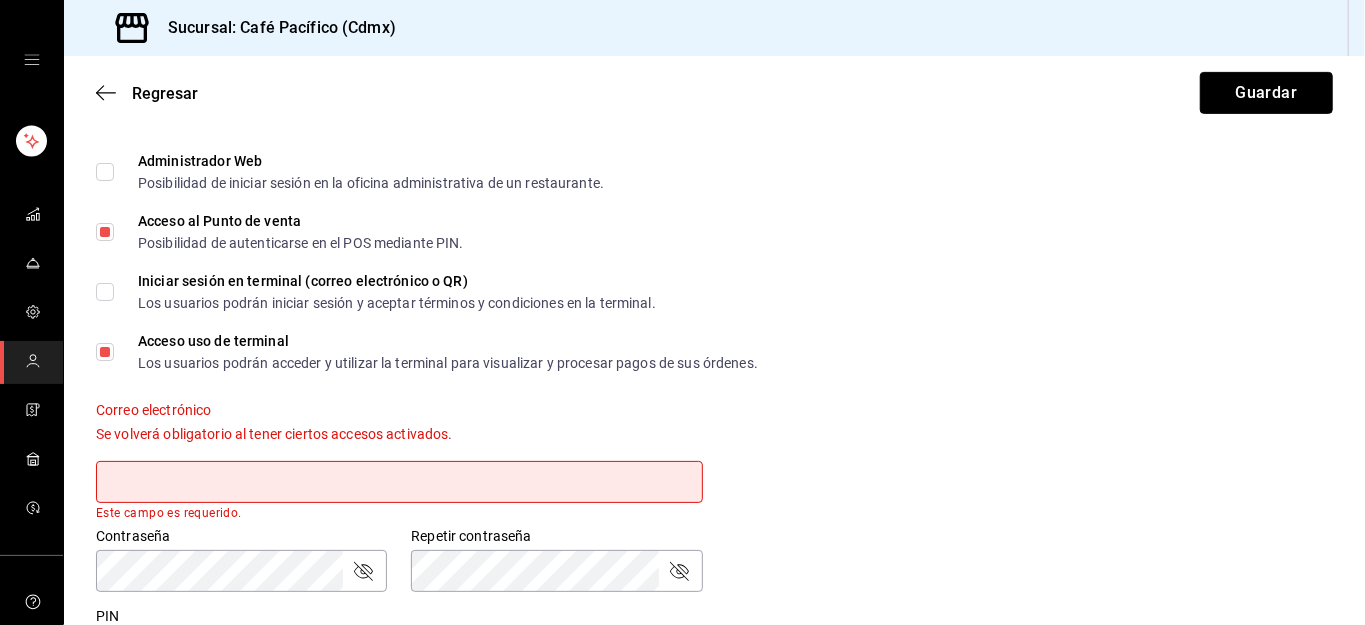 click on "Guardar" at bounding box center [1266, 93] 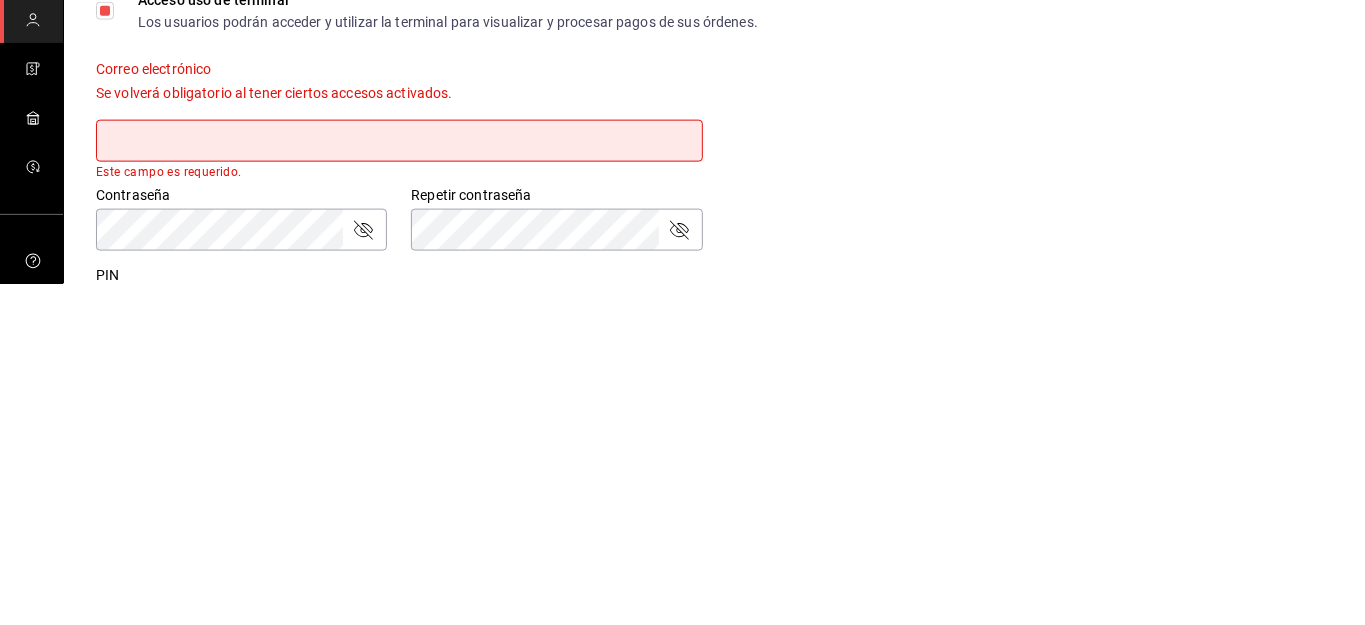 click on "Correo electrónico Se volverá obligatorio al tener ciertos accesos activados. Este campo es requerido." at bounding box center [702, 449] 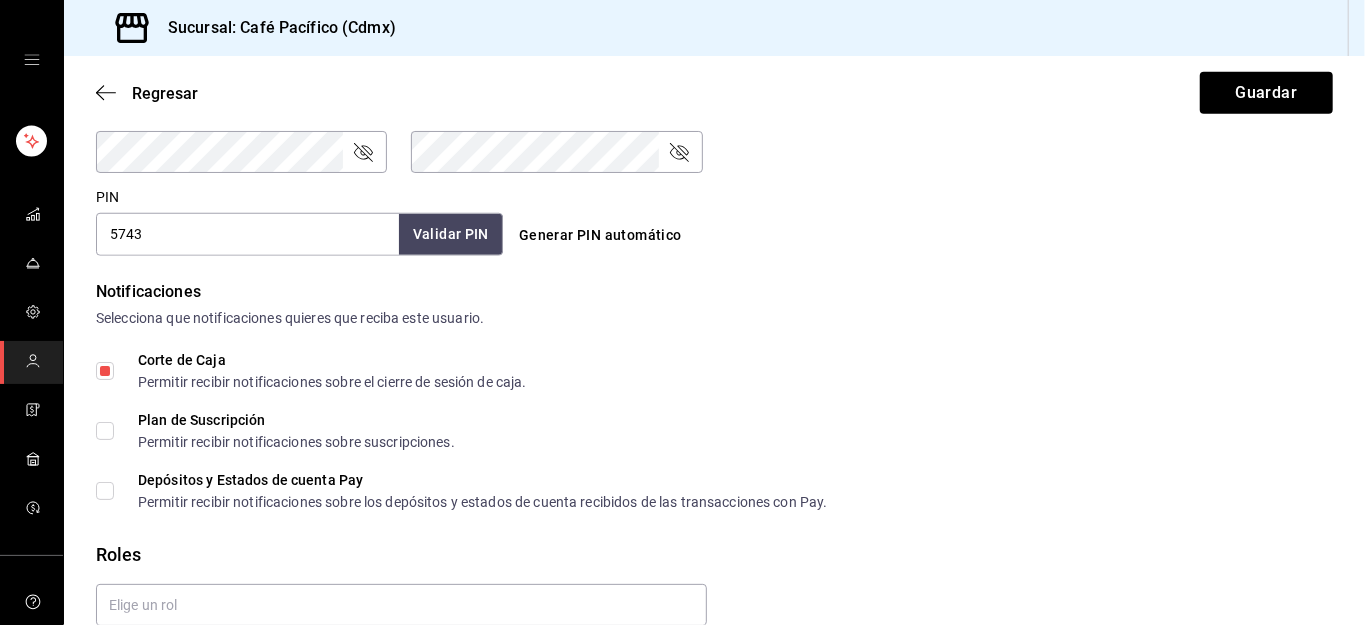 scroll, scrollTop: 903, scrollLeft: 0, axis: vertical 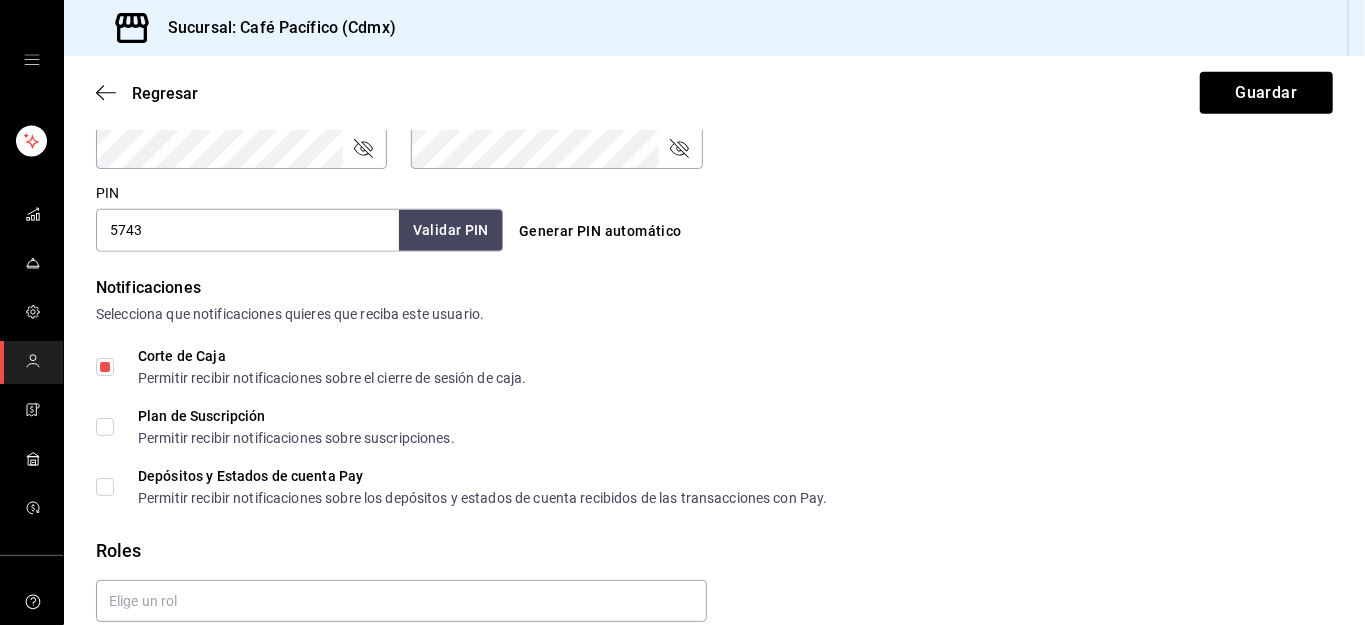click on "Corte de Caja Permitir recibir notificaciones sobre el cierre de sesión de caja." at bounding box center [105, 367] 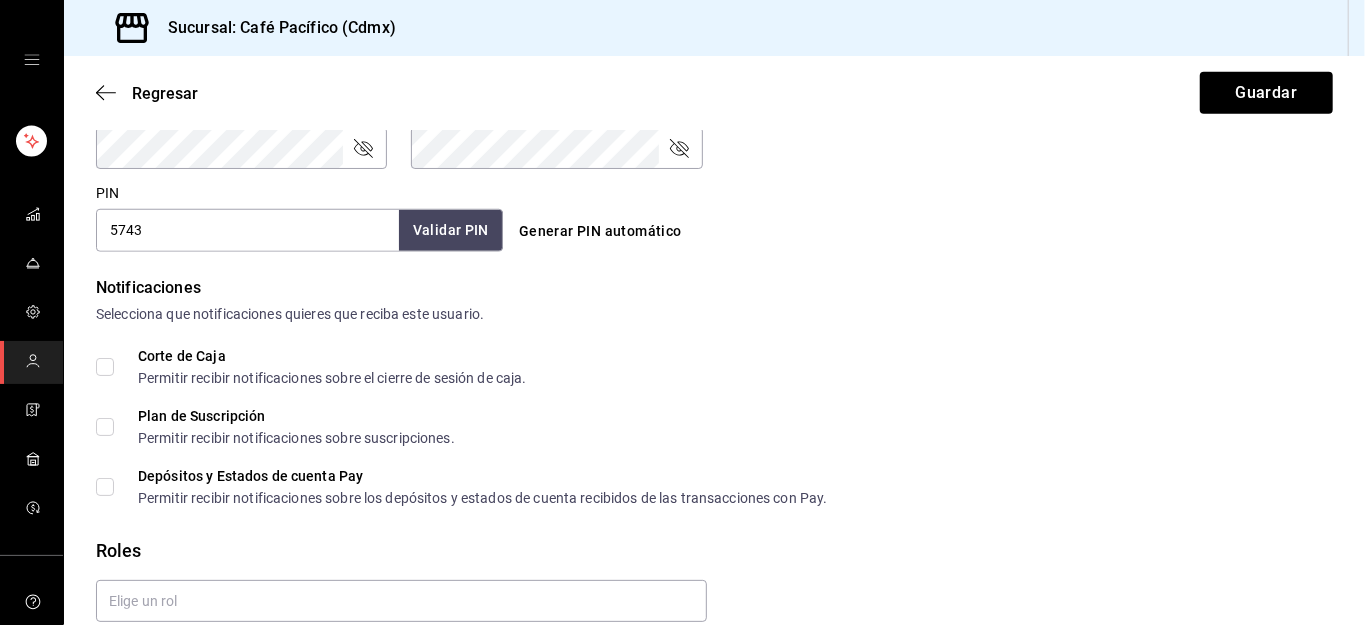 click on "Corte de Caja Permitir recibir notificaciones sobre el cierre de sesión de caja." at bounding box center (105, 367) 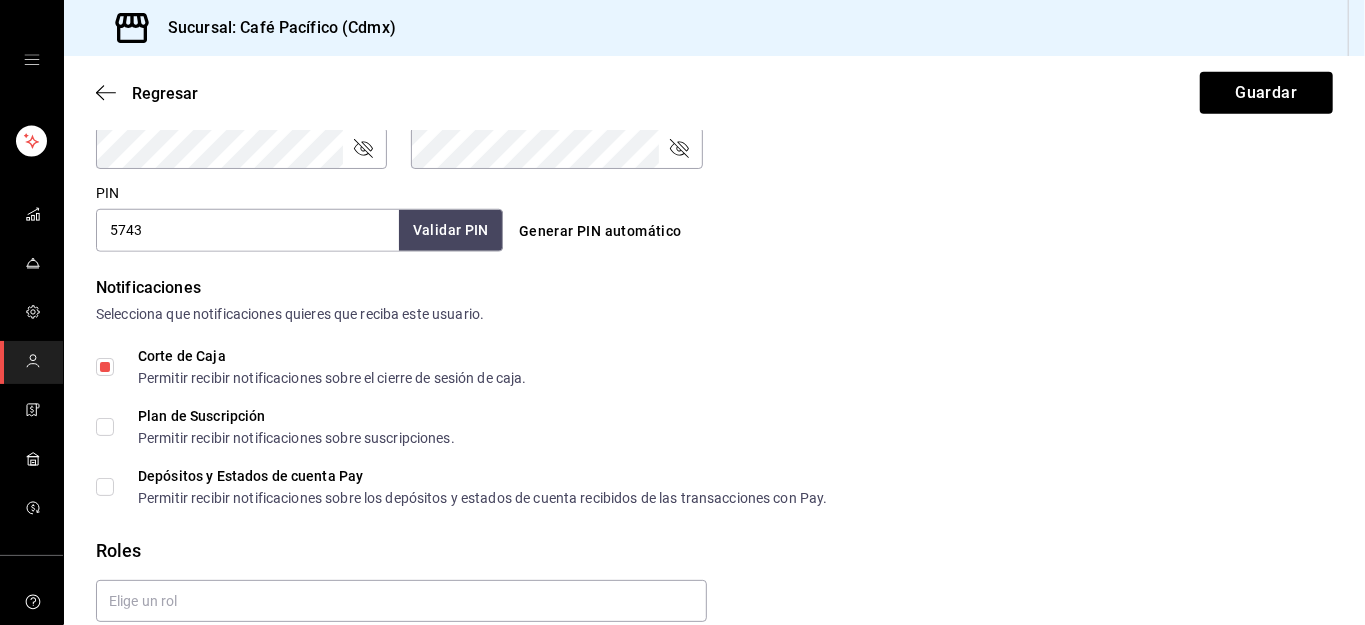click on "Corte de Caja Permitir recibir notificaciones sobre el cierre de sesión de caja." at bounding box center [105, 367] 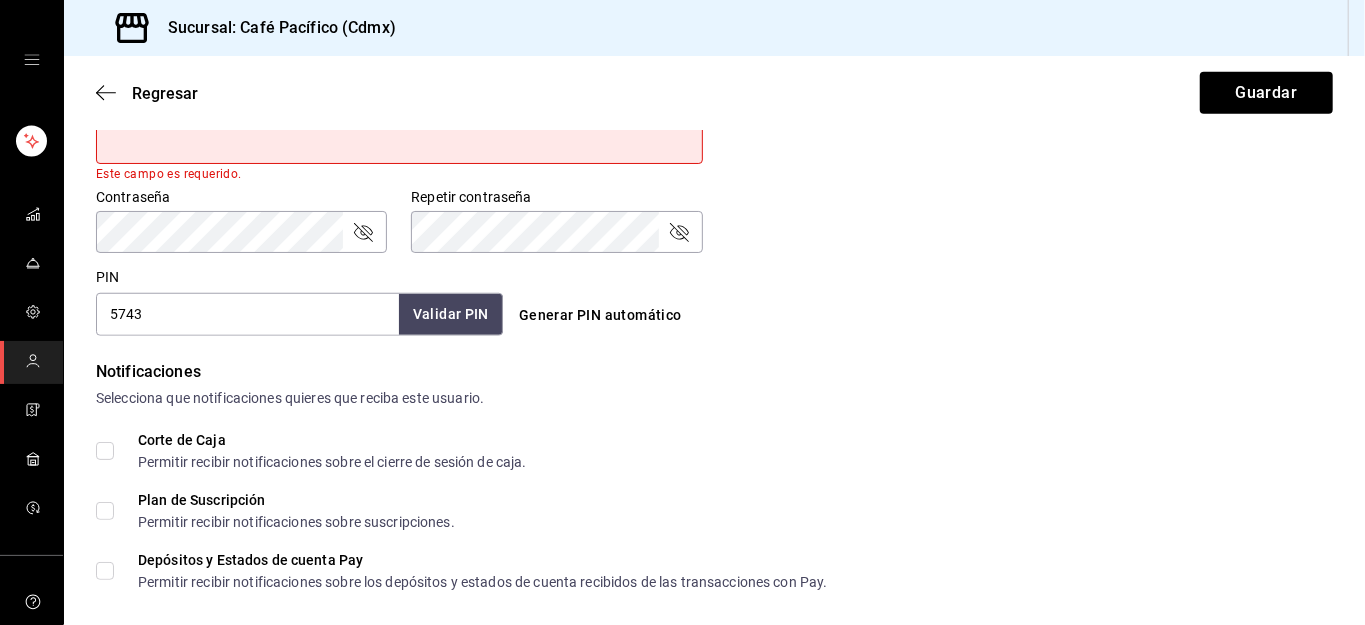 scroll, scrollTop: 797, scrollLeft: 0, axis: vertical 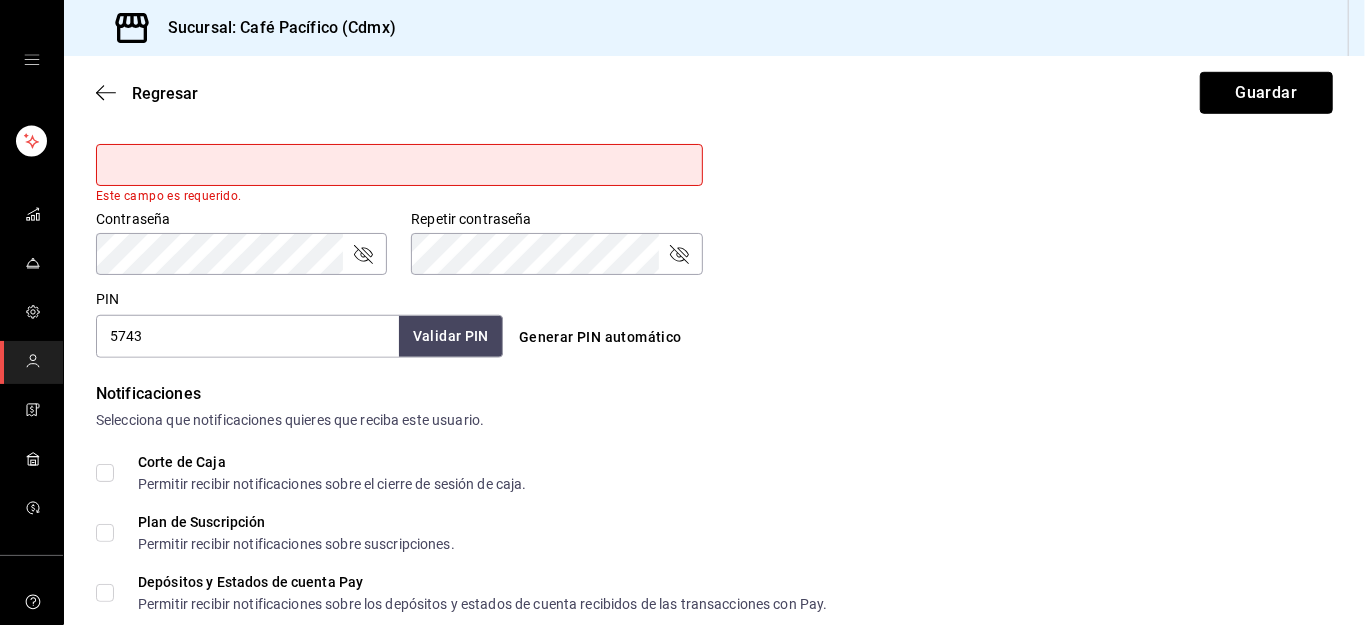 click on "Guardar" at bounding box center (1266, 93) 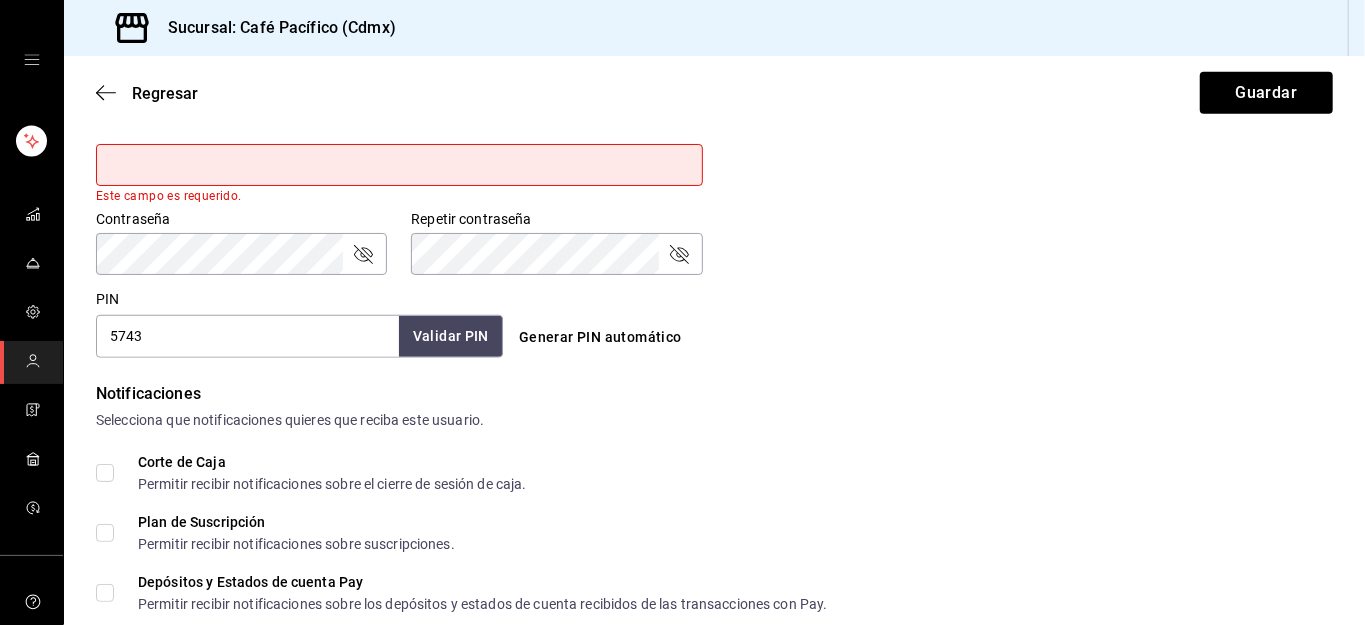 checkbox on "true" 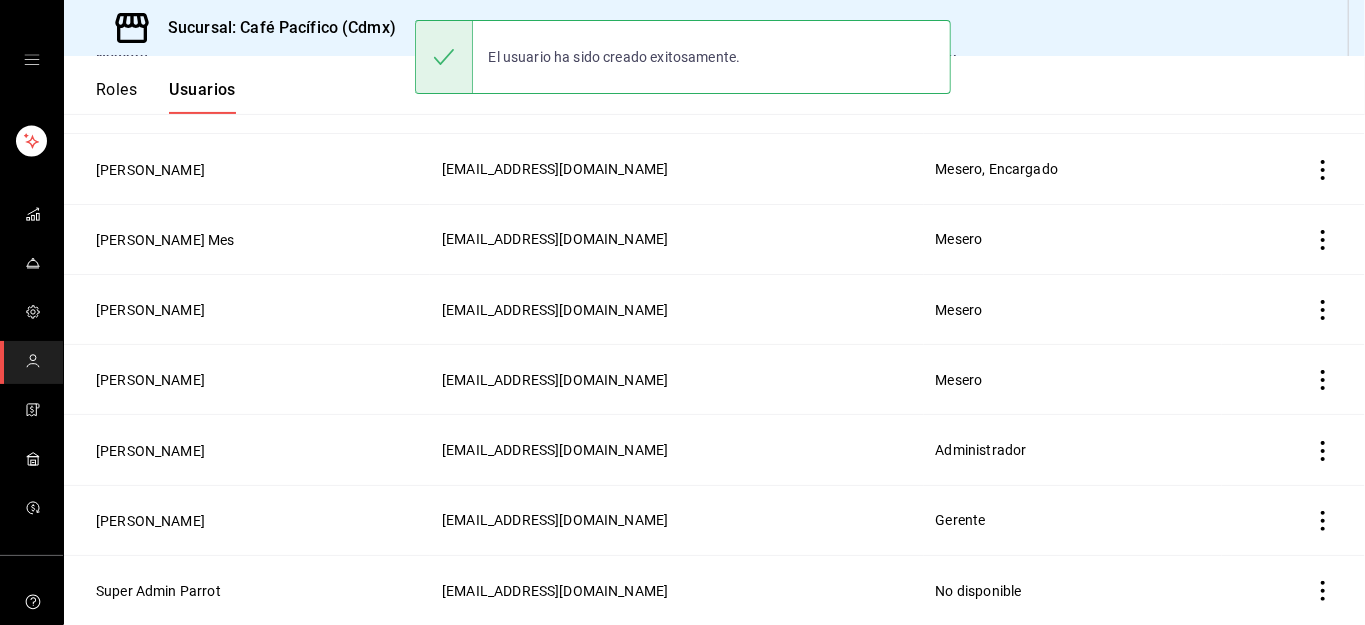 scroll, scrollTop: 142, scrollLeft: 0, axis: vertical 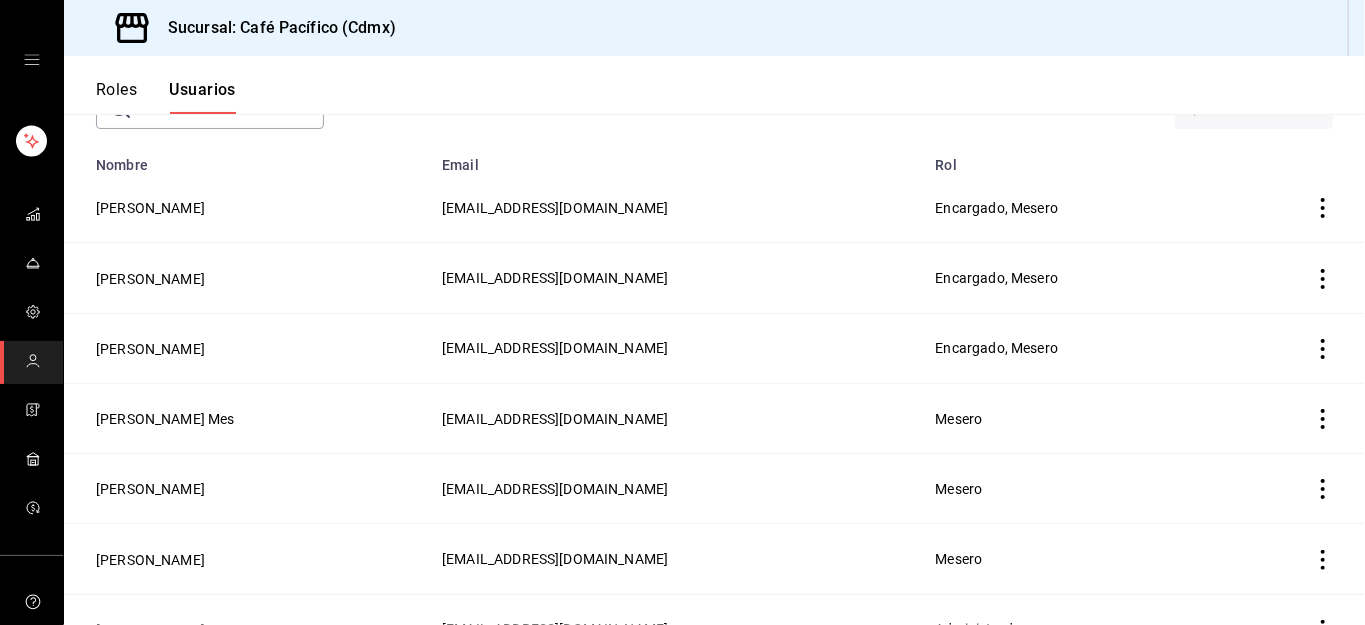 click on "[PERSON_NAME]" at bounding box center [150, 208] 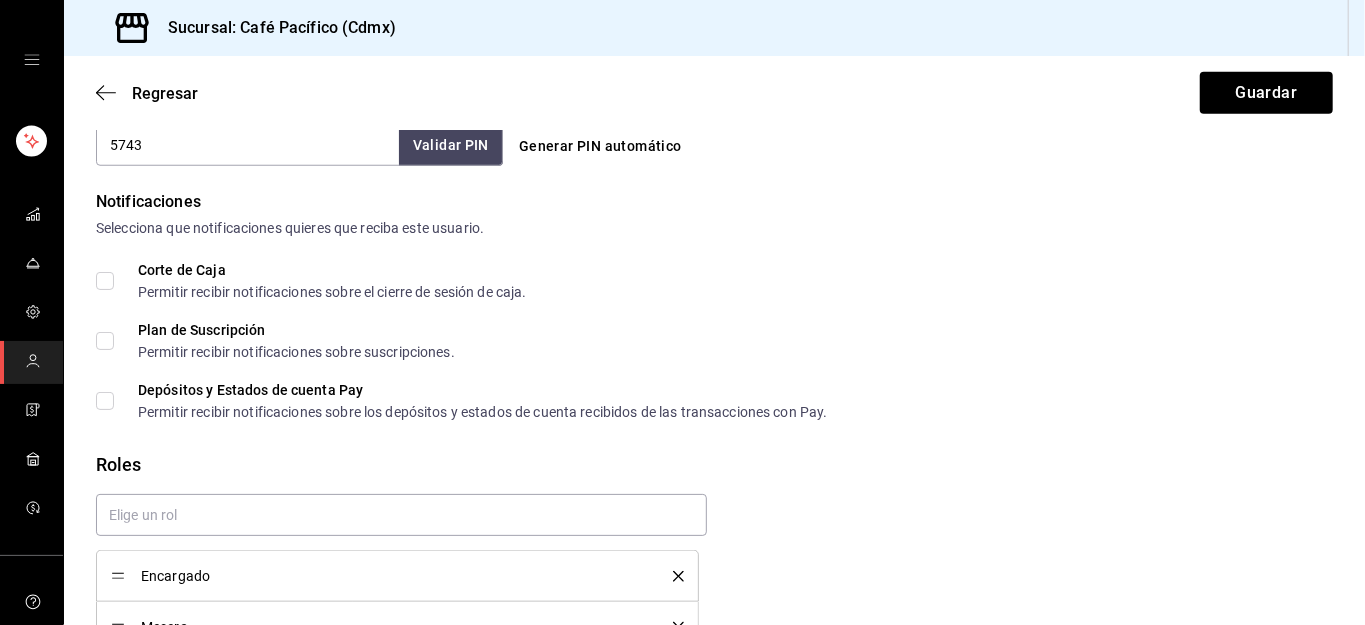 scroll, scrollTop: 992, scrollLeft: 0, axis: vertical 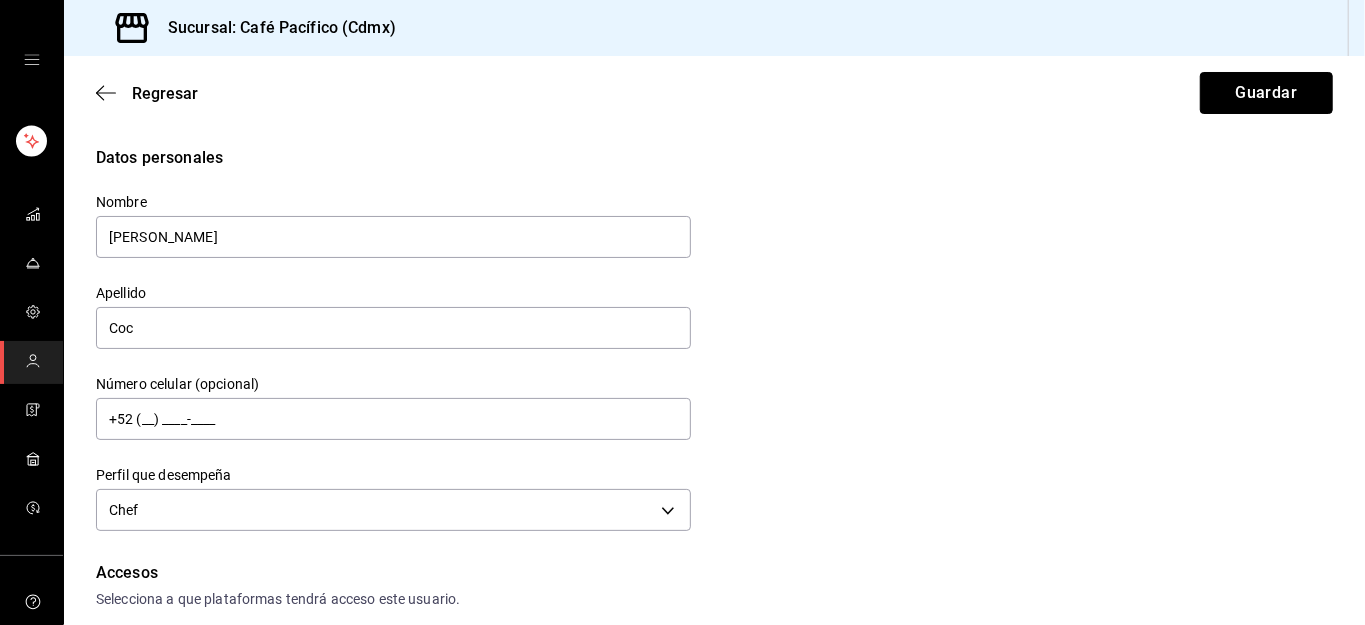 click on "Guardar" at bounding box center (1266, 93) 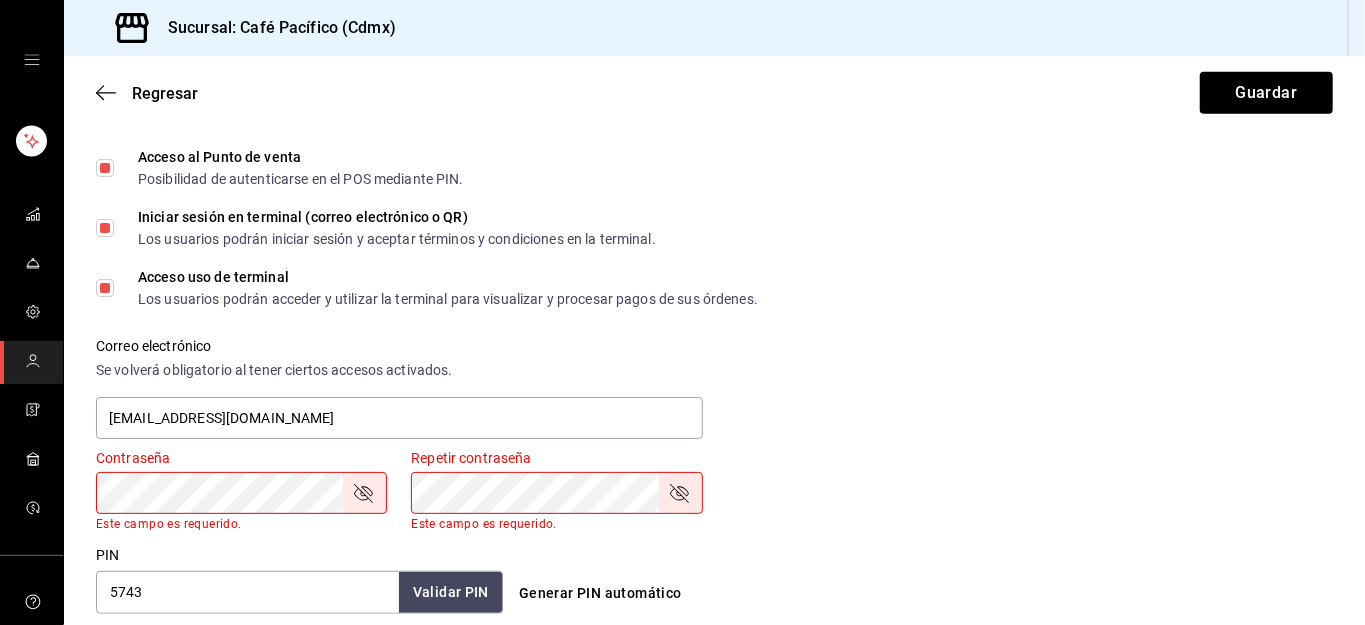 scroll, scrollTop: 454, scrollLeft: 0, axis: vertical 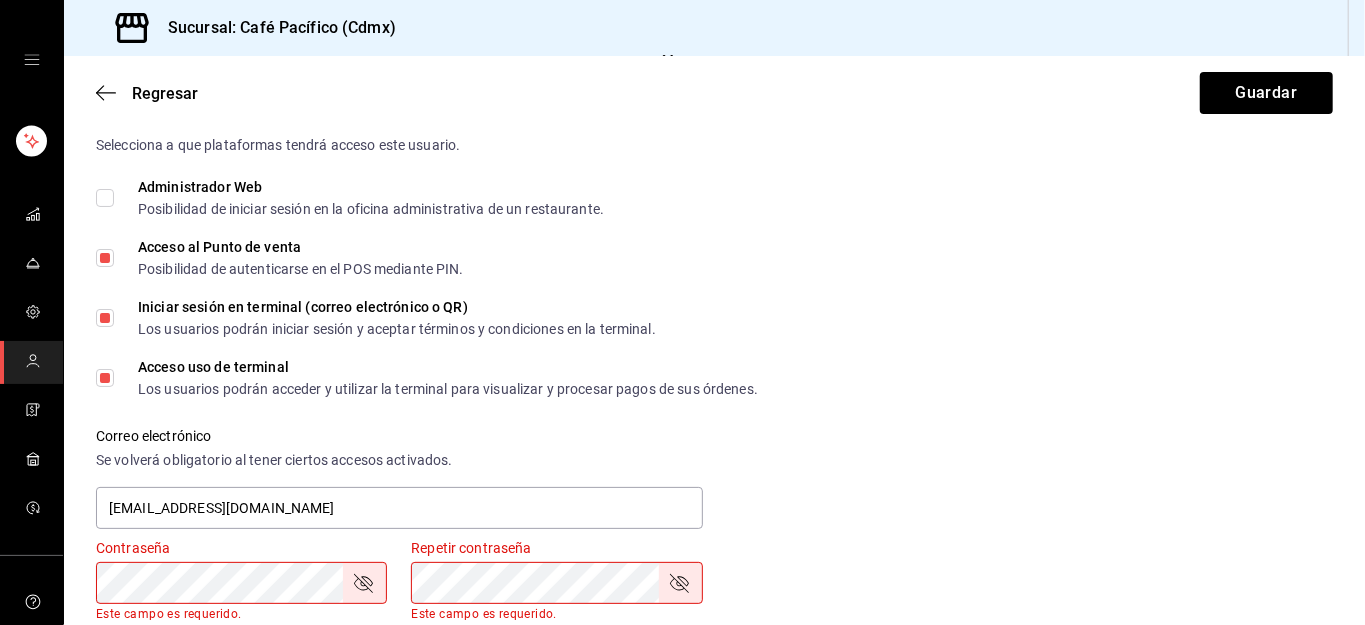 click on "Iniciar sesión en terminal (correo electrónico o QR) Los usuarios podrán iniciar sesión y aceptar términos y condiciones en la terminal." at bounding box center [105, 318] 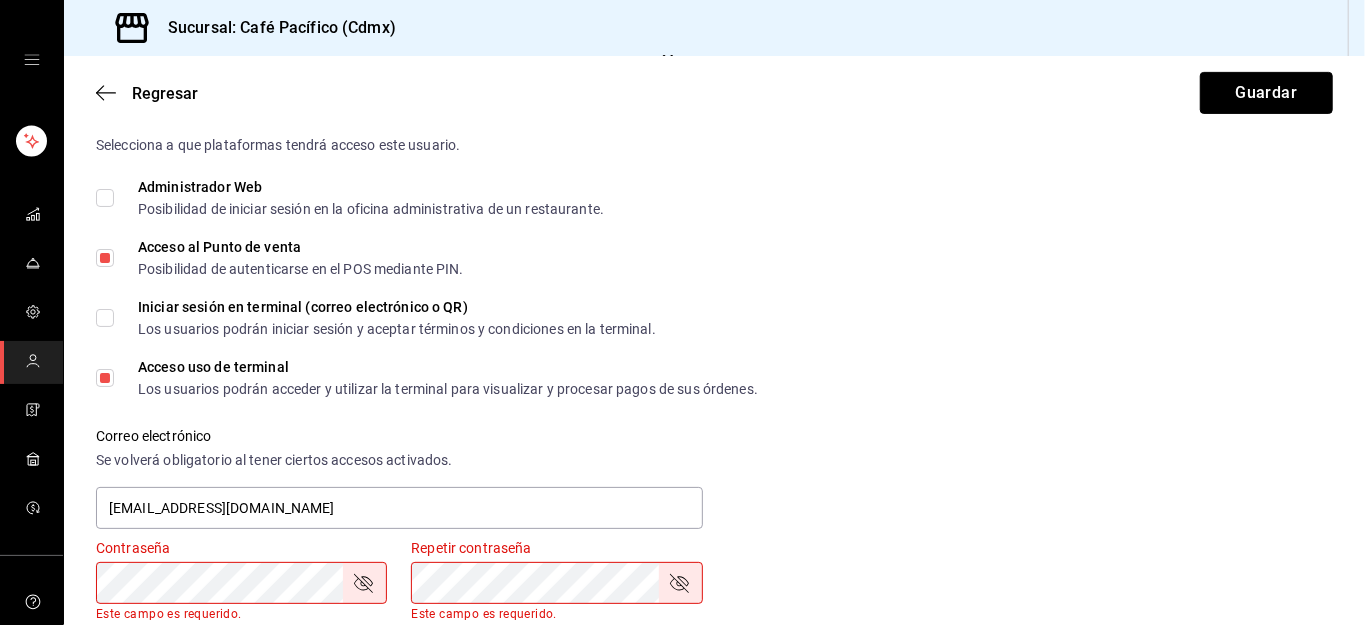 click on "Guardar" at bounding box center (1266, 93) 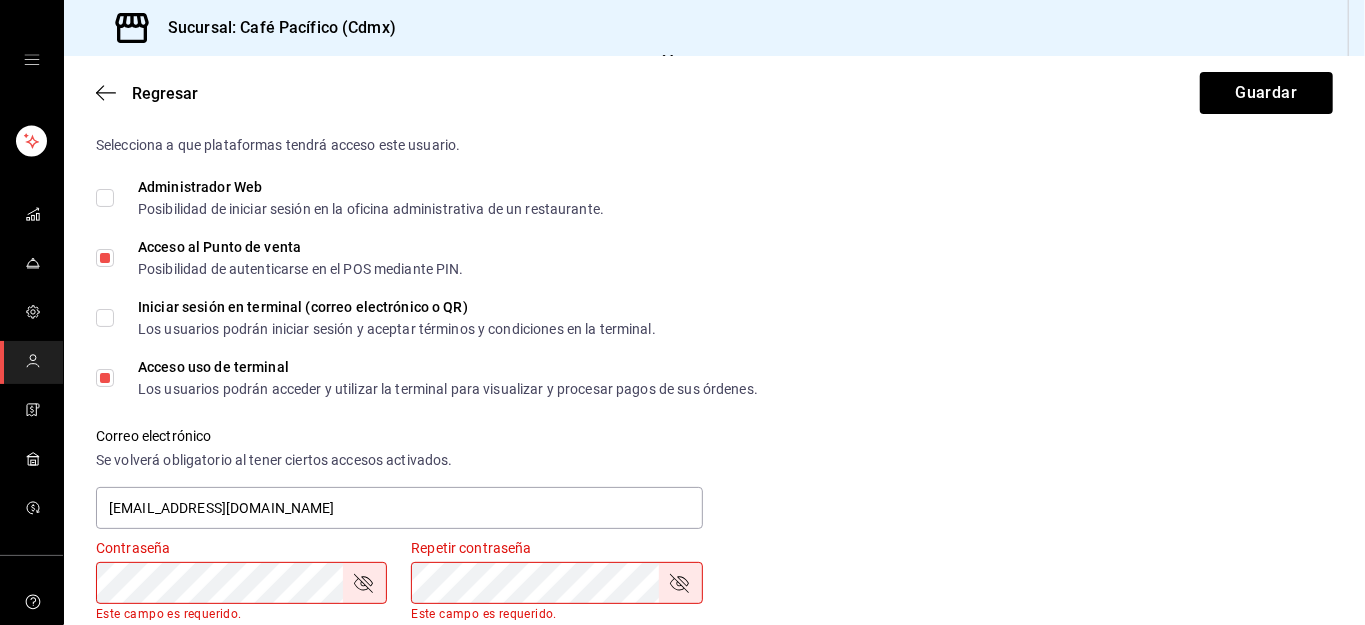 checkbox on "true" 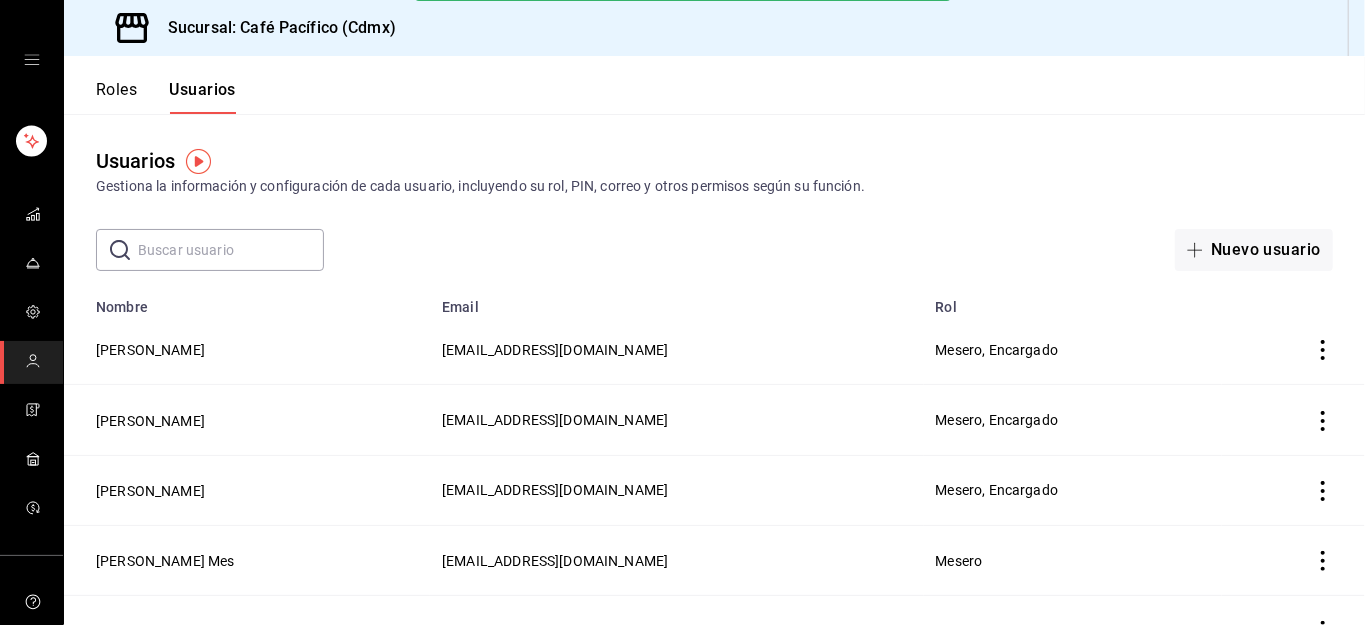 click 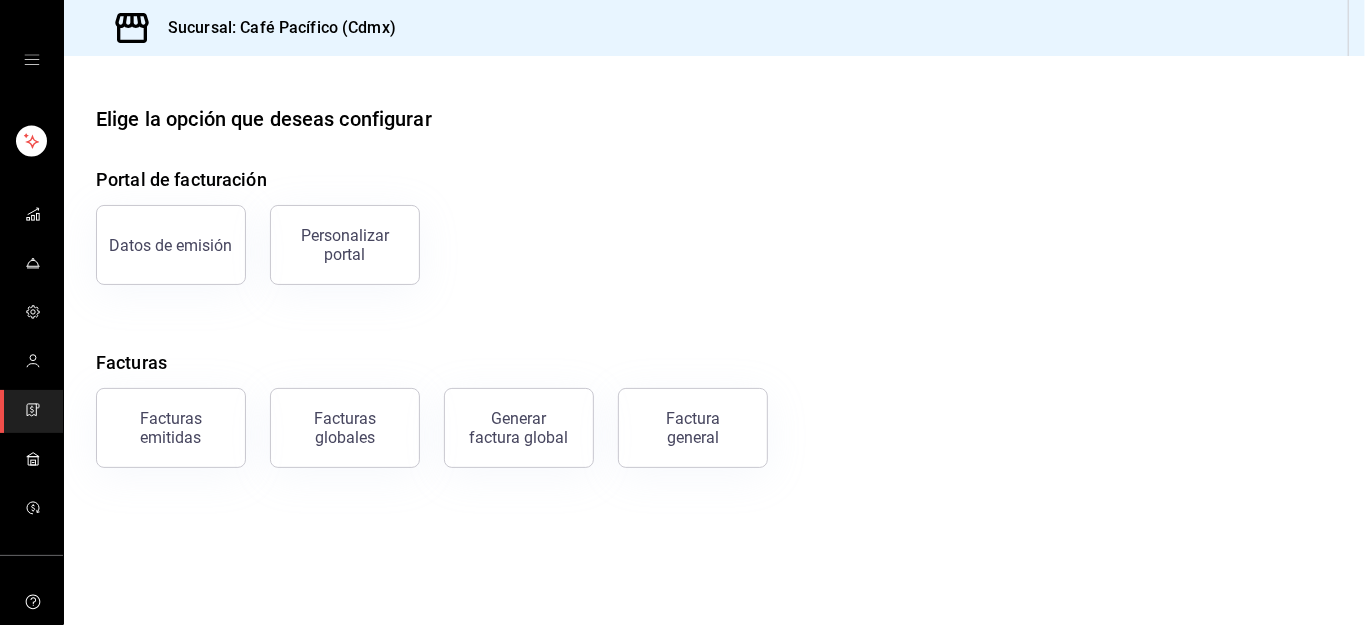 scroll, scrollTop: 0, scrollLeft: 0, axis: both 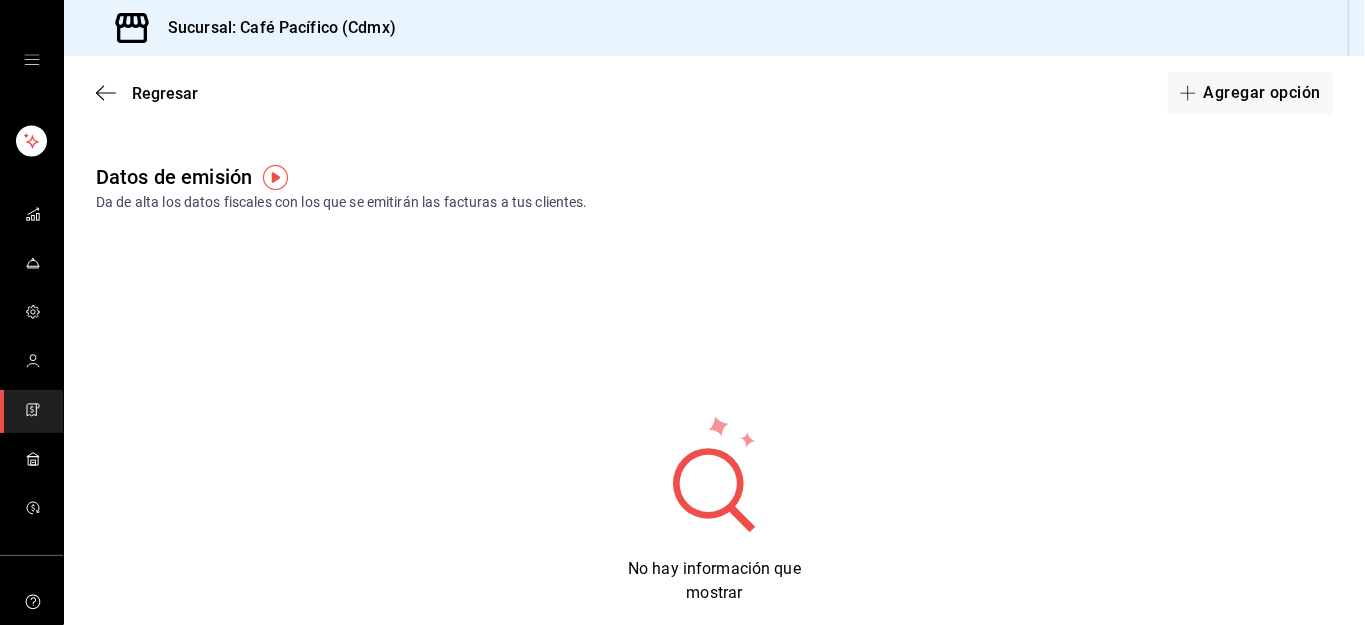 click on "Agregar opción" at bounding box center [1250, 93] 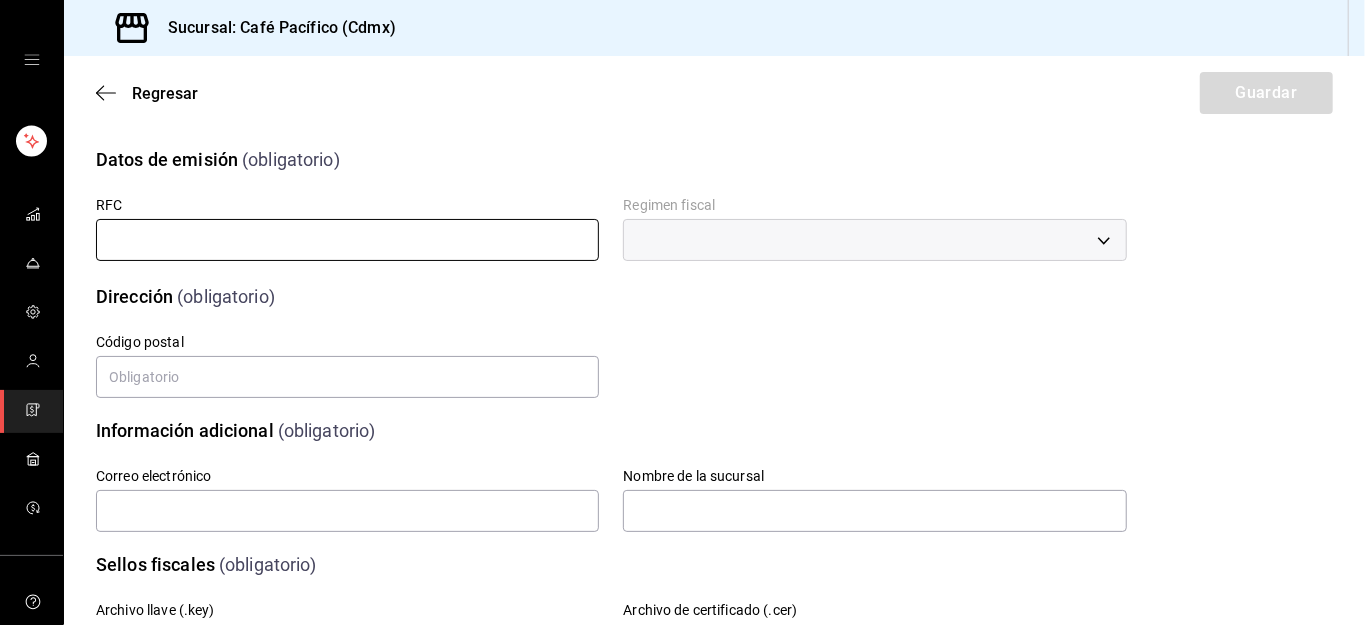 click at bounding box center (347, 240) 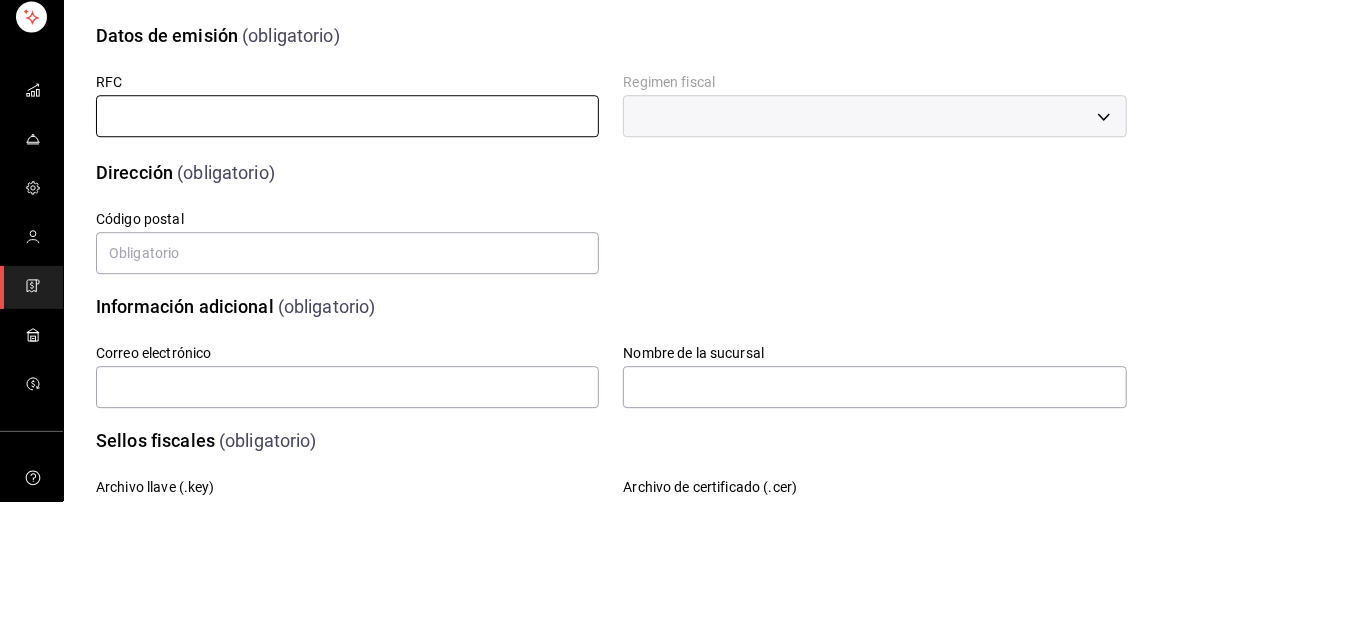type on "DIUB9012194E6" 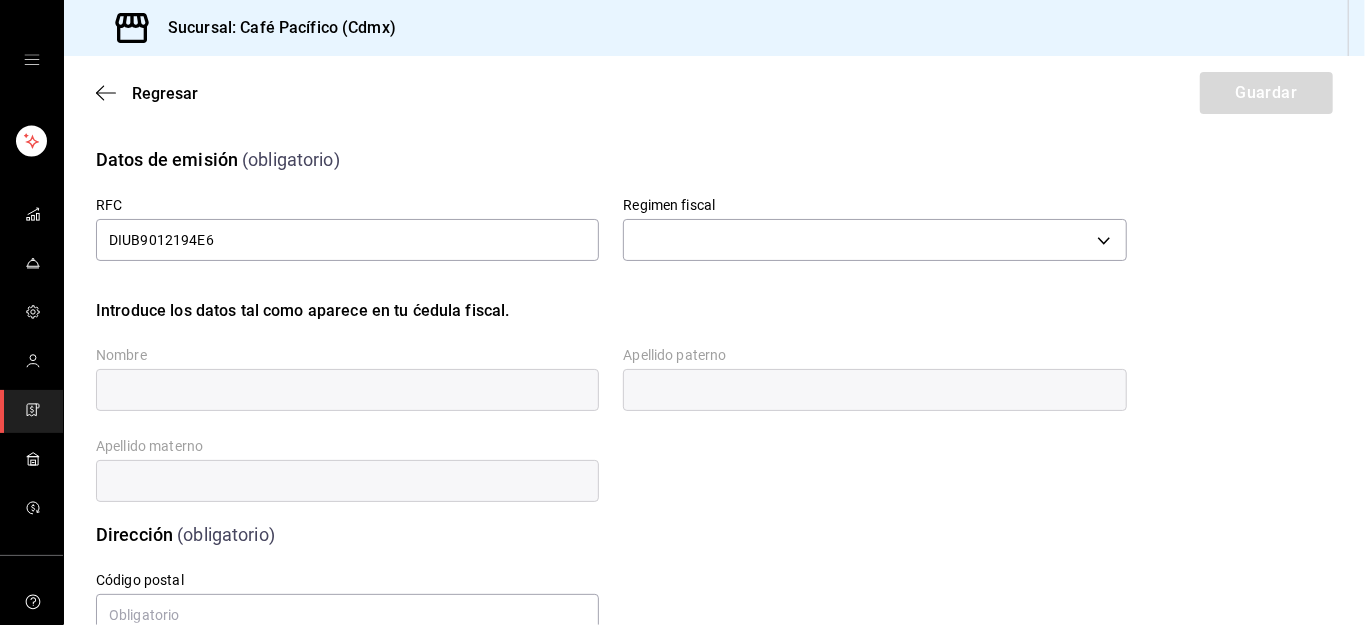 click on "Sucursal: Café Pacífico (Cdmx) Regresar Guardar Datos de emisión (obligatorio) RFC DIUB9012194E6 Regimen fiscal ​ Introduce los datos tal como aparece en tu ćedula fiscal. Nombre Apellido paterno Apellido materno Dirección (obligatorio) Calle # exterior # interior Código postal Estado Elige una opción 0 Municipio Elige una opción 0 [GEOGRAPHIC_DATA] una opción 0 Información adicional (obligatorio) Correo electrónico Nombre de la sucursal Sellos fiscales (obligatorio) Archivo llave (.key) Elige un archivo Archivo de certificado (.cer) Elige un archivo Contraseña (Sellos) Asignar marcas Marcas GANA 1 MES GRATIS EN TU SUSCRIPCIÓN AQUÍ ¿Recuerdas cómo empezó tu restaurante?
[DATE] puedes ayudar a un colega a tener el mismo cambio que tú viviste.
Recomienda Parrot directamente desde tu Portal Administrador.
Es fácil y rápido.
🎁 Por cada restaurante que se una, ganas 1 mes gratis. Ver video tutorial Ir a video Visitar centro de ayuda [PHONE_NUMBER] [EMAIL_ADDRESS][DOMAIN_NAME] [PHONE_NUMBER]" at bounding box center (682, 312) 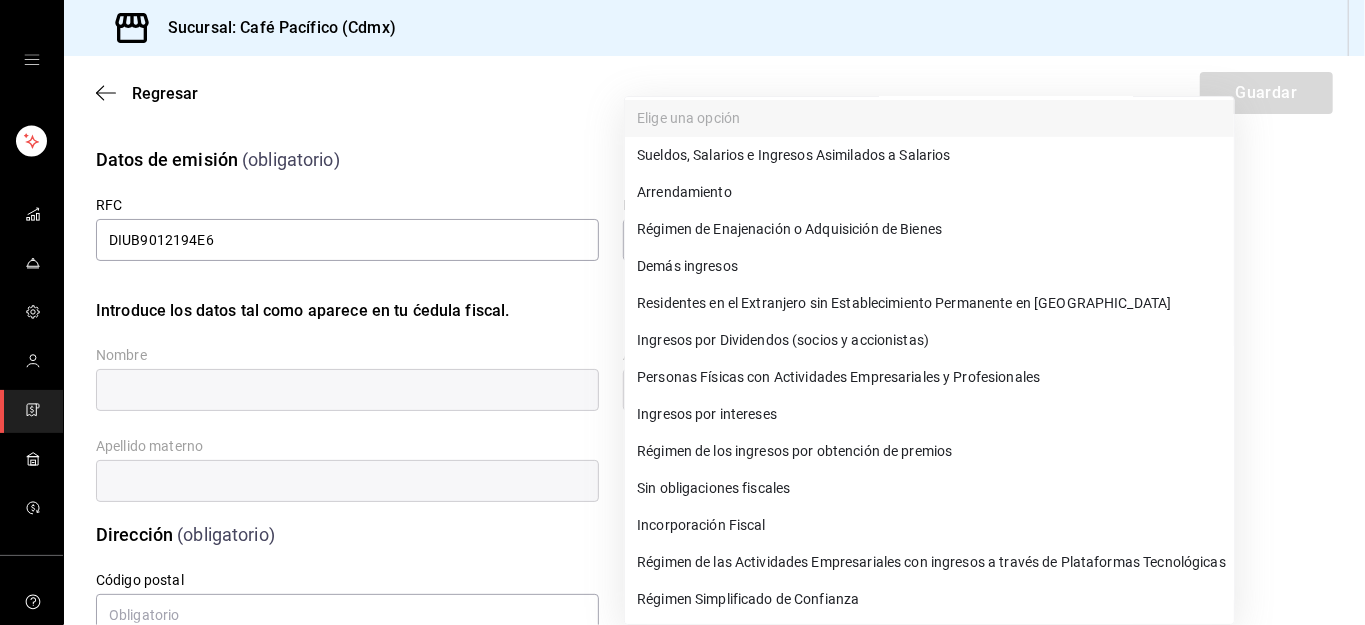 scroll, scrollTop: 0, scrollLeft: 0, axis: both 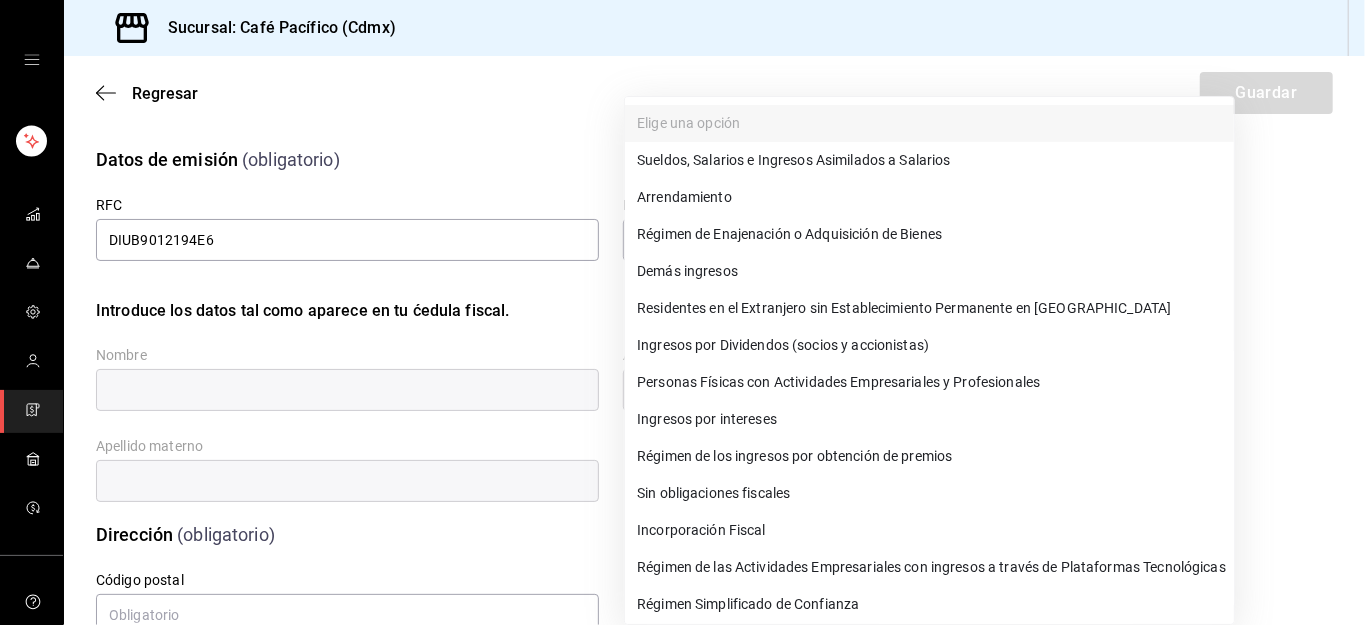click at bounding box center [682, 312] 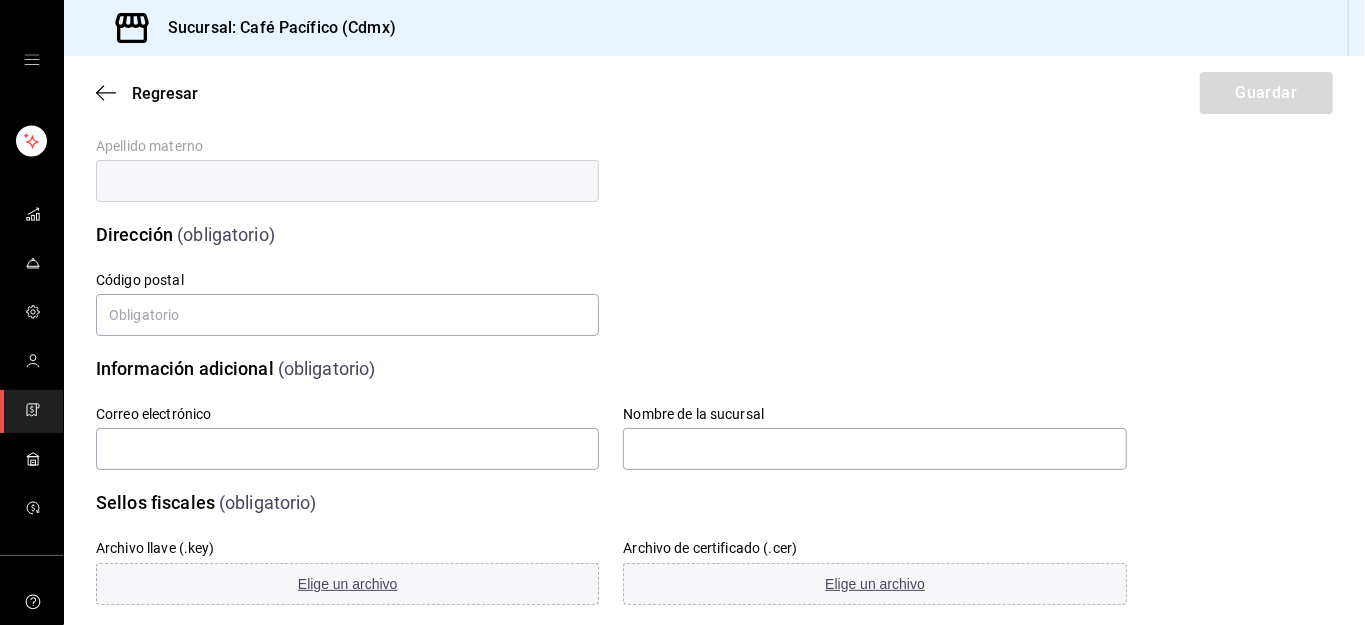 scroll, scrollTop: 0, scrollLeft: 0, axis: both 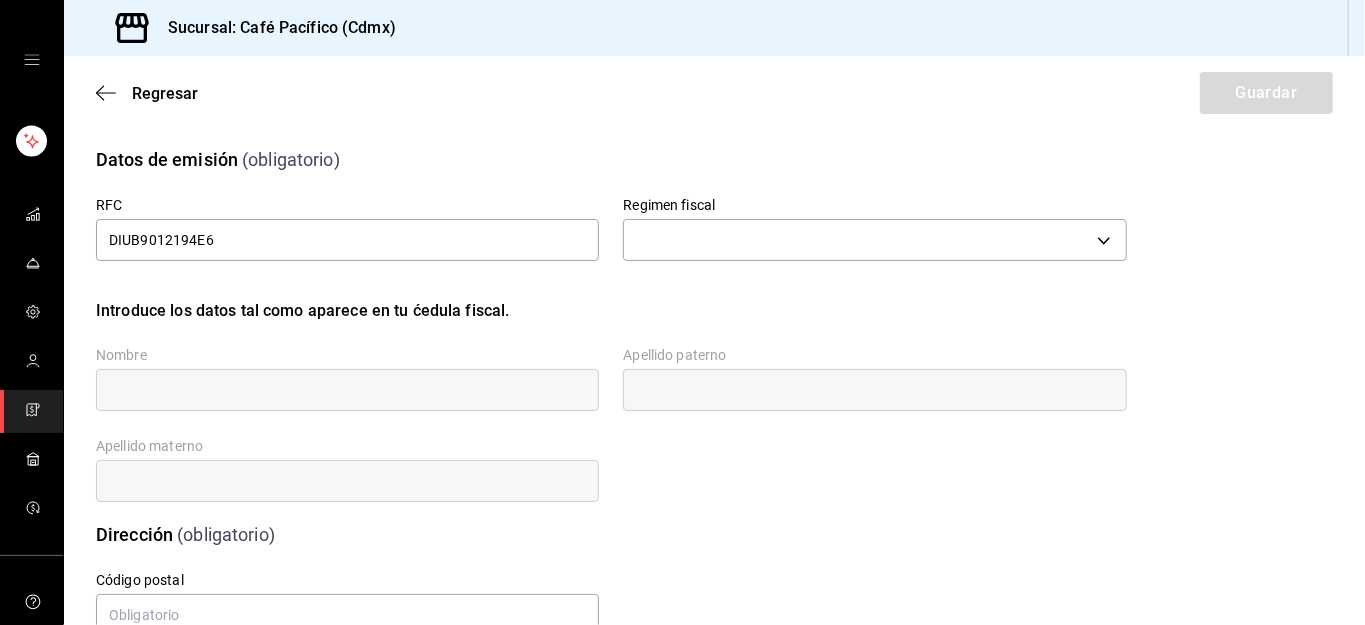 click on "Sucursal: Café Pacífico (Cdmx) Regresar Guardar Datos de emisión (obligatorio) RFC DIUB9012194E6 Regimen fiscal ​ Introduce los datos tal como aparece en tu ćedula fiscal. Nombre Apellido paterno Apellido materno Dirección (obligatorio) Calle # exterior # interior Código postal Estado Elige una opción 0 Municipio Elige una opción 0 [GEOGRAPHIC_DATA] una opción 0 Información adicional (obligatorio) Correo electrónico Nombre de la sucursal Sellos fiscales (obligatorio) Archivo llave (.key) Elige un archivo Archivo de certificado (.cer) Elige un archivo Contraseña (Sellos) Asignar marcas Marcas GANA 1 MES GRATIS EN TU SUSCRIPCIÓN AQUÍ ¿Recuerdas cómo empezó tu restaurante?
[DATE] puedes ayudar a un colega a tener el mismo cambio que tú viviste.
Recomienda Parrot directamente desde tu Portal Administrador.
Es fácil y rápido.
🎁 Por cada restaurante que se una, ganas 1 mes gratis. Ver video tutorial Ir a video Visitar centro de ayuda [PHONE_NUMBER] [EMAIL_ADDRESS][DOMAIN_NAME] [PHONE_NUMBER]" at bounding box center (682, 312) 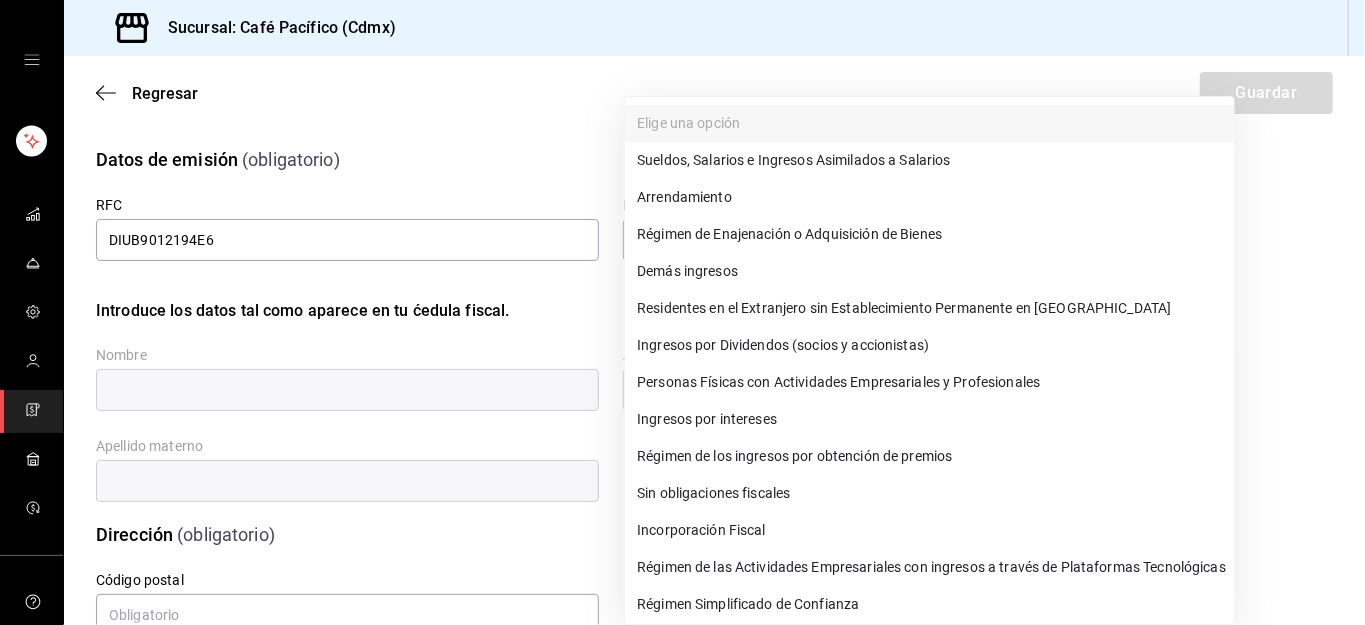scroll, scrollTop: 5, scrollLeft: 0, axis: vertical 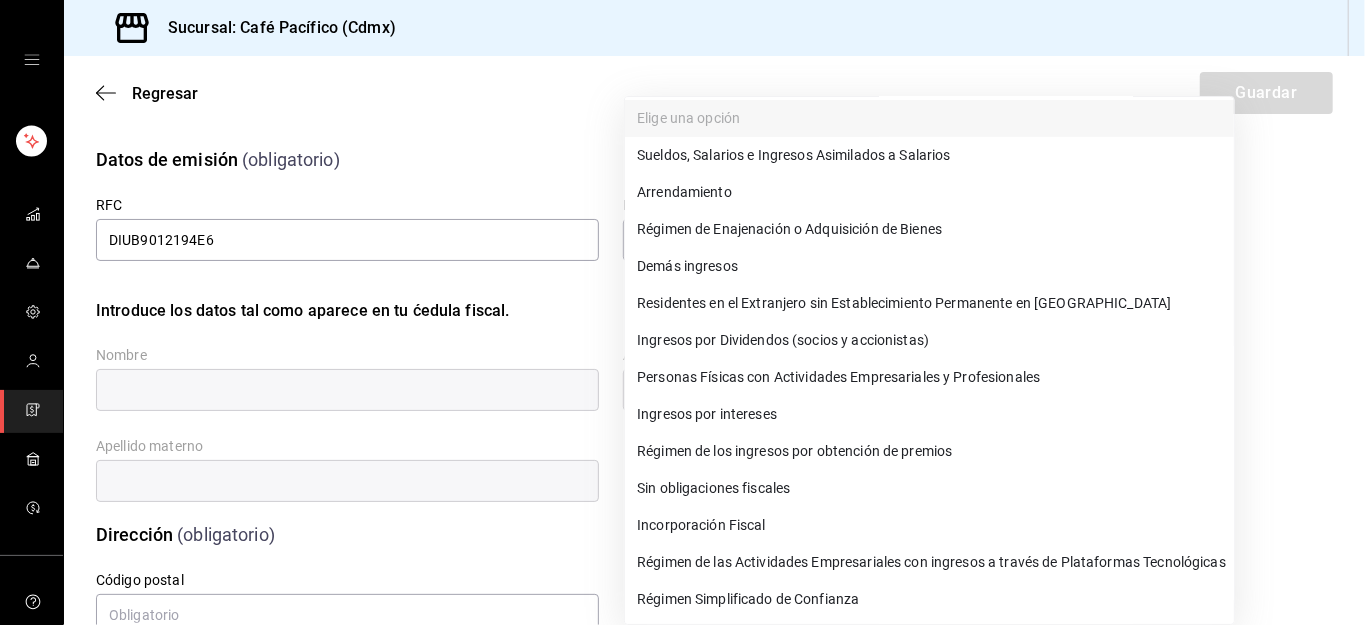 click on "Régimen Simplificado de Confianza" at bounding box center (929, 599) 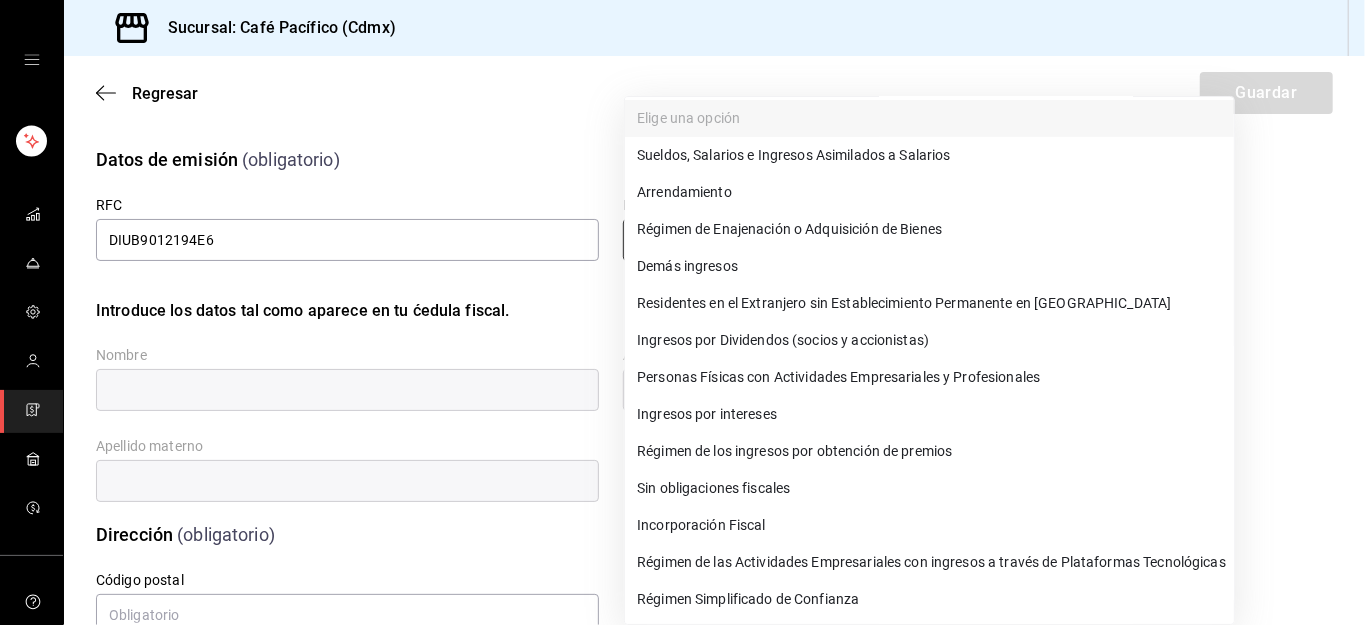 type on "626" 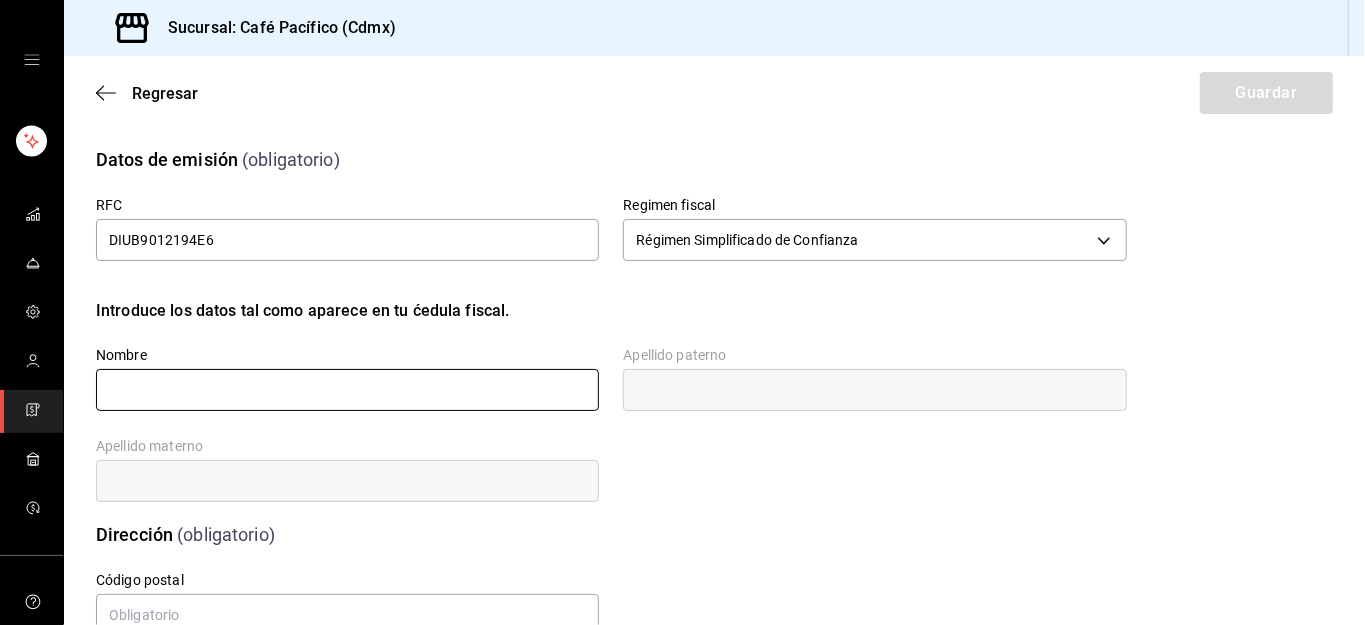 click at bounding box center (347, 390) 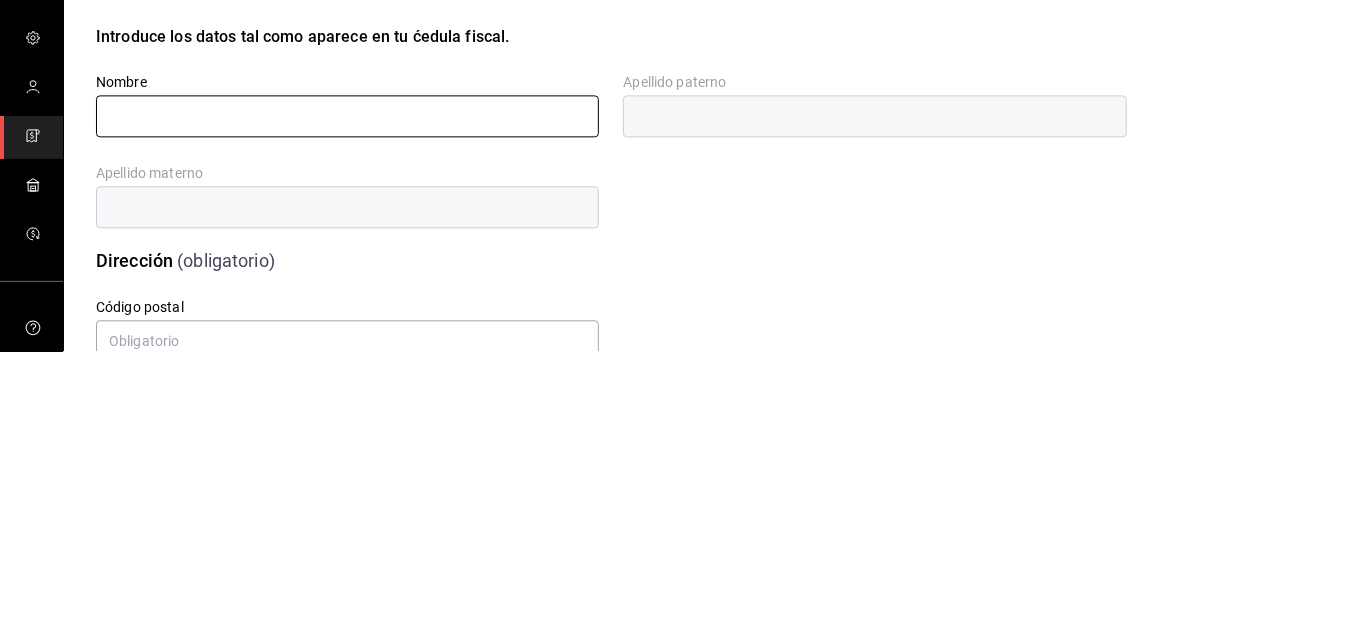 type on "[PERSON_NAME]" 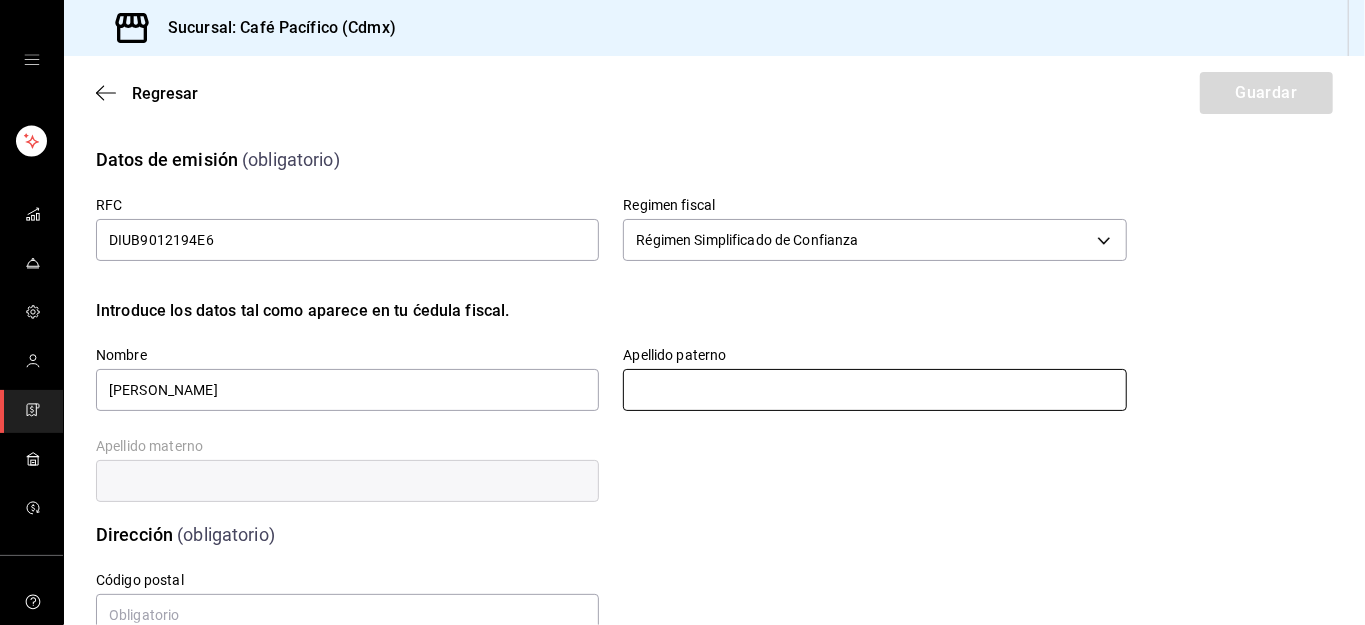 click at bounding box center (874, 390) 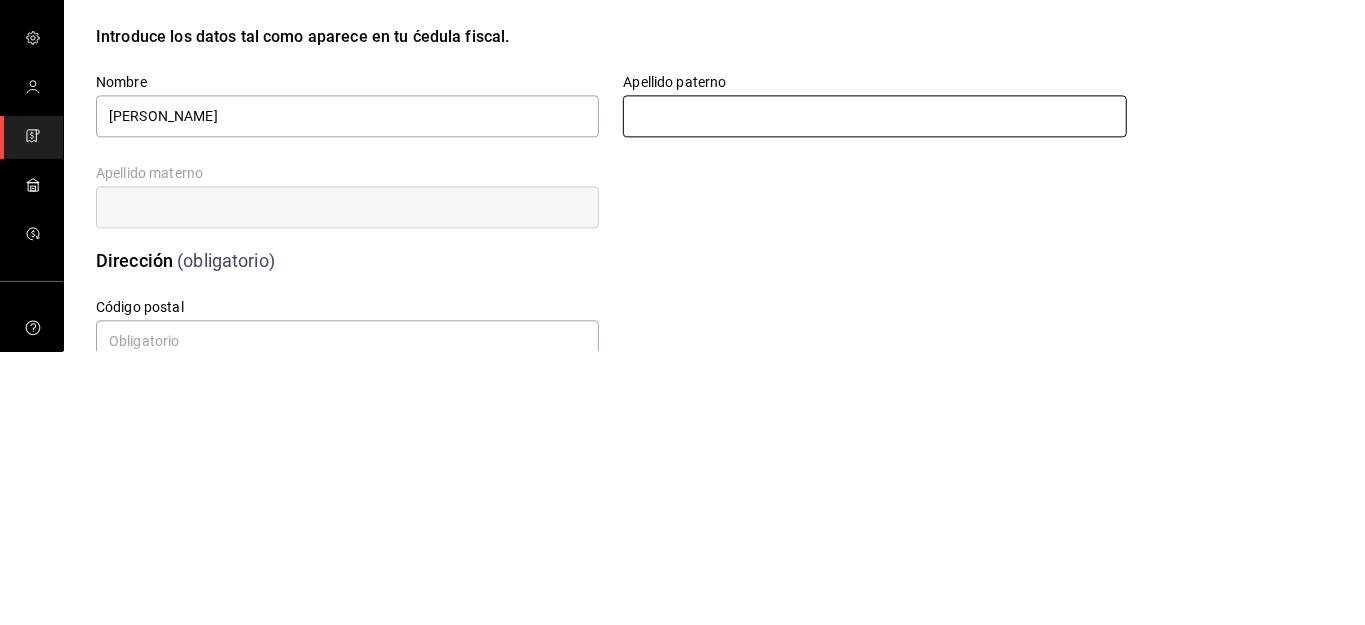 type on "[PERSON_NAME]" 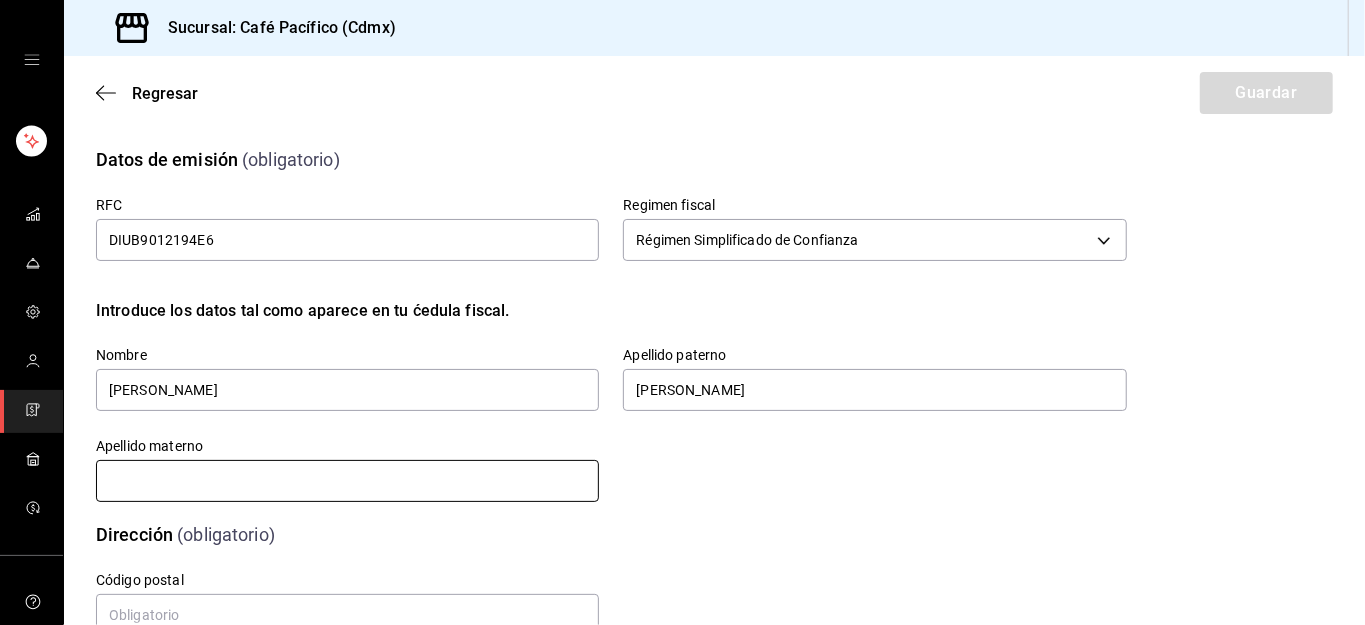 click at bounding box center [347, 481] 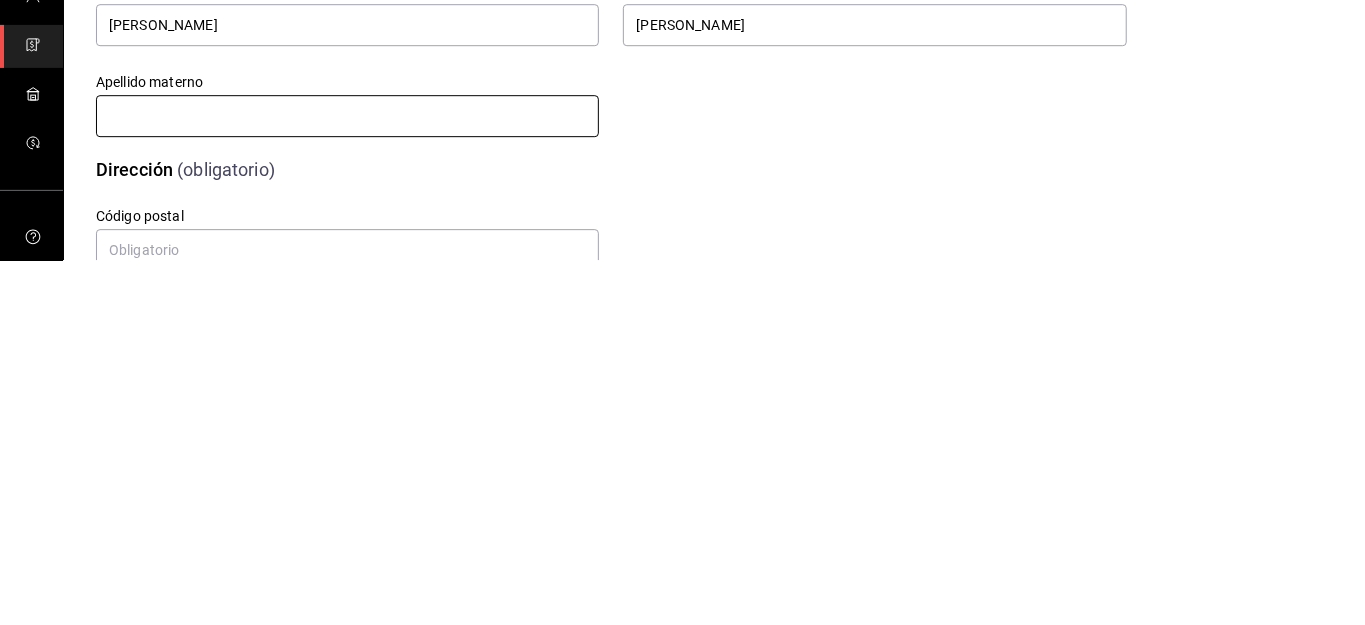 type on "[PERSON_NAME]" 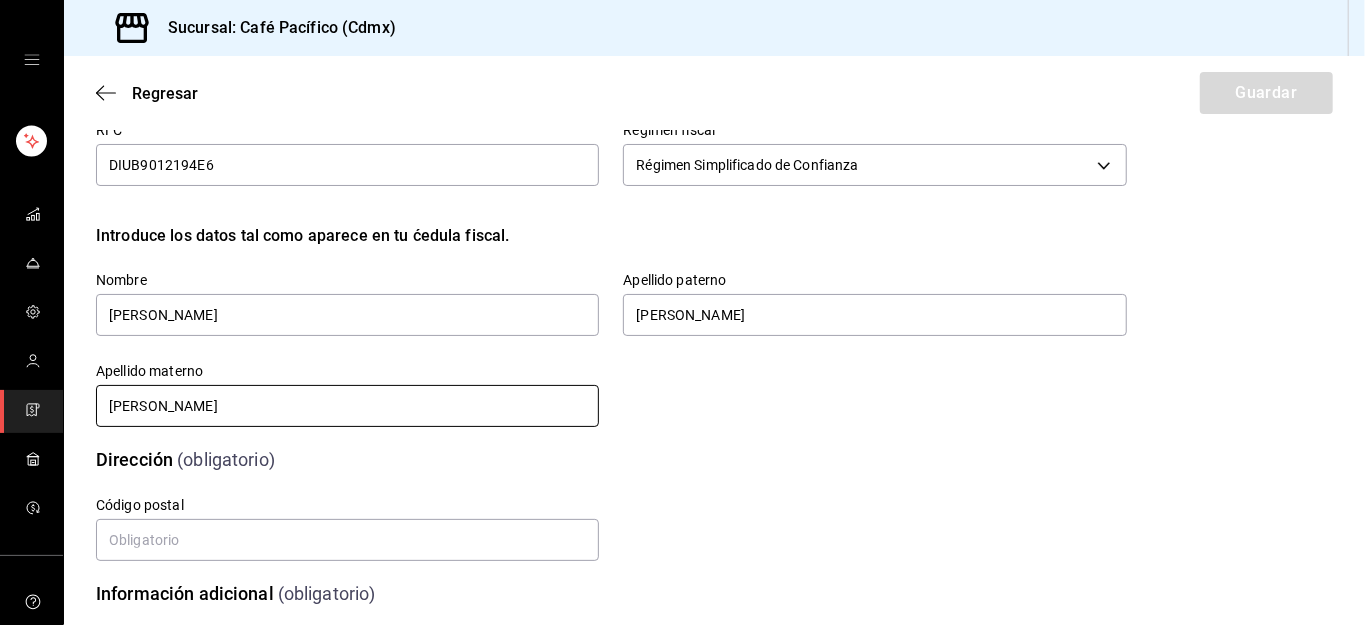 scroll, scrollTop: 98, scrollLeft: 0, axis: vertical 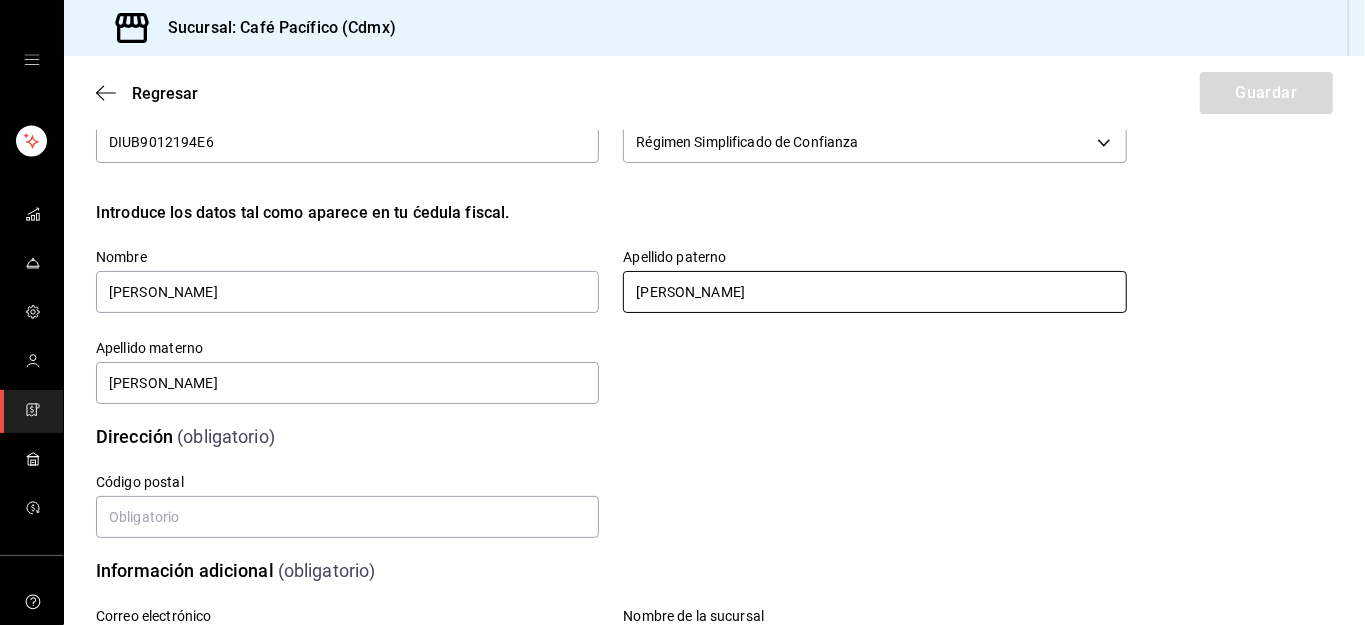 click on "[PERSON_NAME]" at bounding box center [874, 292] 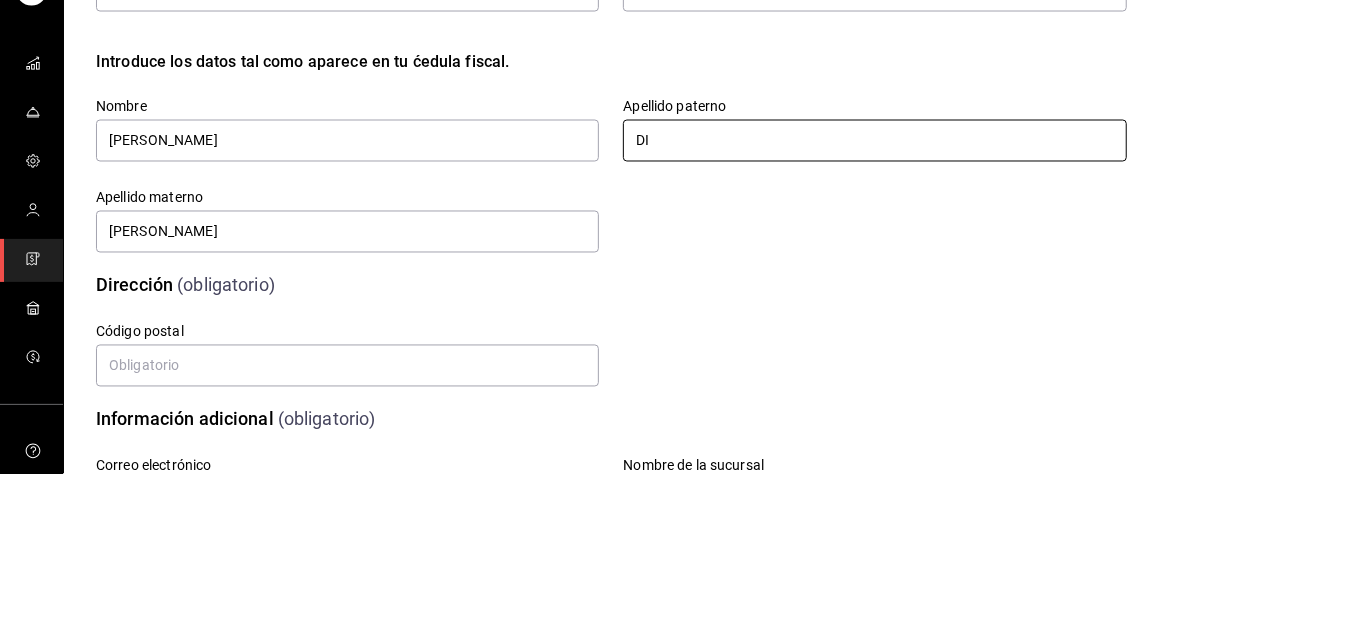 type on "D" 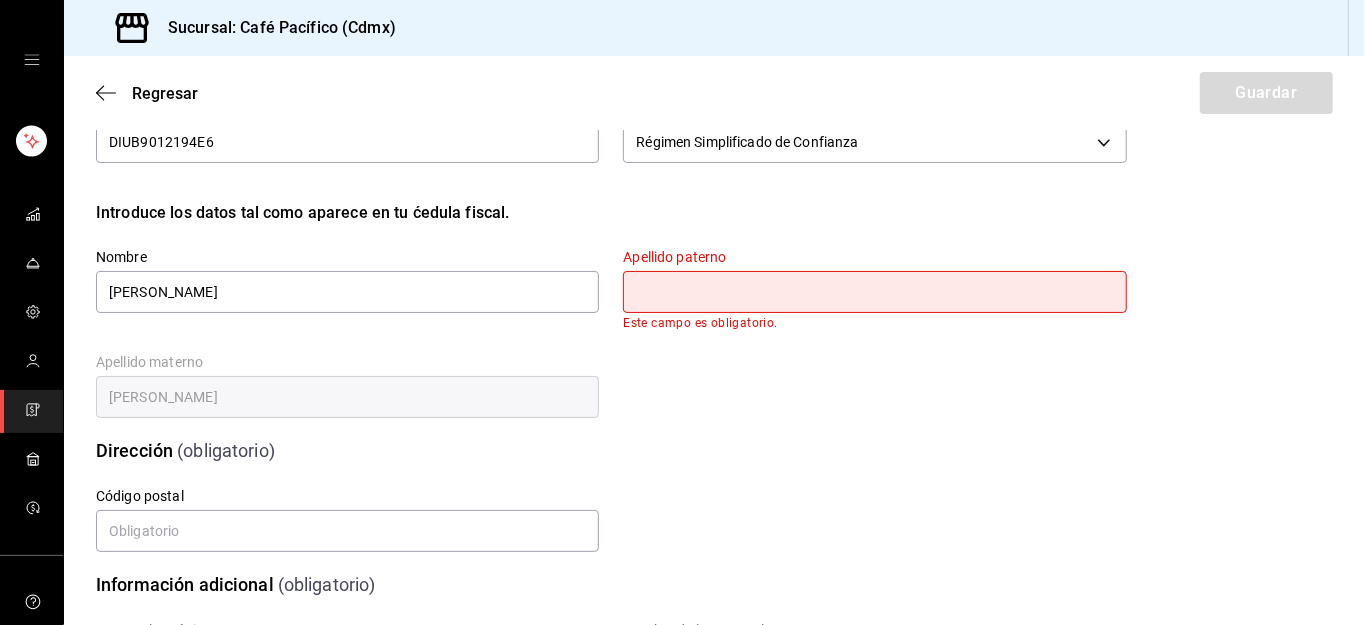 click at bounding box center (874, 292) 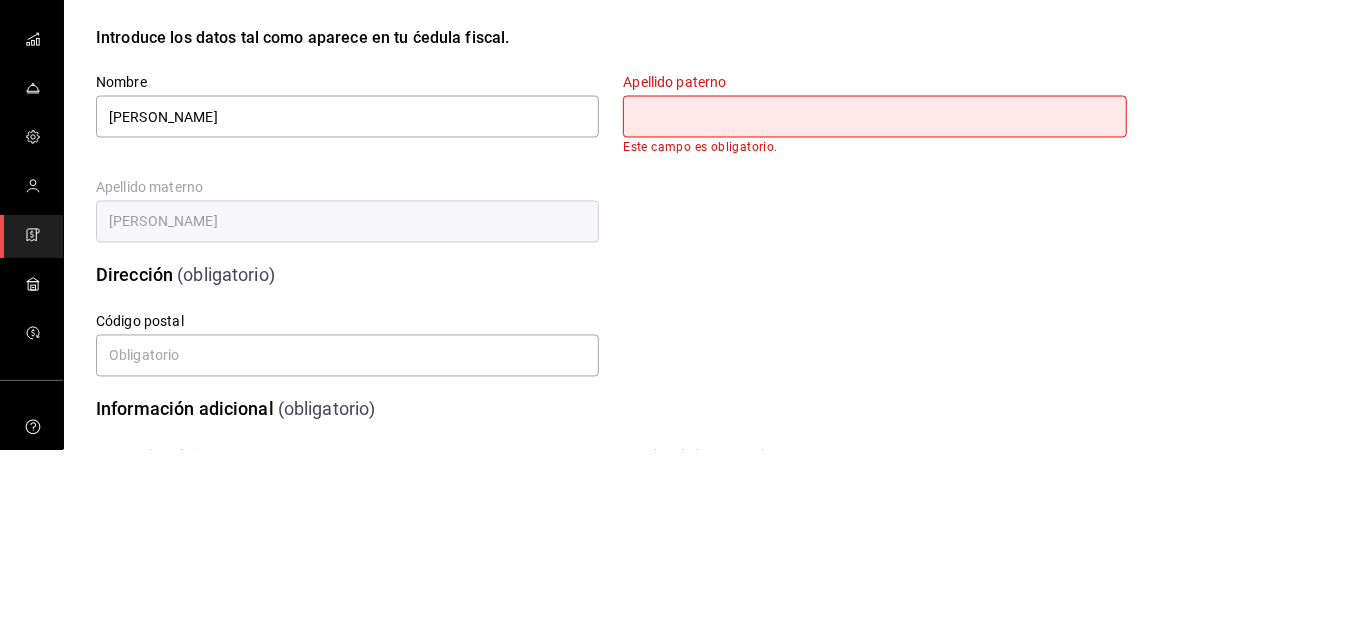 type on "[PERSON_NAME]" 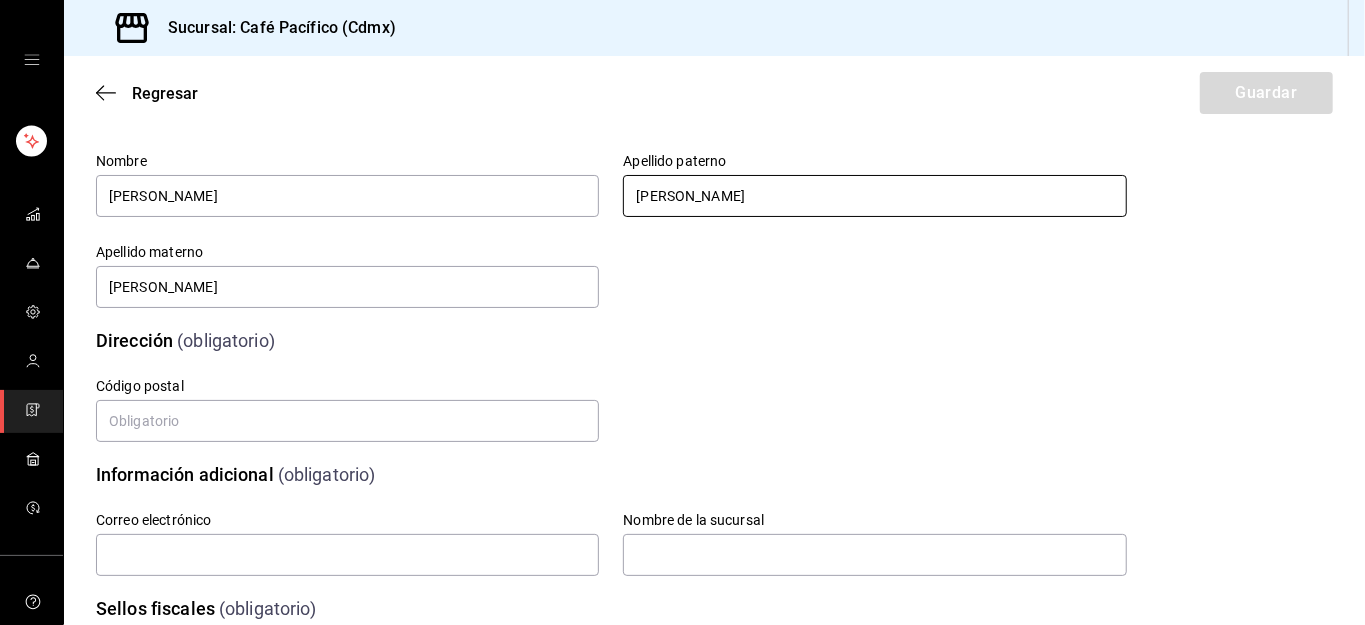 scroll, scrollTop: 257, scrollLeft: 0, axis: vertical 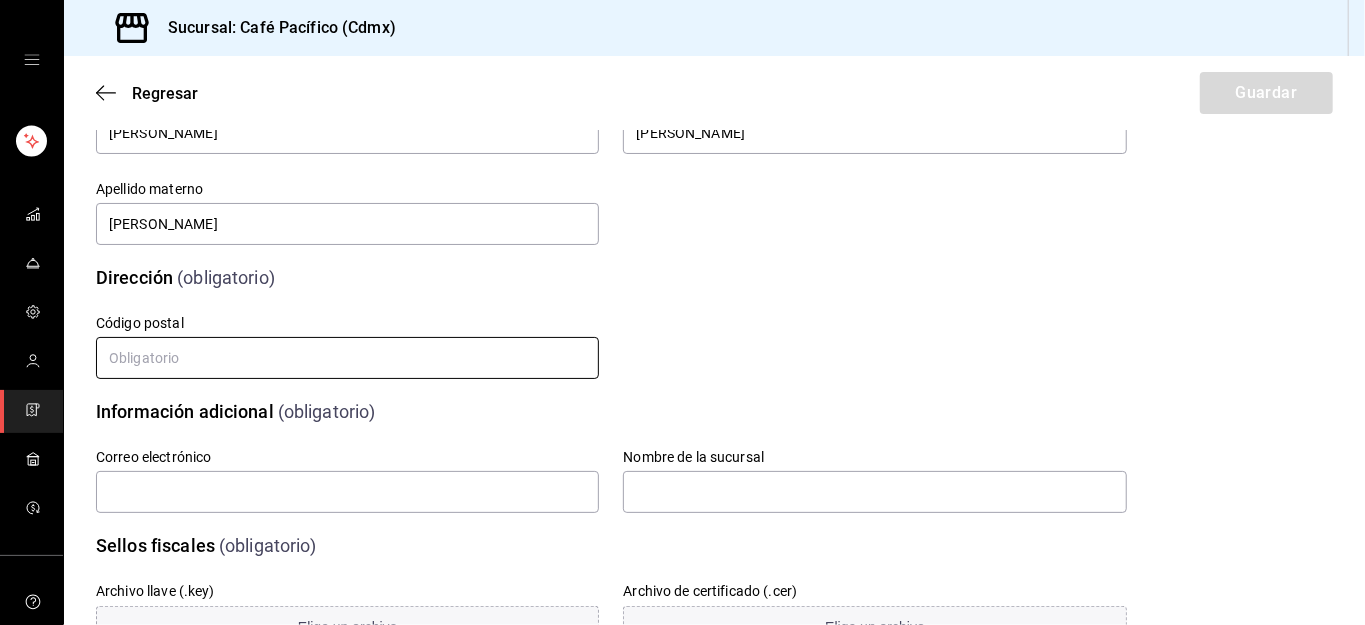 click at bounding box center [347, 358] 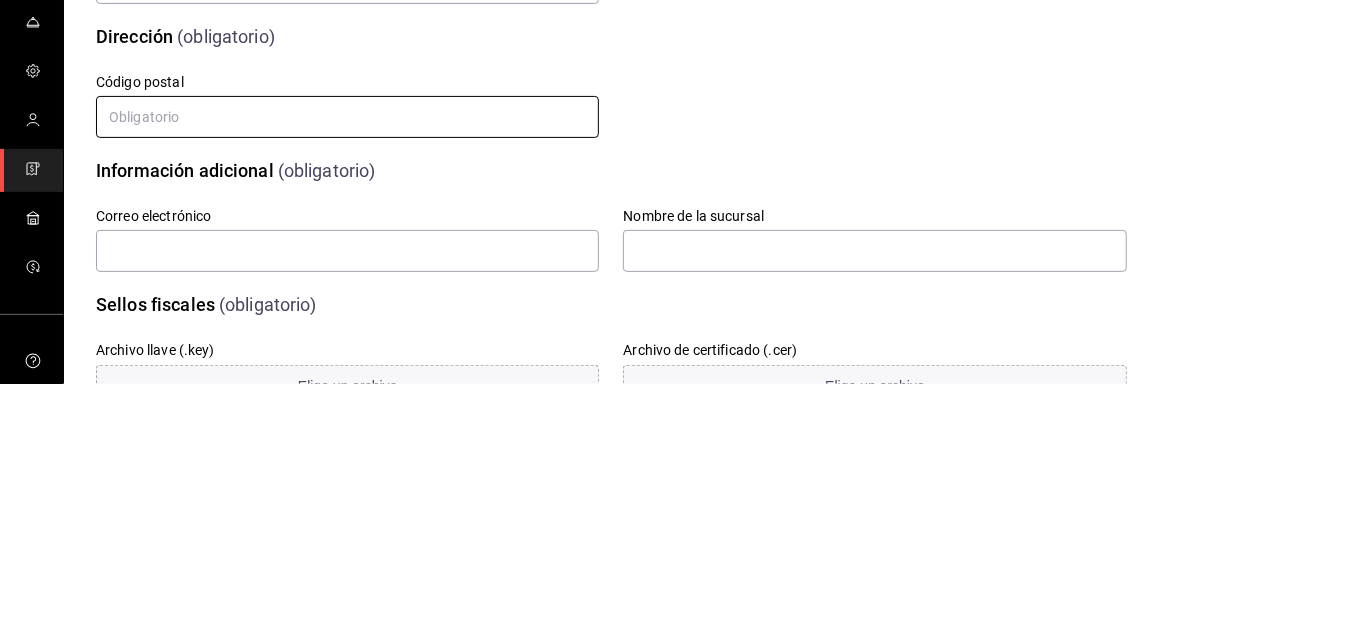 type on "06600" 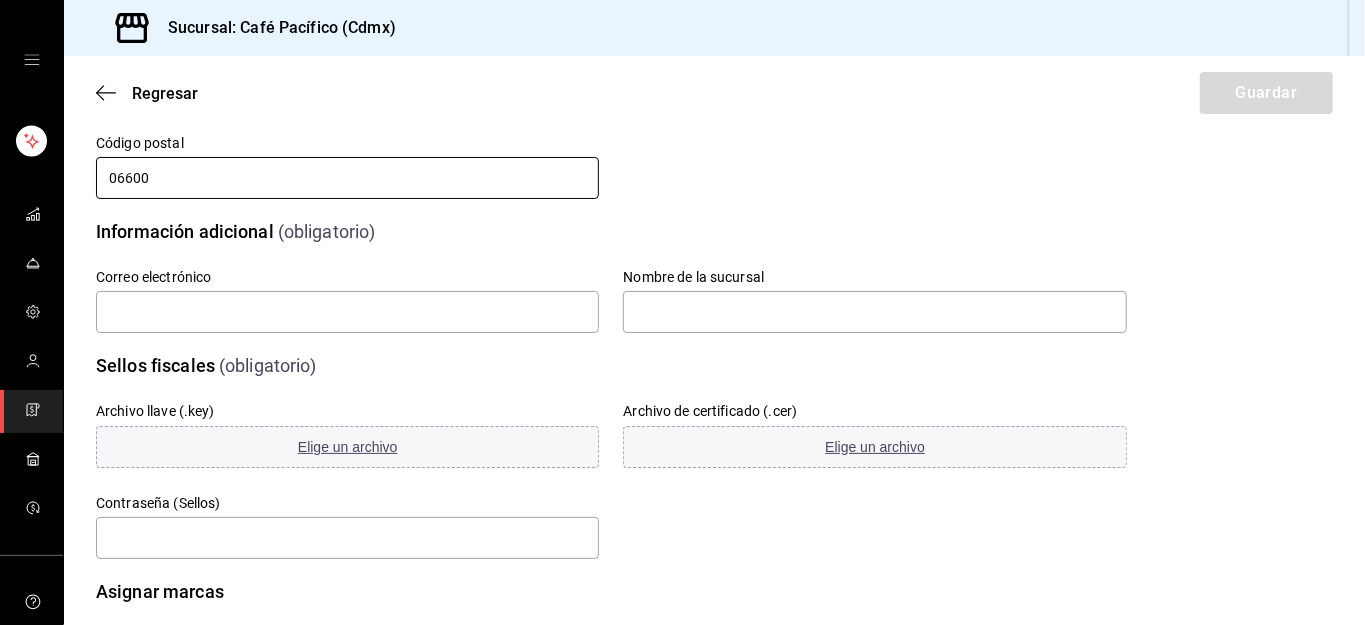 scroll, scrollTop: 438, scrollLeft: 0, axis: vertical 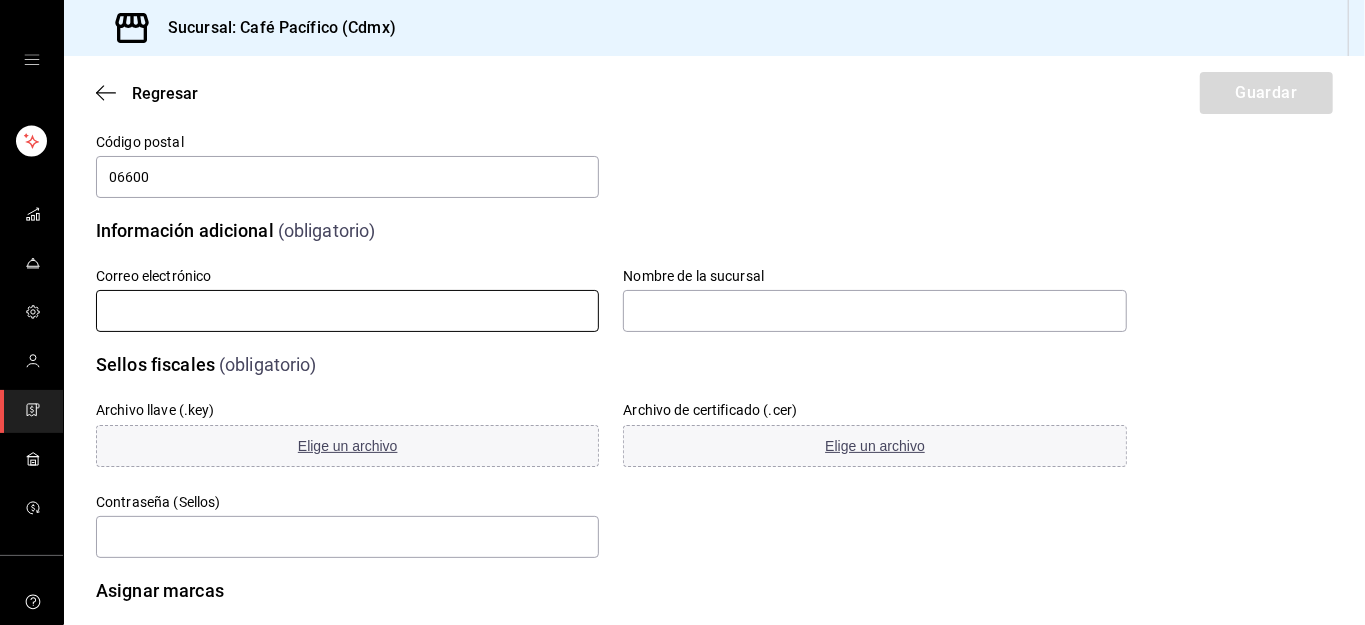 click at bounding box center [347, 311] 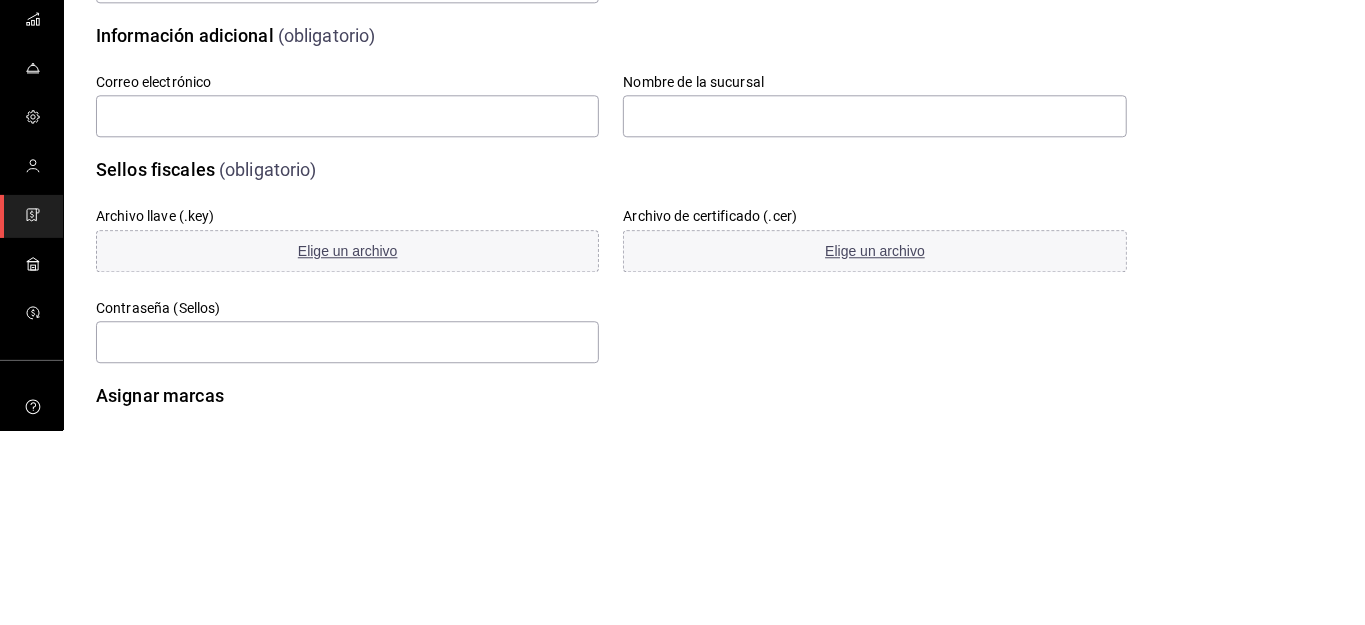click on "Archivo llave (.key) Elige un archivo" at bounding box center [335, 424] 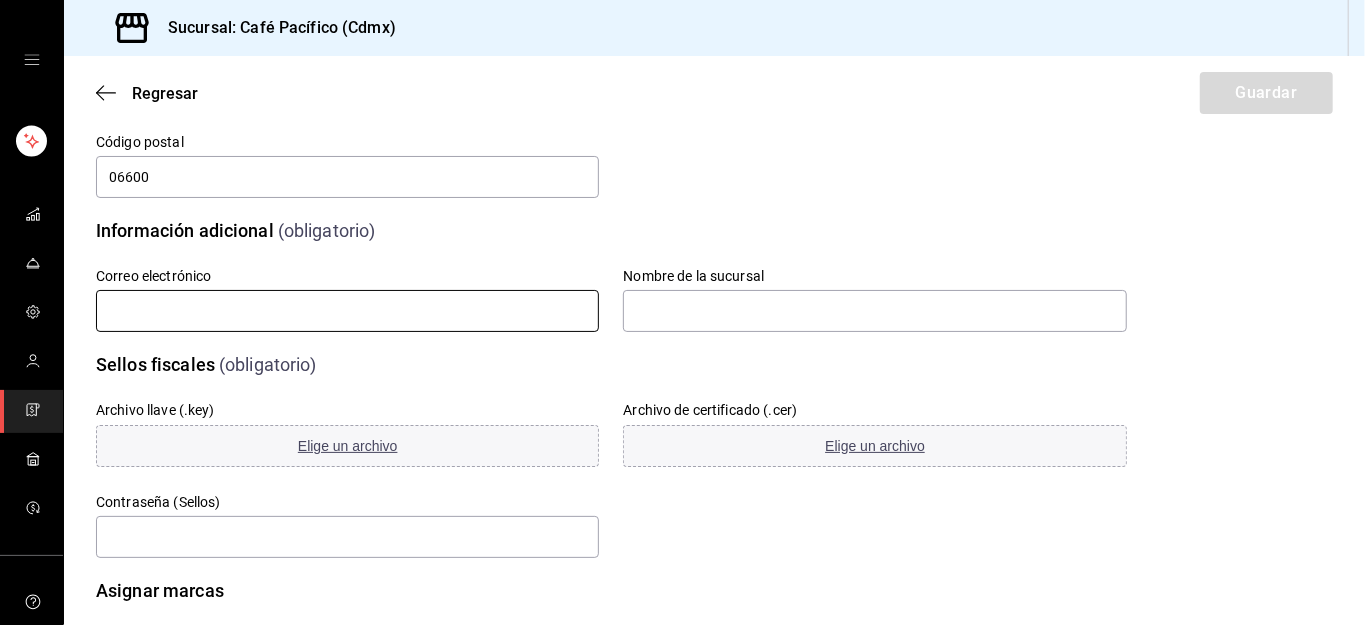 click at bounding box center (347, 311) 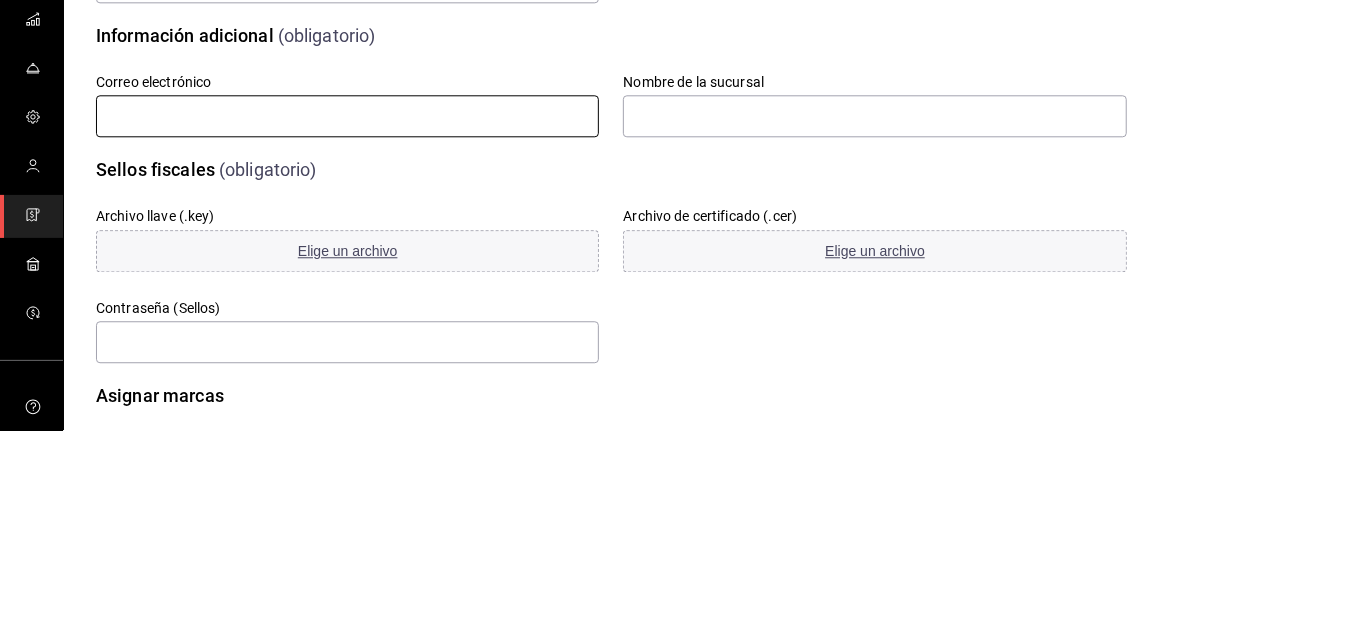 type on "[EMAIL_ADDRESS][DOMAIN_NAME]" 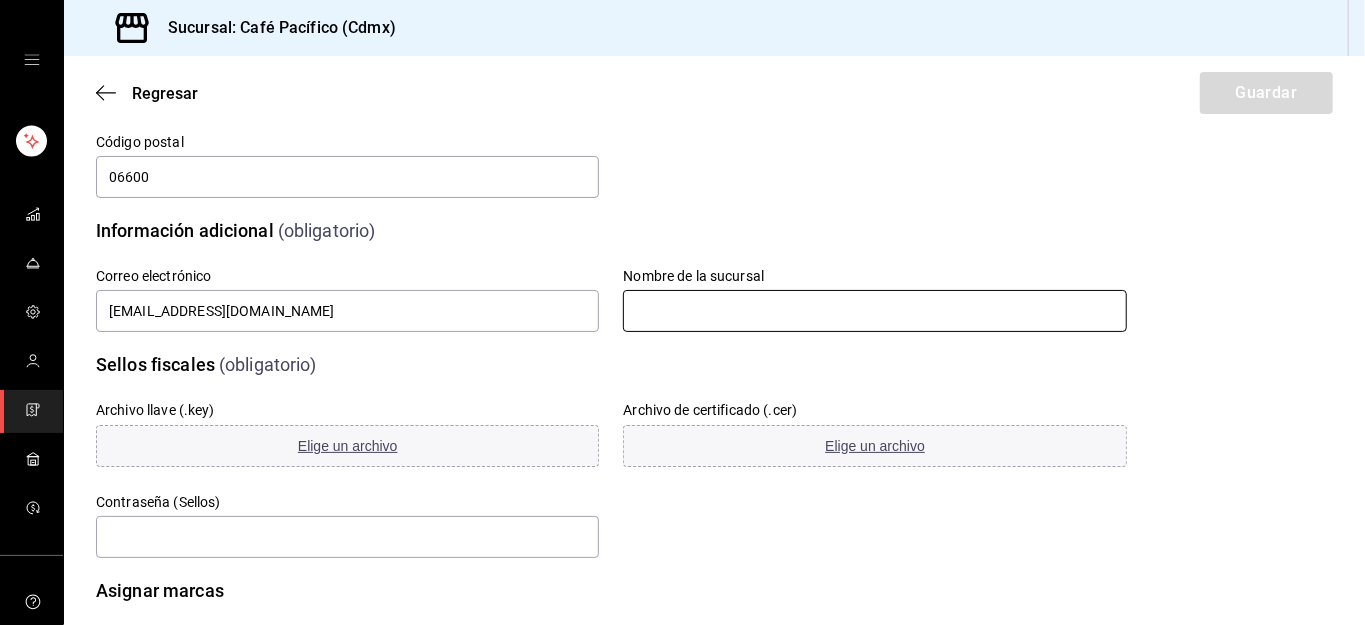 click at bounding box center [874, 311] 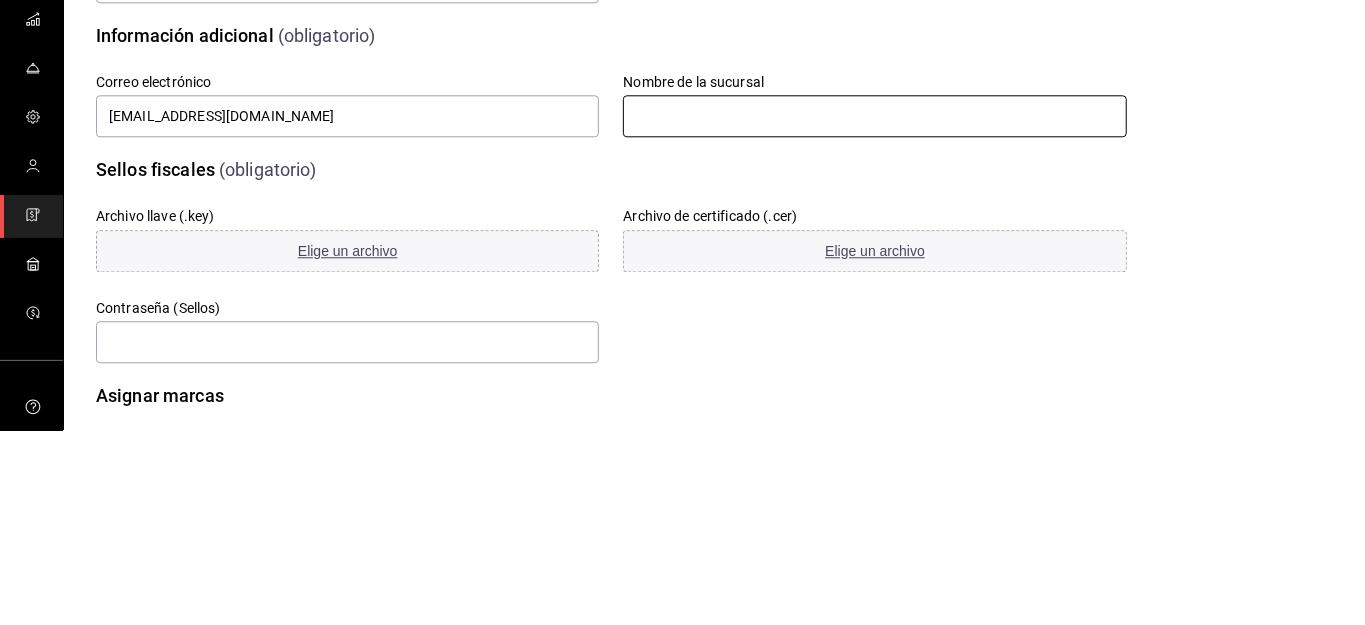 type on "Cafe [GEOGRAPHIC_DATA]" 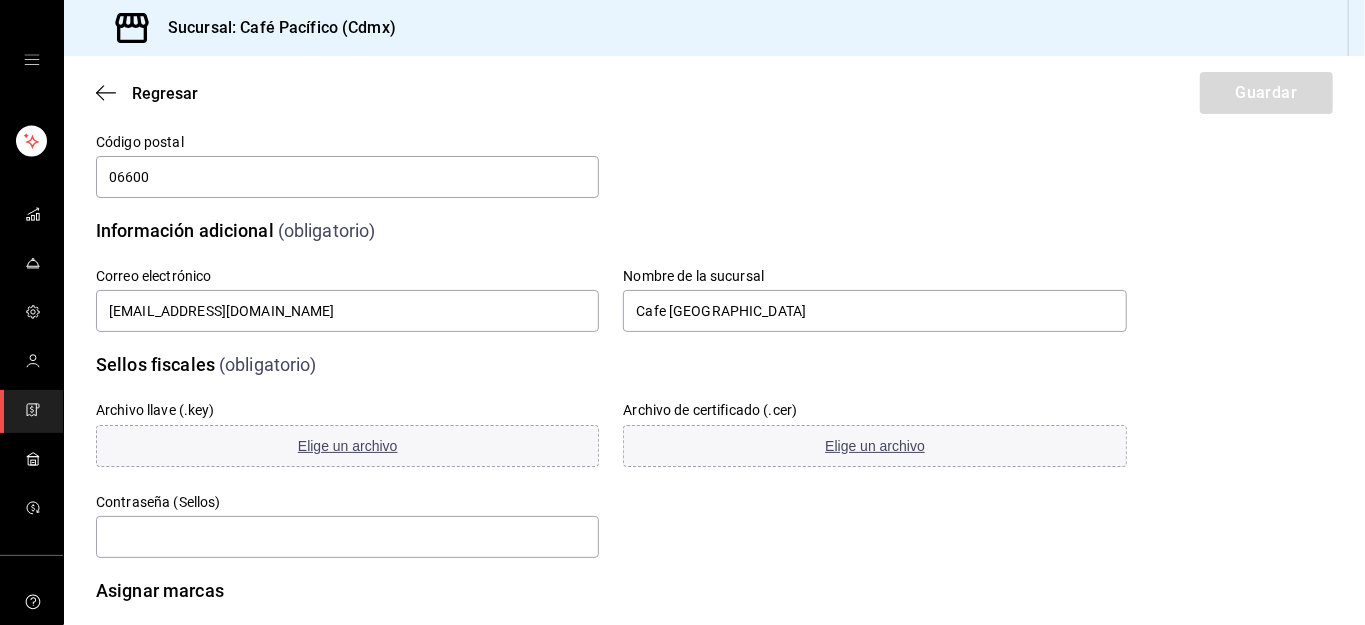 click on "Elige un archivo" at bounding box center [348, 446] 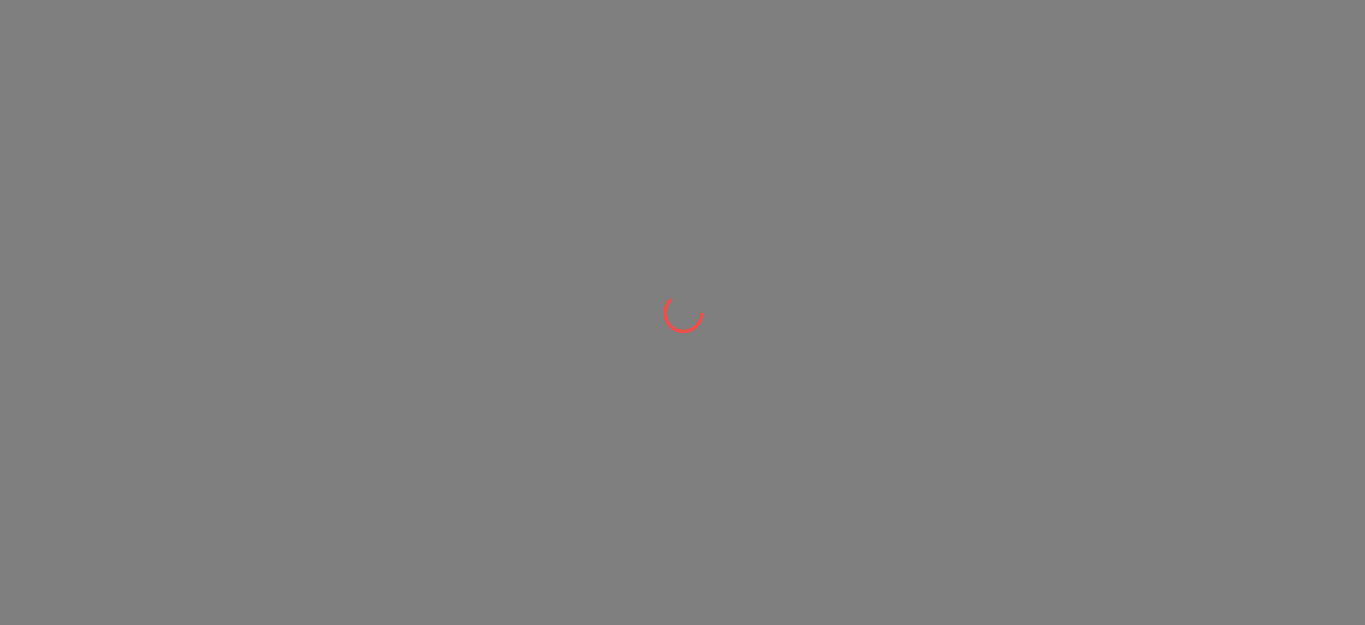 scroll, scrollTop: 0, scrollLeft: 0, axis: both 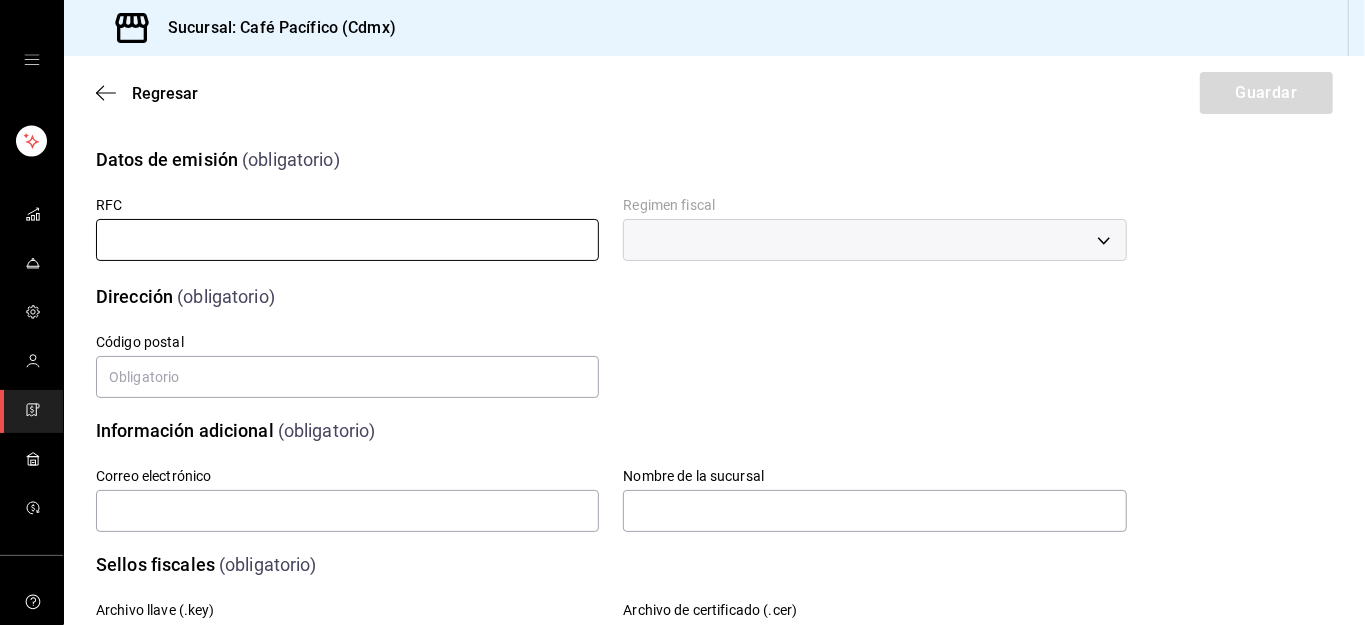 click at bounding box center [347, 240] 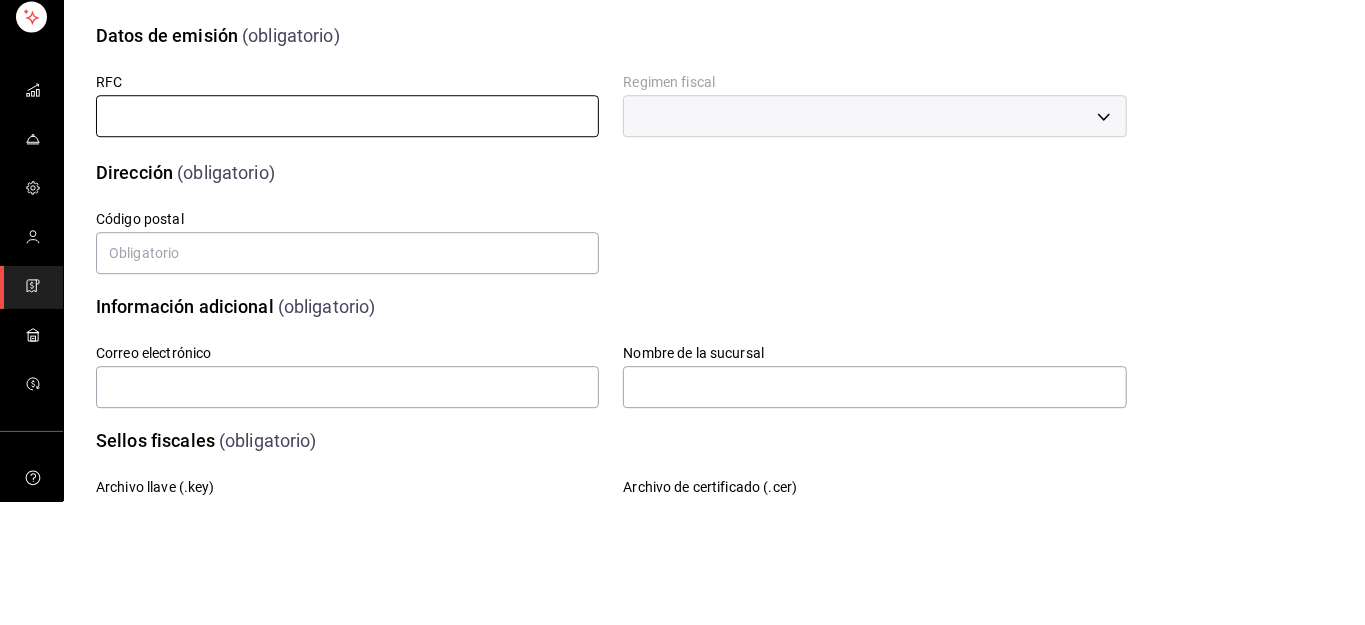 type on "DIUB9012194E6" 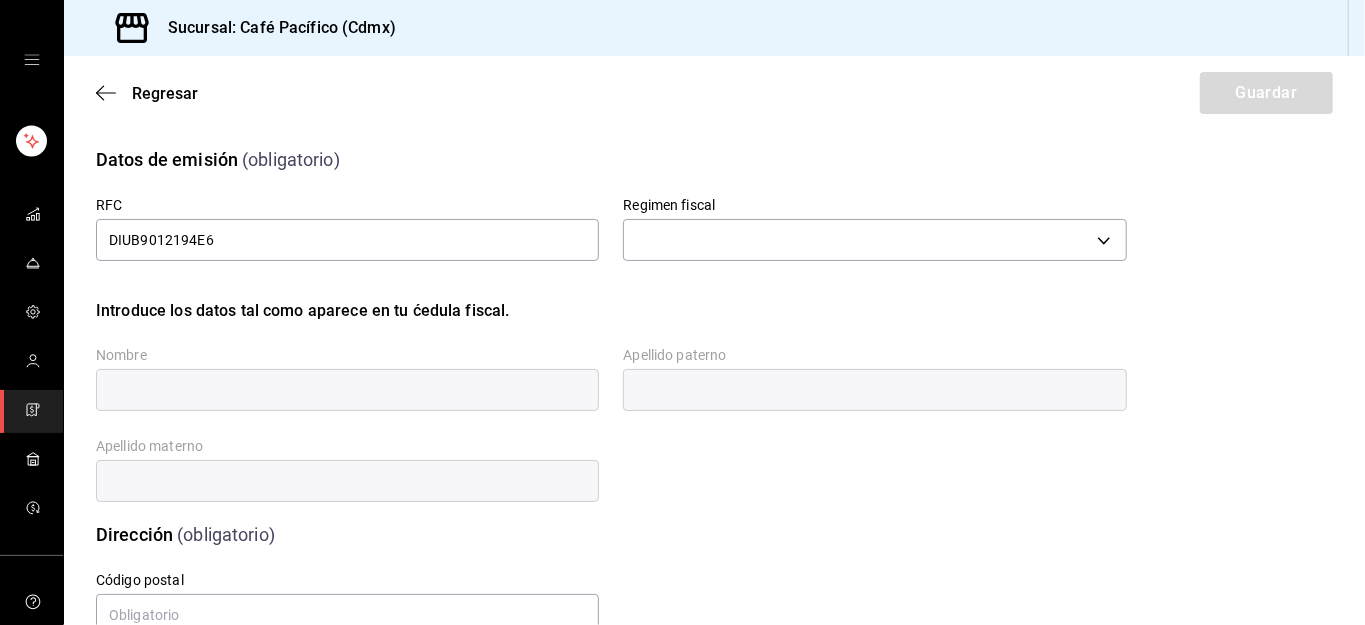 click on "Sucursal: Café Pacífico (Cdmx) Regresar Guardar Datos de emisión (obligatorio) RFC DIUB9012194E6 Regimen fiscal ​ Introduce los datos tal como aparece en tu ćedula fiscal. Nombre Apellido paterno Apellido materno Dirección (obligatorio) Calle # exterior # interior Código postal Estado Elige una opción 0 Municipio Elige una opción 0 [GEOGRAPHIC_DATA] una opción 0 Información adicional (obligatorio) Correo electrónico Nombre de la sucursal Sellos fiscales (obligatorio) Archivo llave (.key) Elige un archivo Archivo de certificado (.cer) Elige un archivo Contraseña (Sellos) Asignar marcas Marcas GANA 1 MES GRATIS EN TU SUSCRIPCIÓN AQUÍ ¿Recuerdas cómo empezó tu restaurante?
[DATE] puedes ayudar a un colega a tener el mismo cambio que tú viviste.
Recomienda Parrot directamente desde tu Portal Administrador.
Es fácil y rápido.
🎁 Por cada restaurante que se una, ganas 1 mes gratis. Ver video tutorial Ir a video Visitar centro de ayuda [PHONE_NUMBER] [EMAIL_ADDRESS][DOMAIN_NAME] [PHONE_NUMBER]" at bounding box center (682, 312) 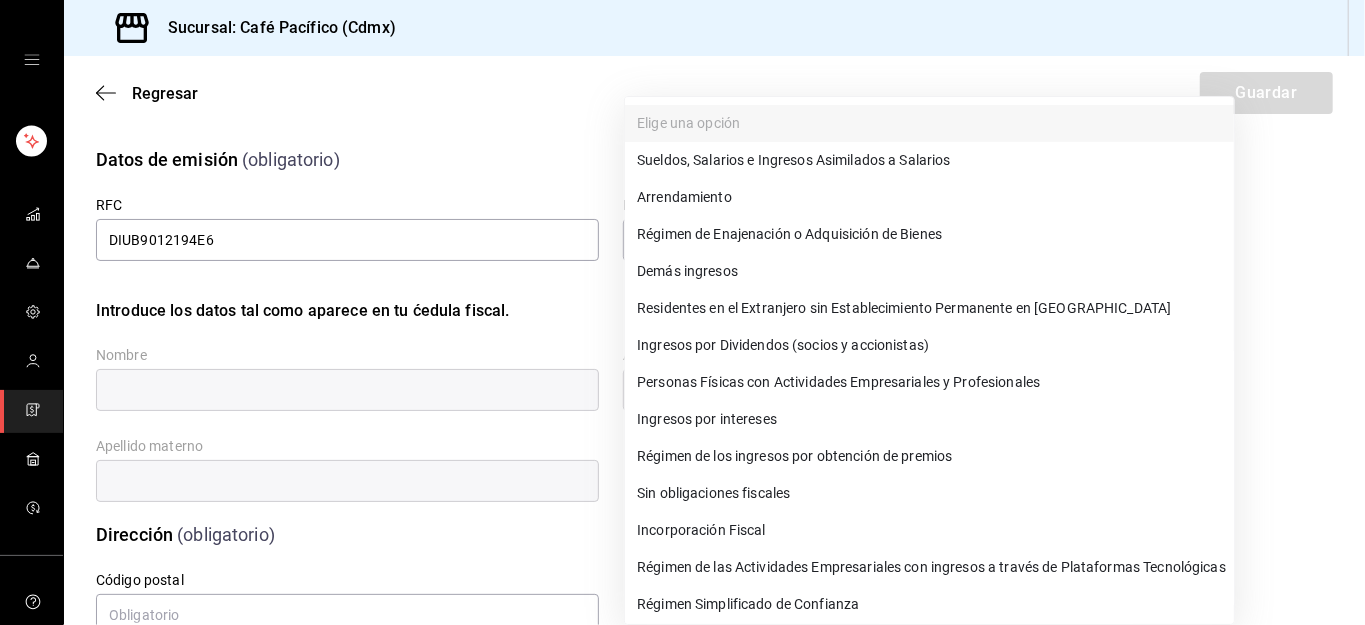 click on "Régimen Simplificado de Confianza" at bounding box center [929, 604] 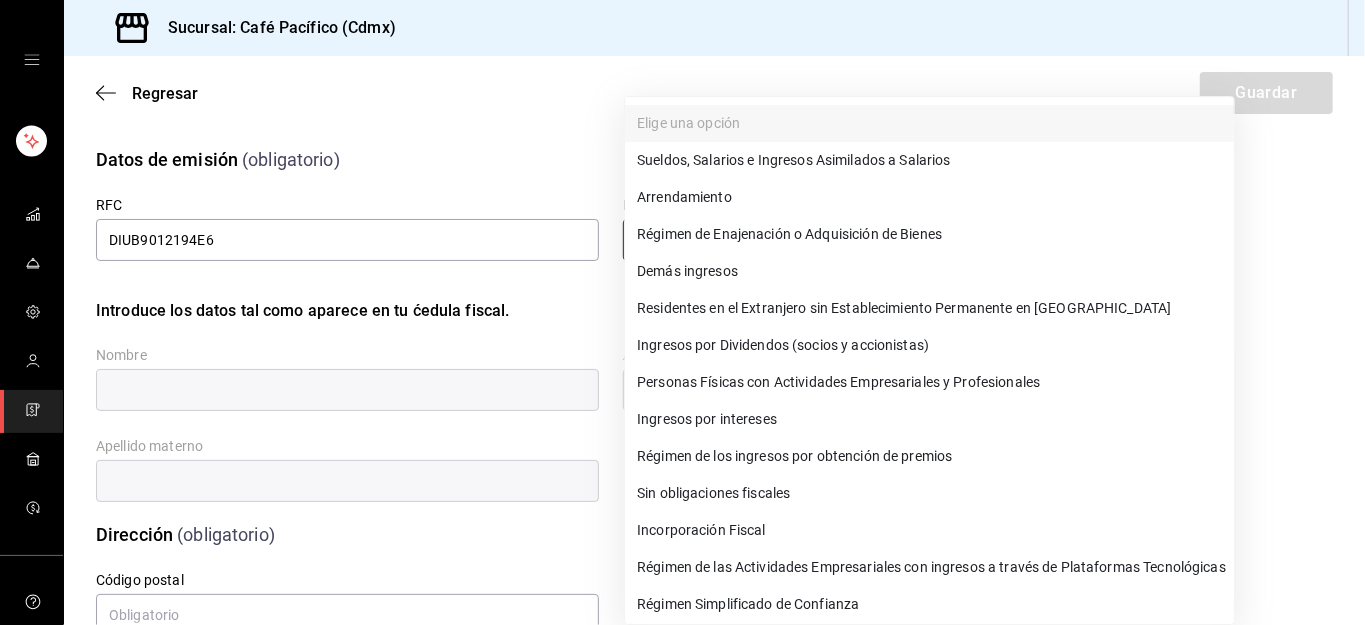 type on "626" 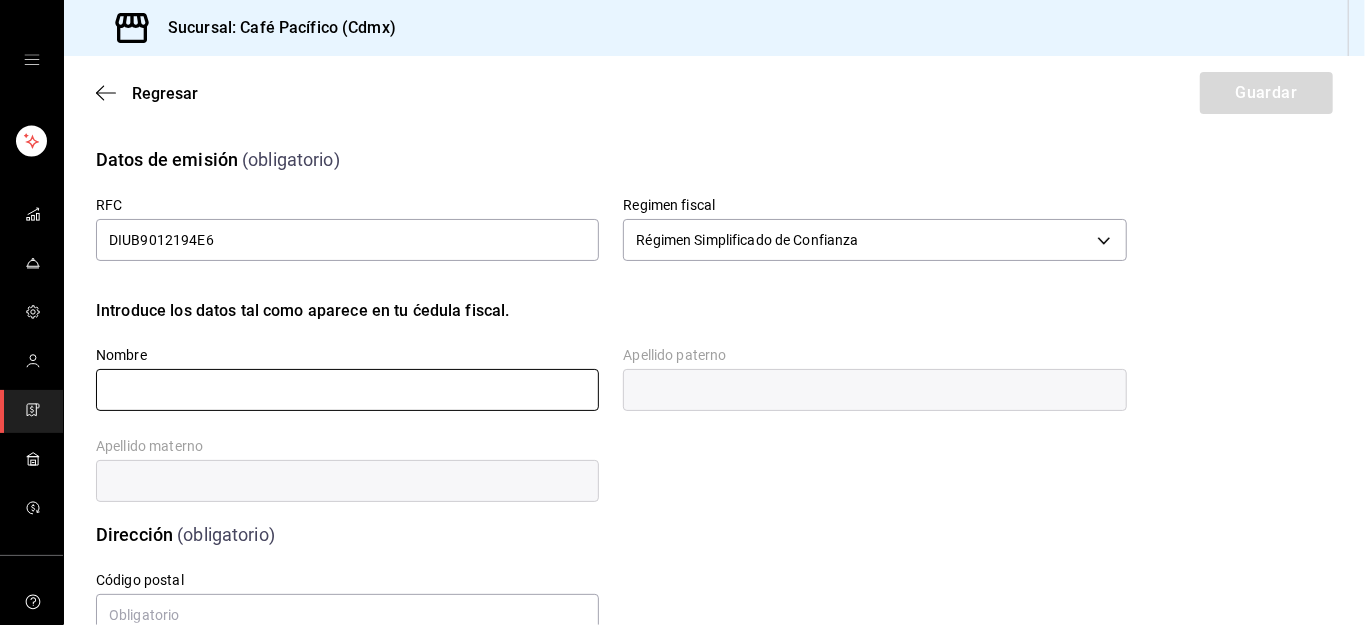 click at bounding box center (347, 390) 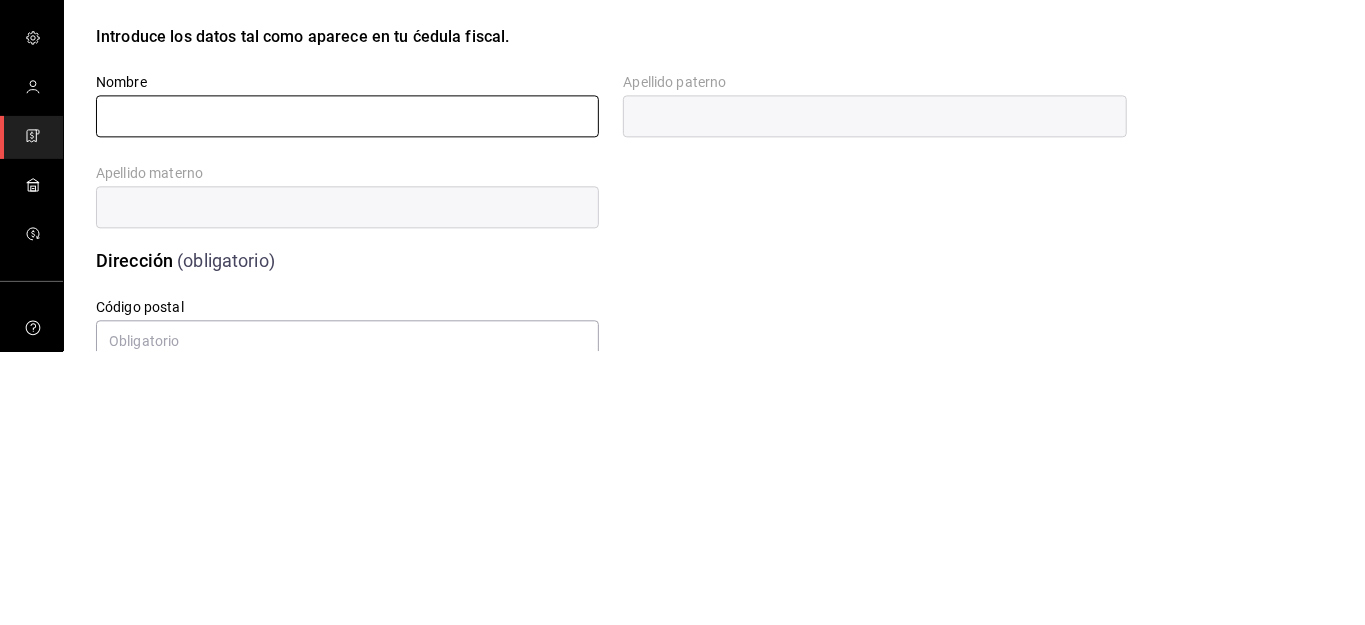 type on "[PERSON_NAME]" 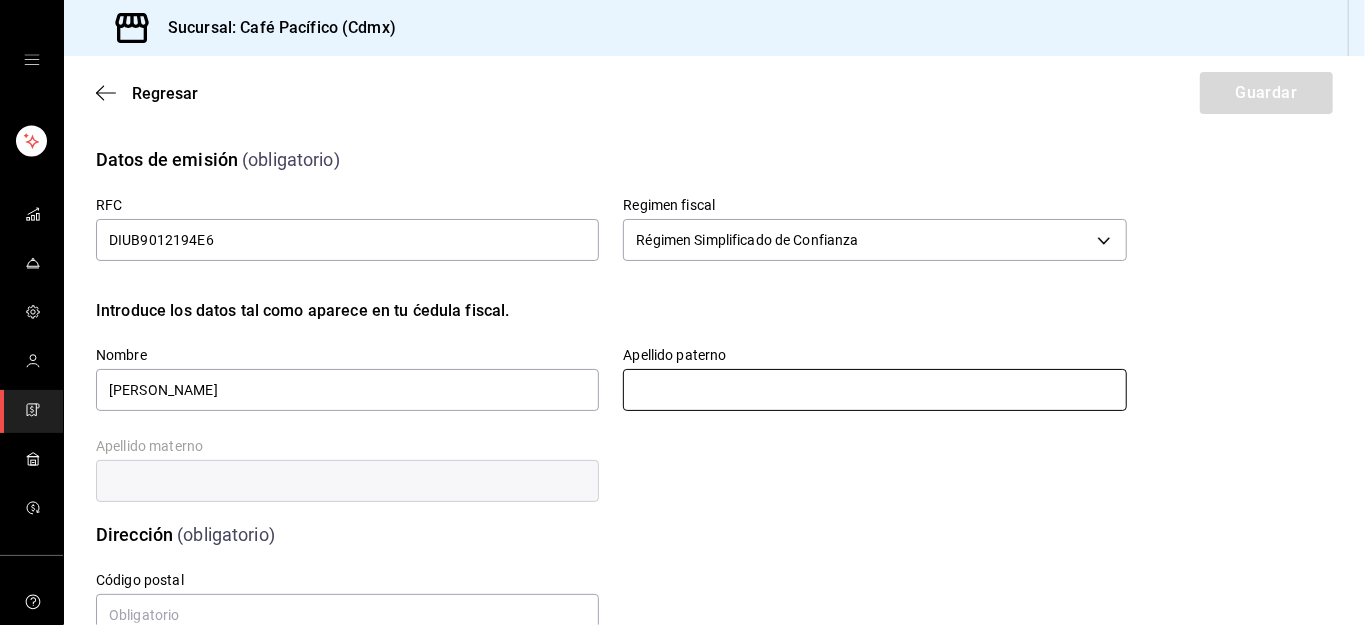 click at bounding box center (874, 390) 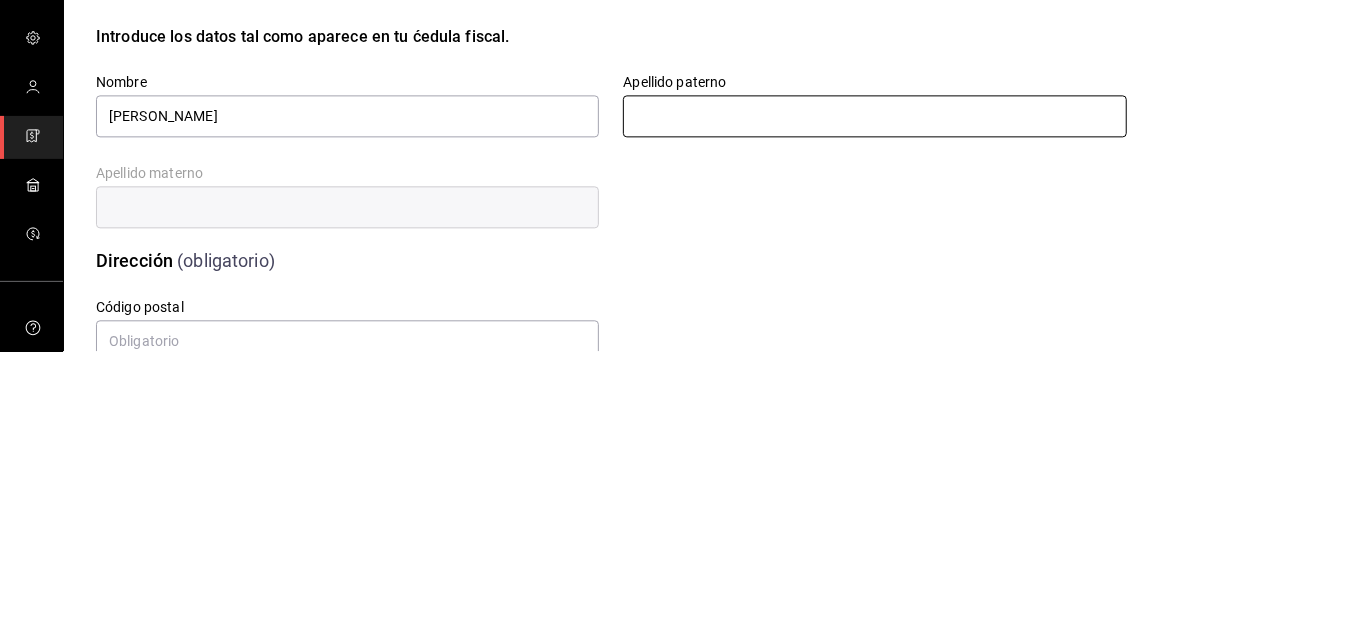 type on "[PERSON_NAME]" 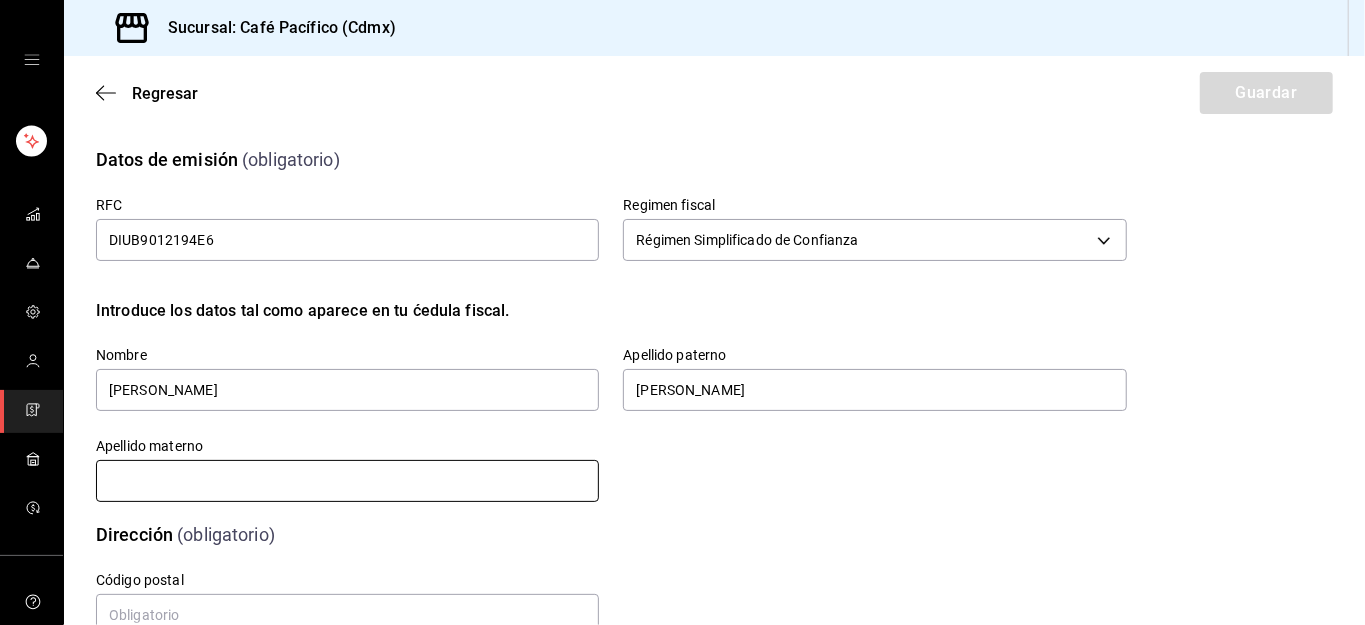 click at bounding box center [347, 481] 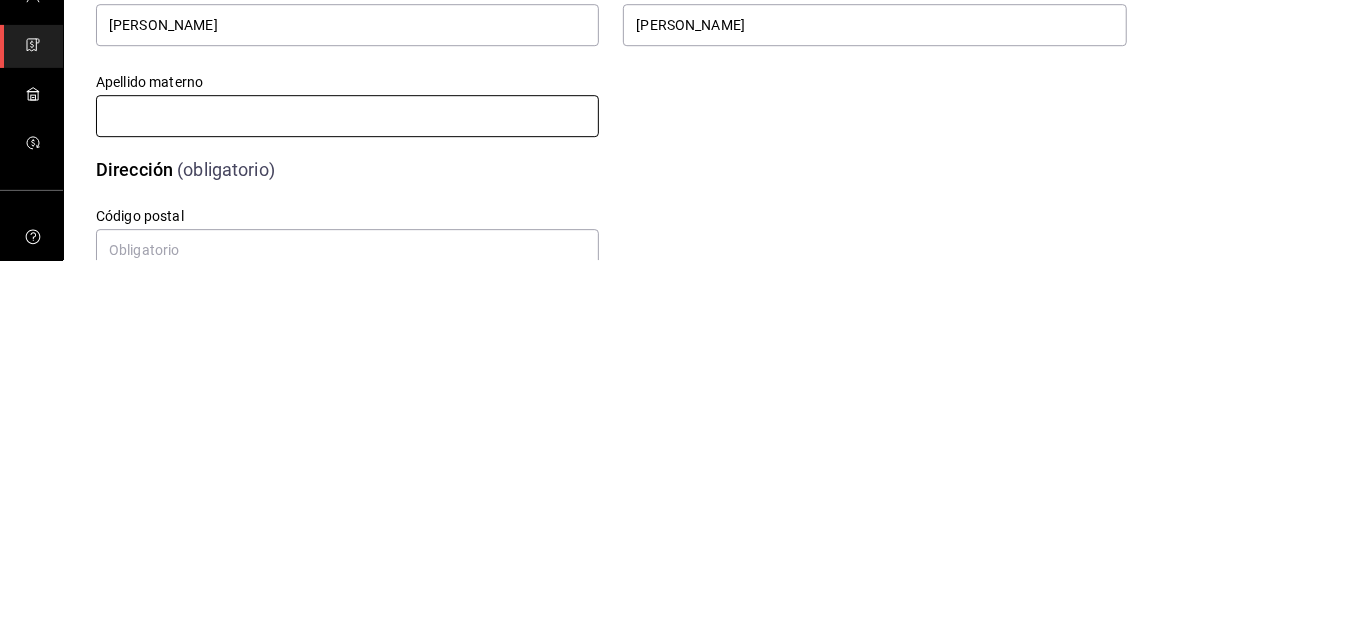 type on "[PERSON_NAME]" 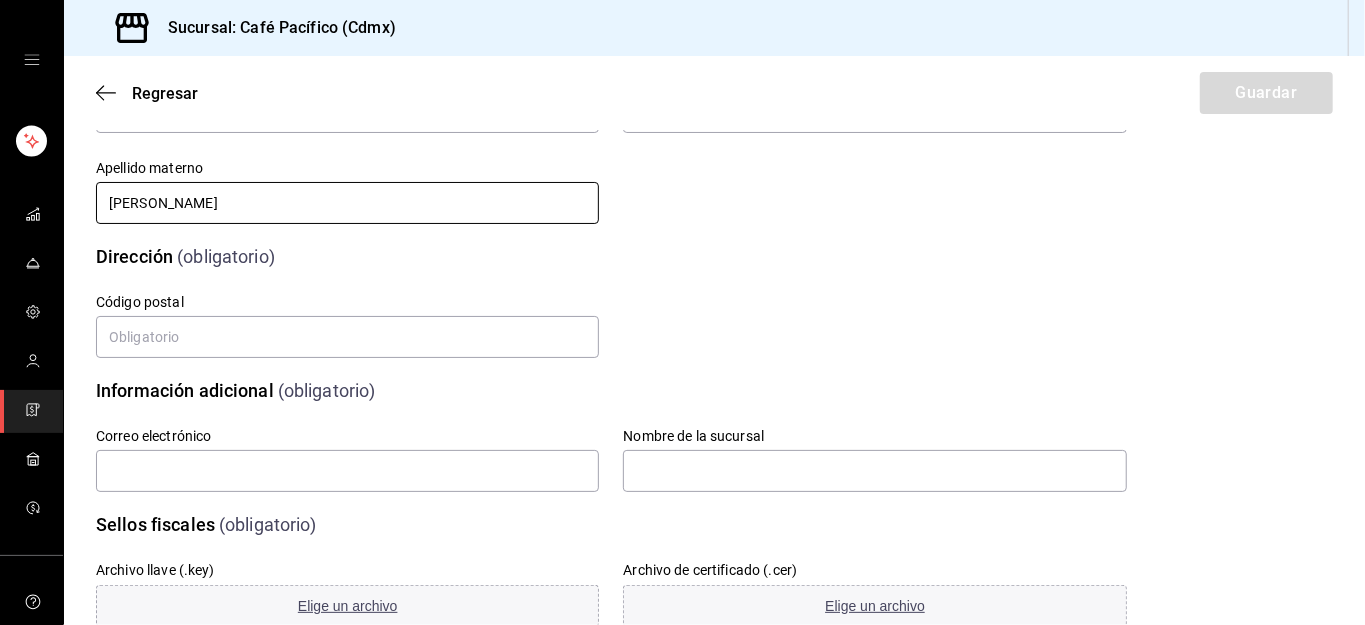 scroll, scrollTop: 290, scrollLeft: 0, axis: vertical 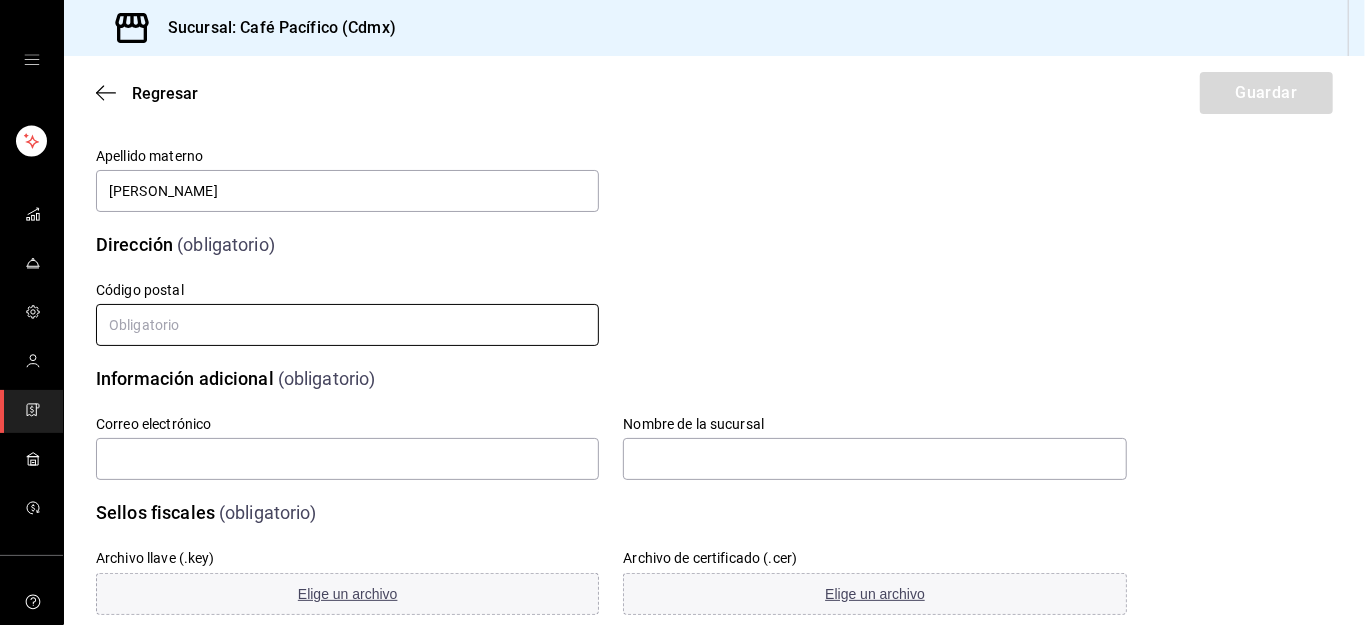 click at bounding box center (347, 325) 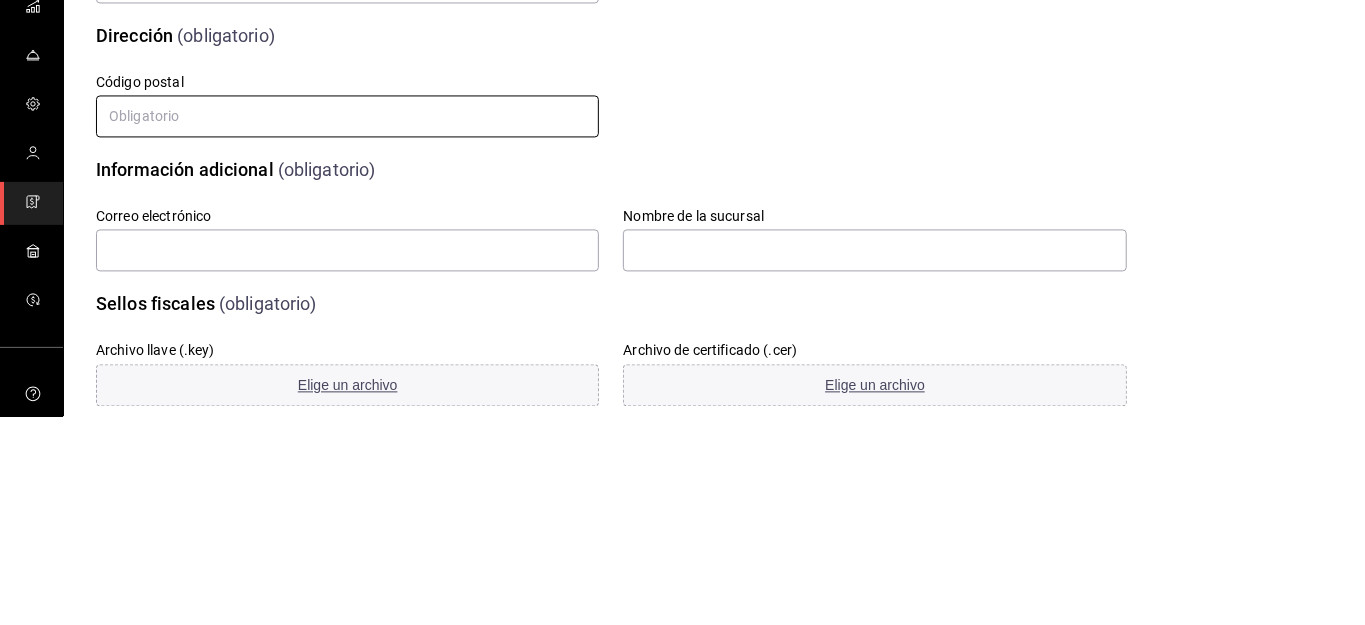 type on "06600" 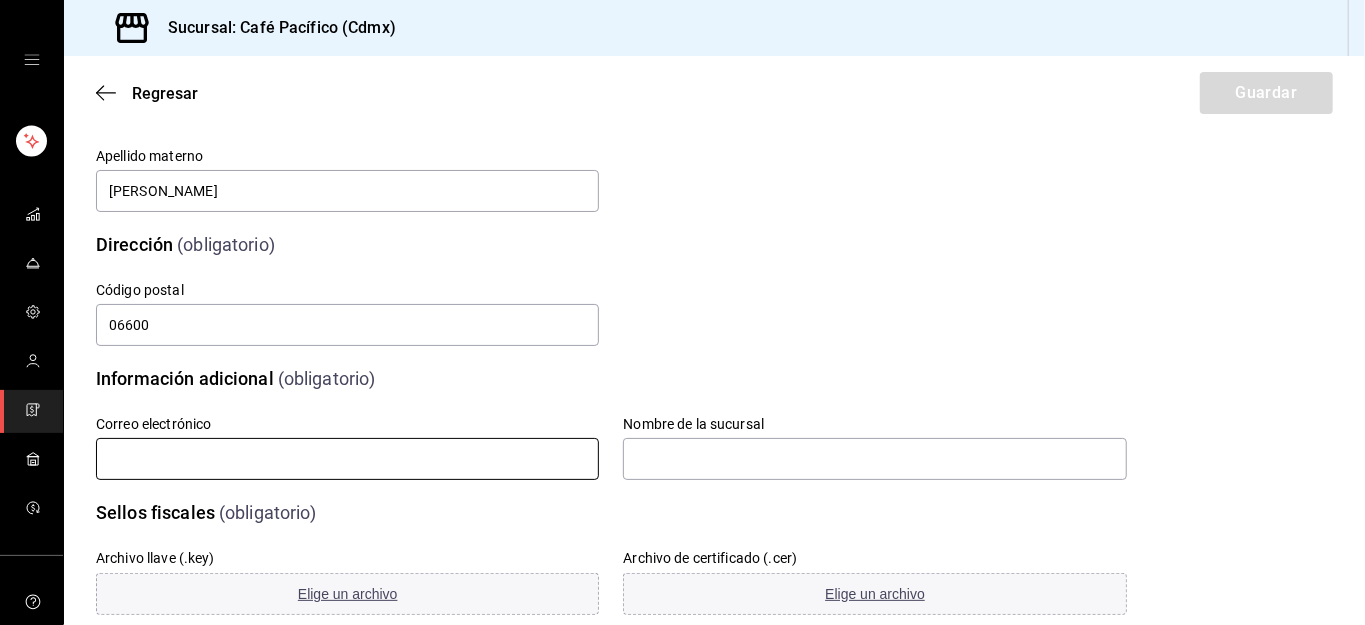 click at bounding box center [347, 459] 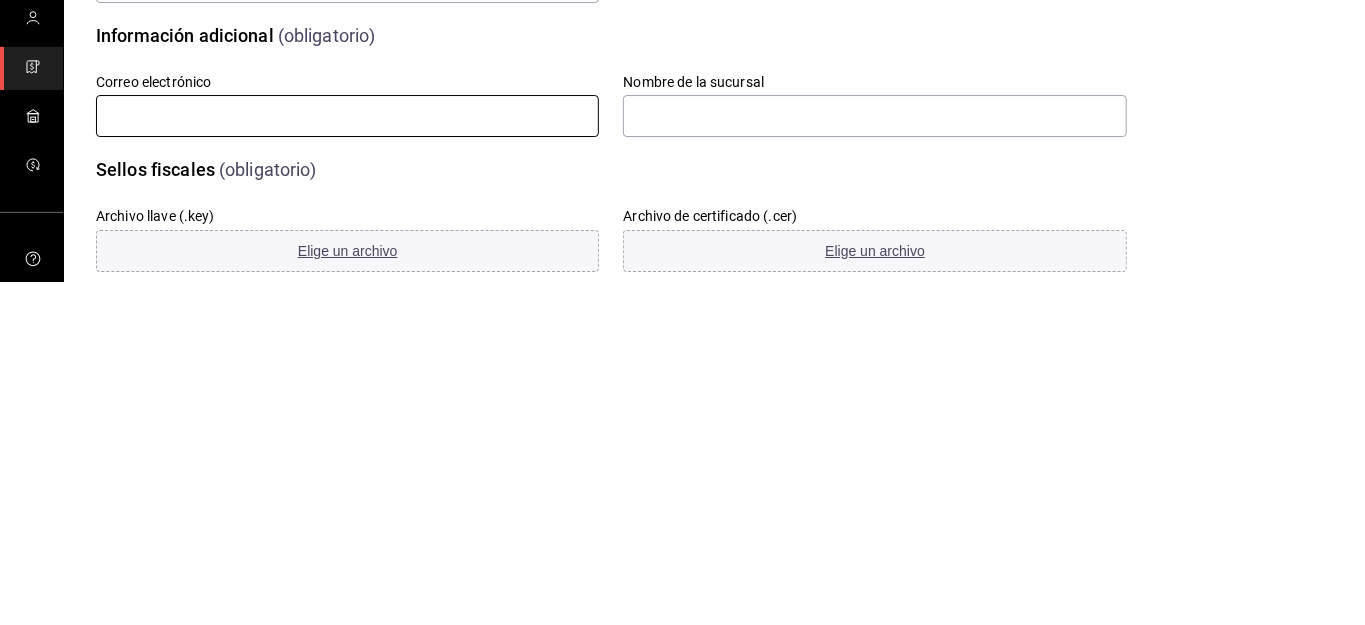 type on "[EMAIL_ADDRESS][DOMAIN_NAME]" 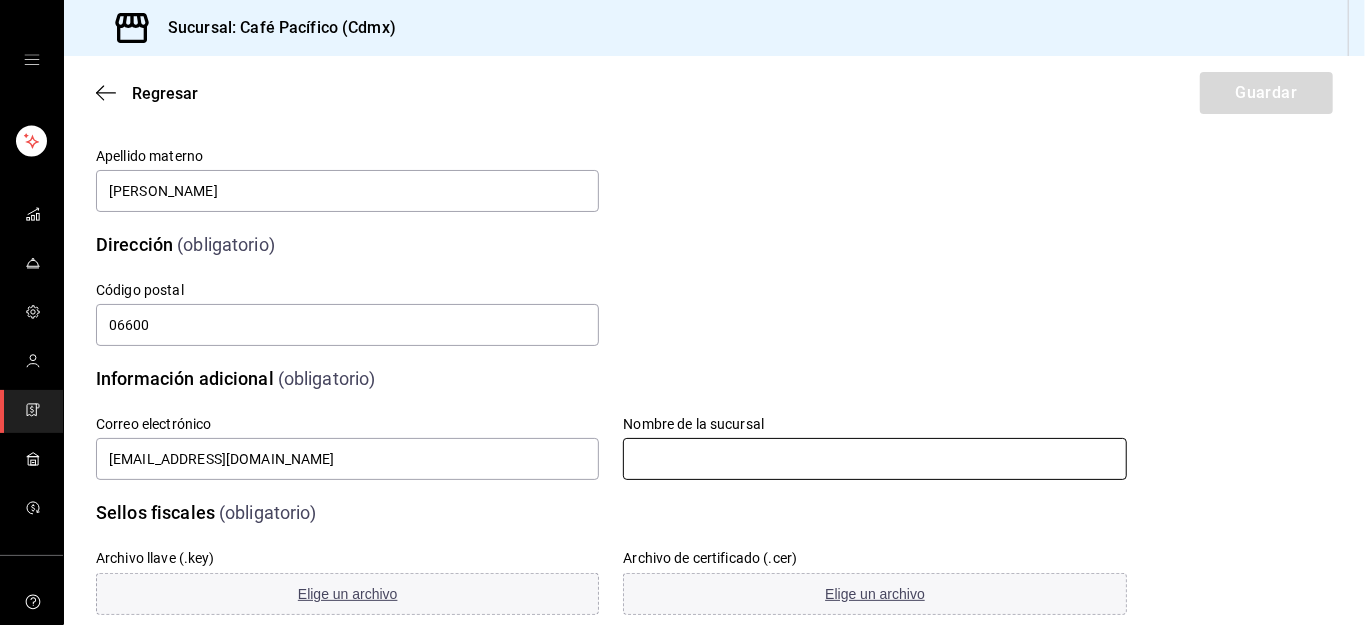 click at bounding box center (874, 459) 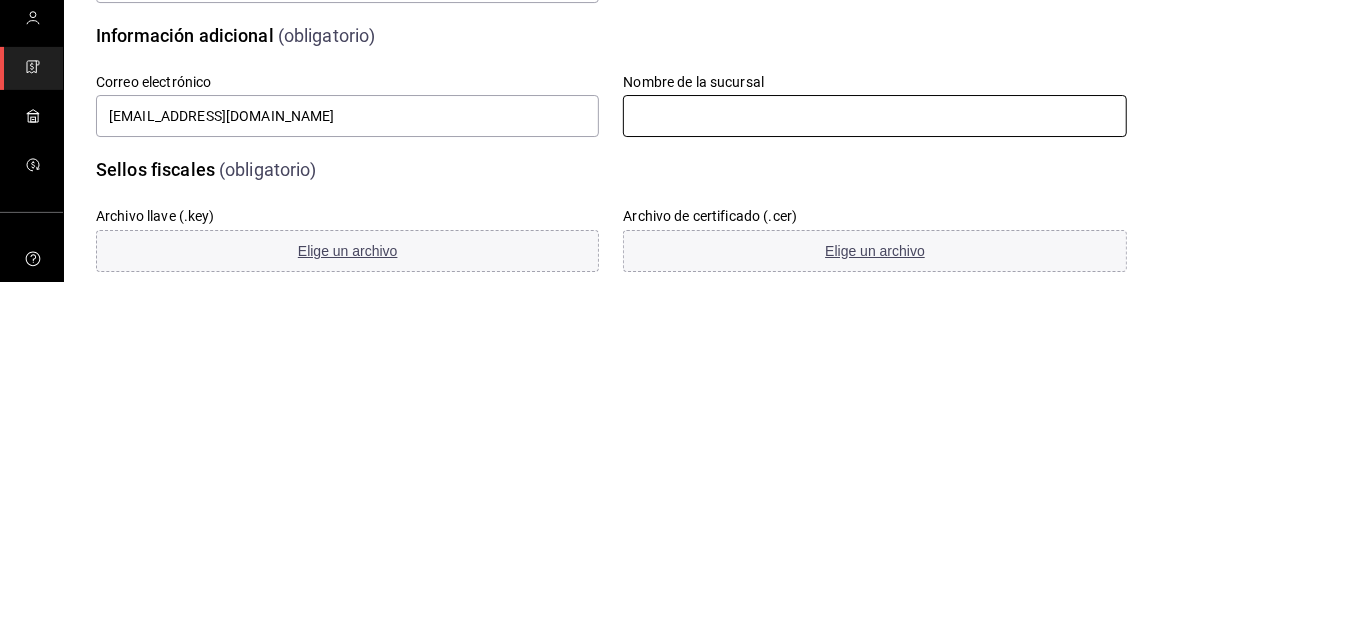 type on "Cafe [GEOGRAPHIC_DATA]" 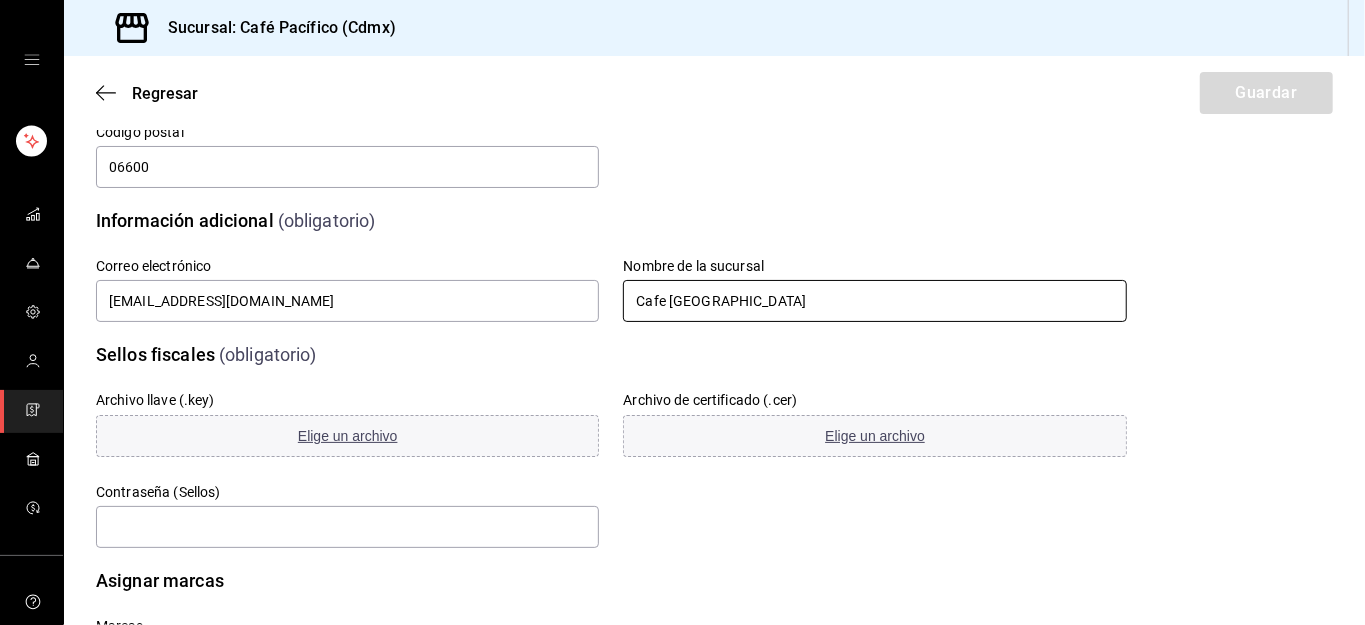 scroll, scrollTop: 447, scrollLeft: 0, axis: vertical 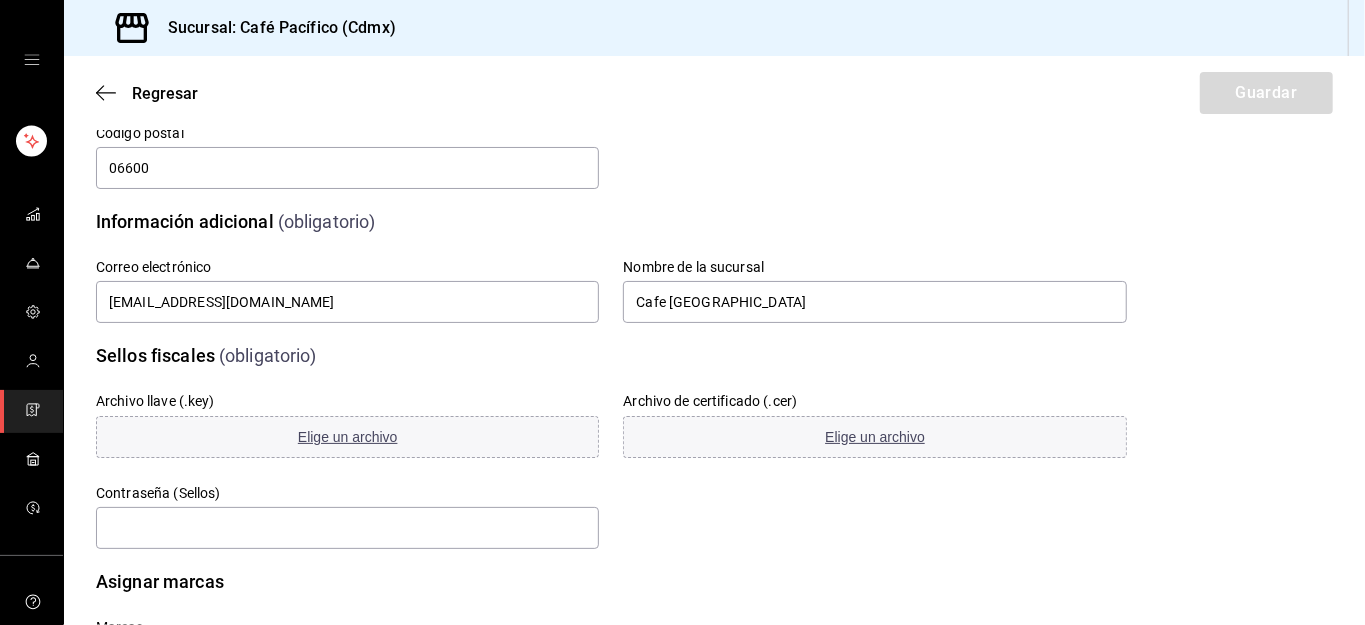 click on "Elige un archivo" at bounding box center [347, 437] 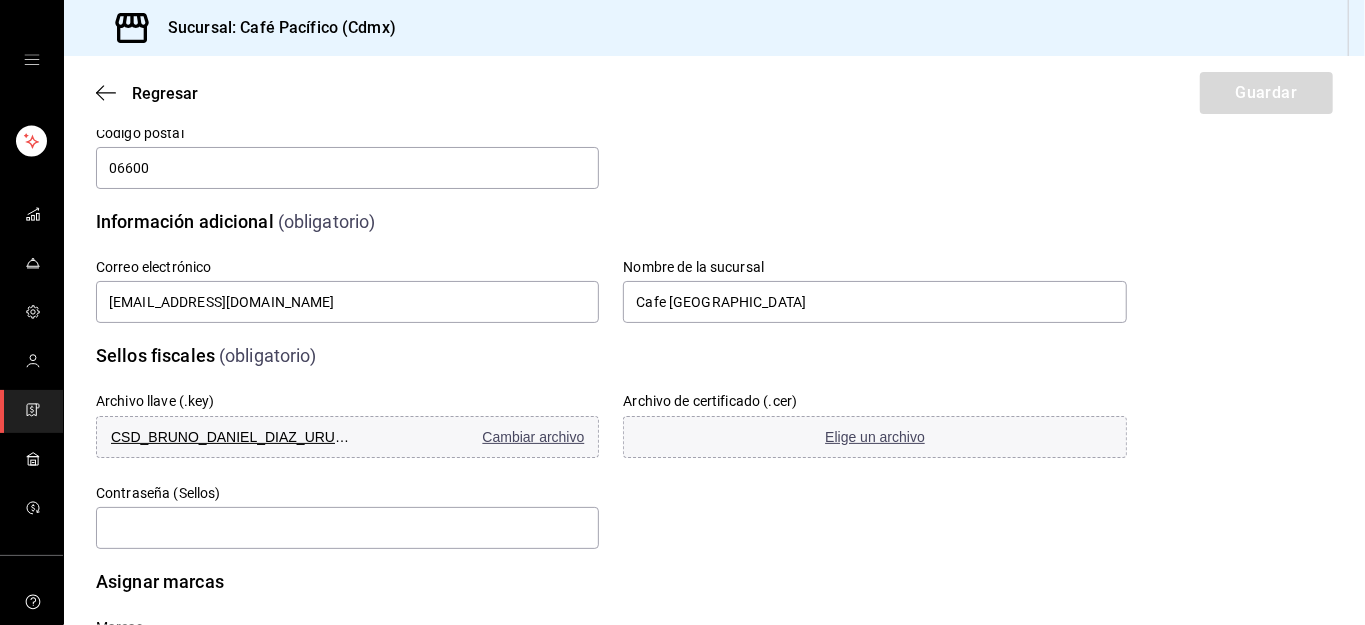 click on "Elige un archivo" at bounding box center (874, 437) 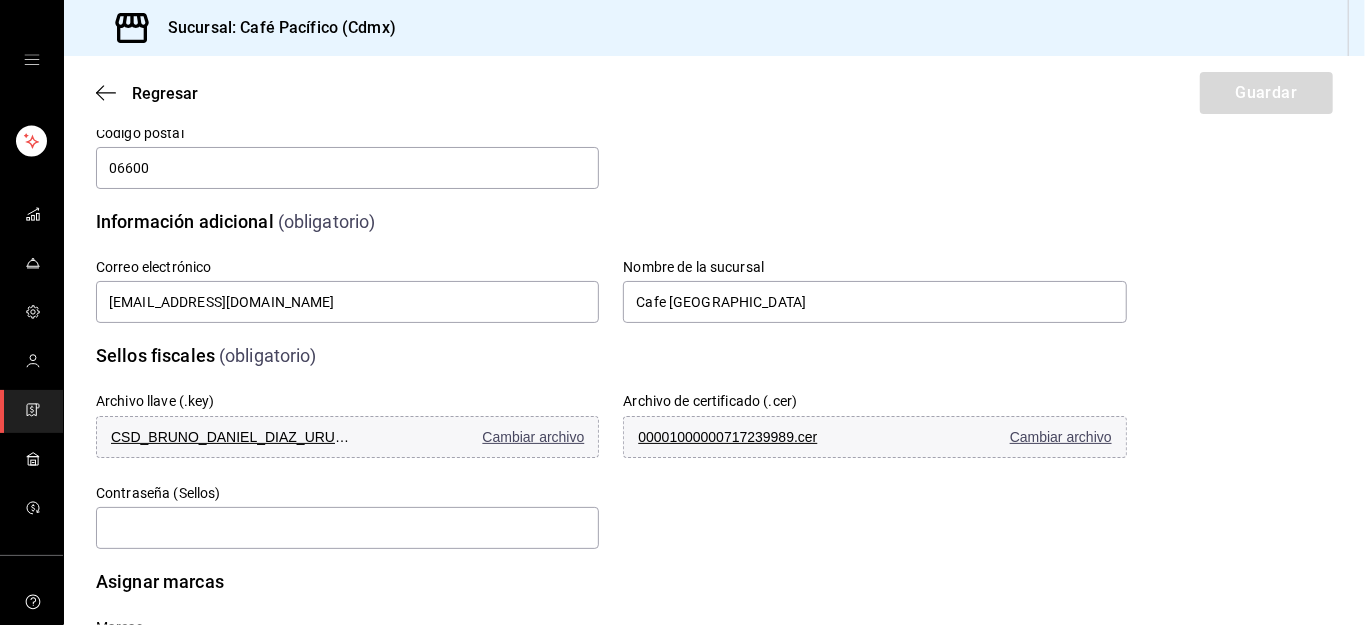 scroll, scrollTop: 456, scrollLeft: 0, axis: vertical 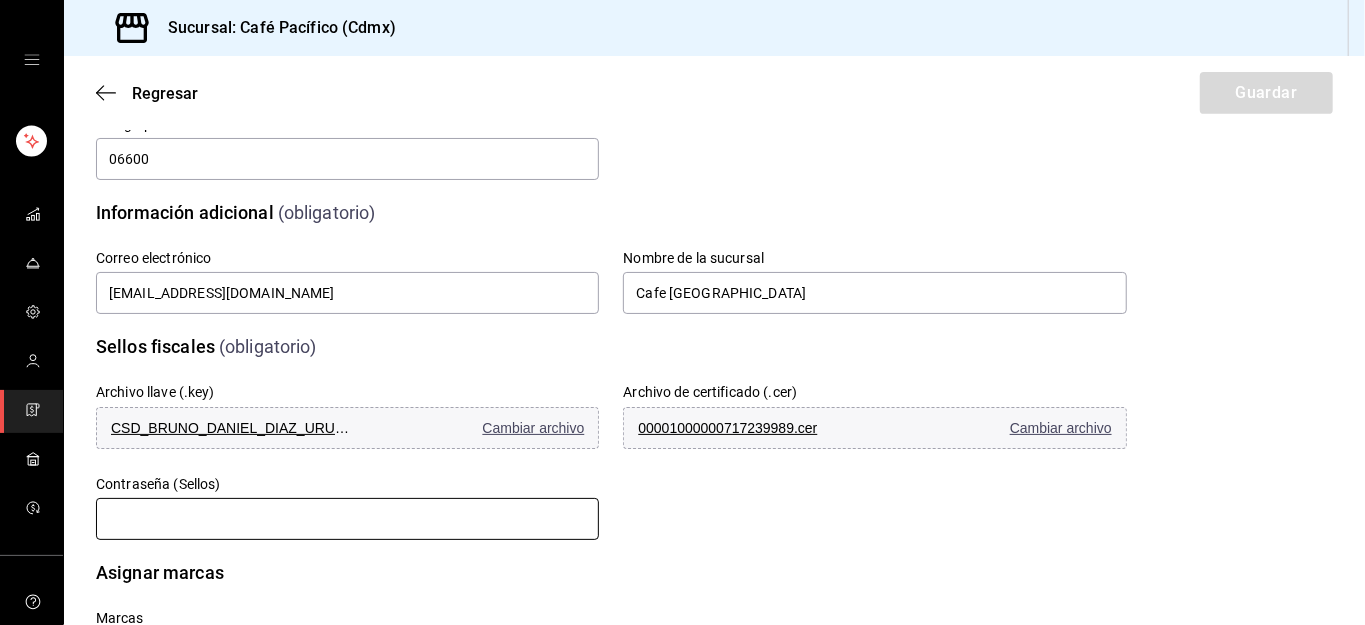 click at bounding box center [347, 519] 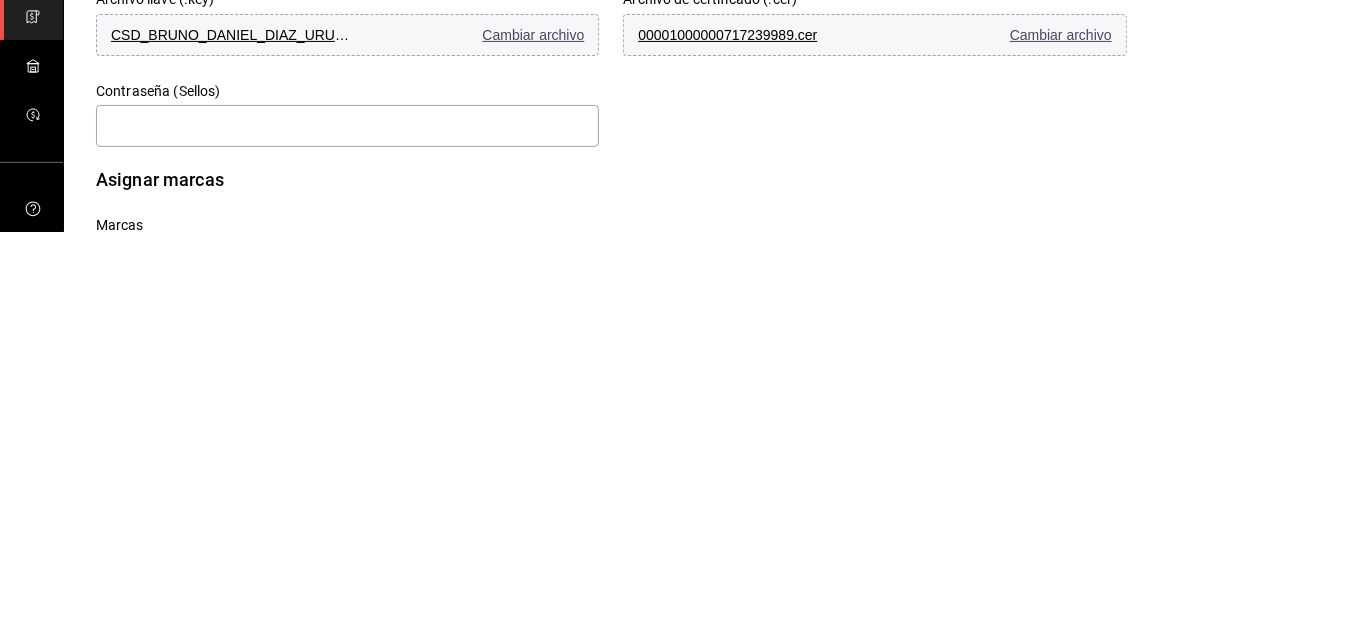 scroll, scrollTop: 9, scrollLeft: 0, axis: vertical 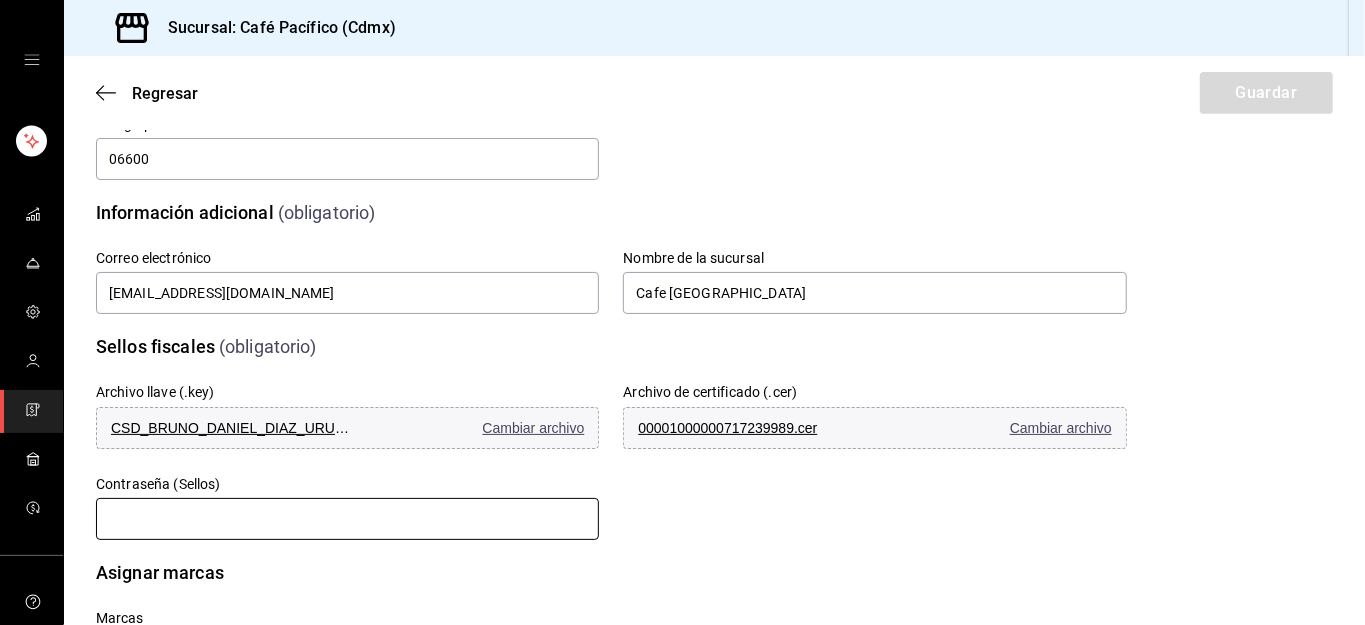 click at bounding box center [347, 519] 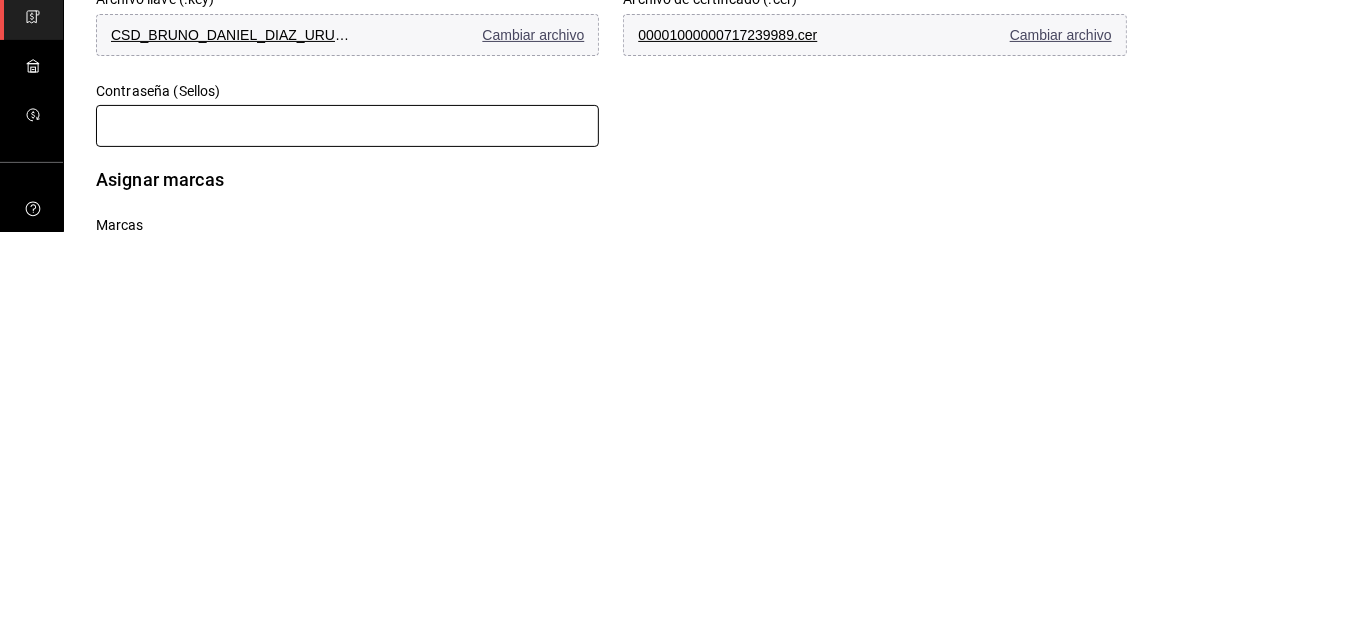 scroll, scrollTop: 9, scrollLeft: 0, axis: vertical 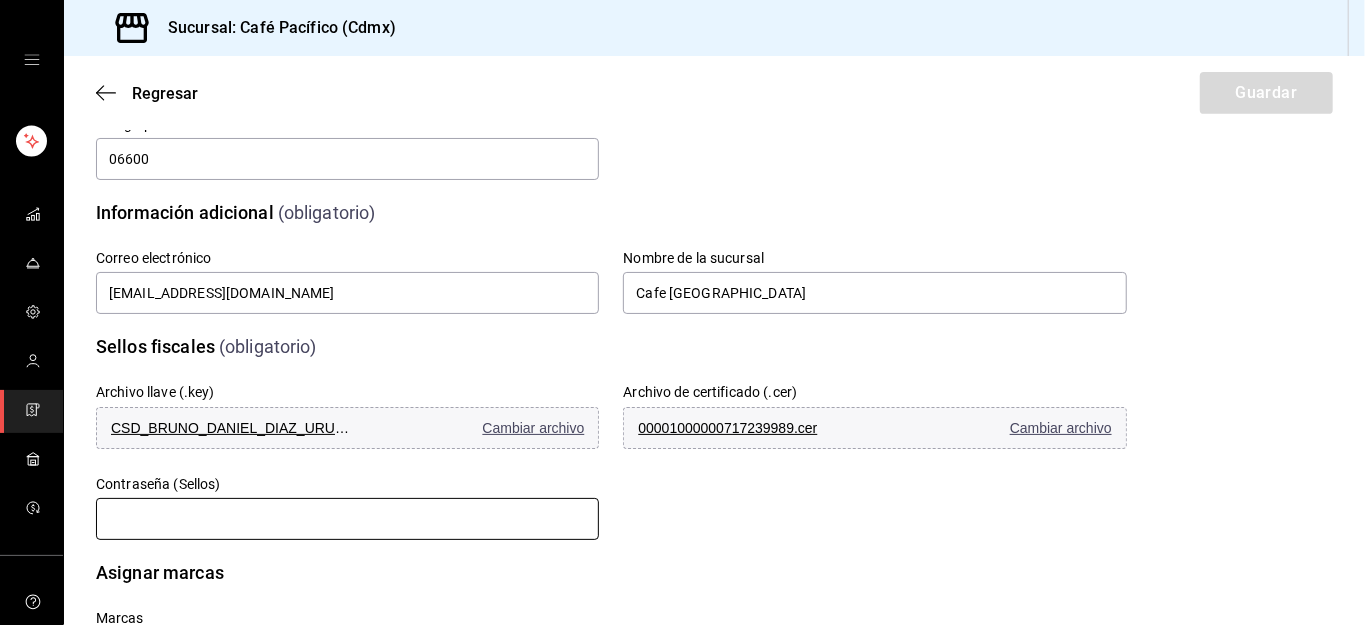 click at bounding box center (347, 519) 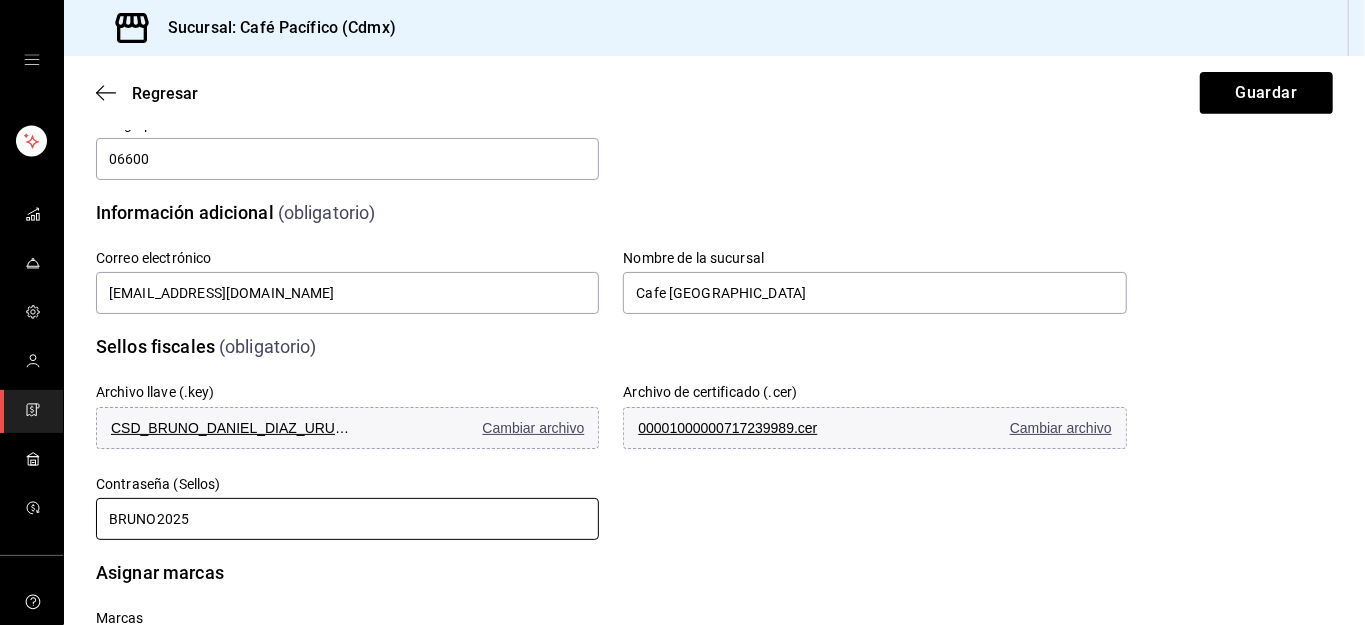 scroll, scrollTop: 90, scrollLeft: 0, axis: vertical 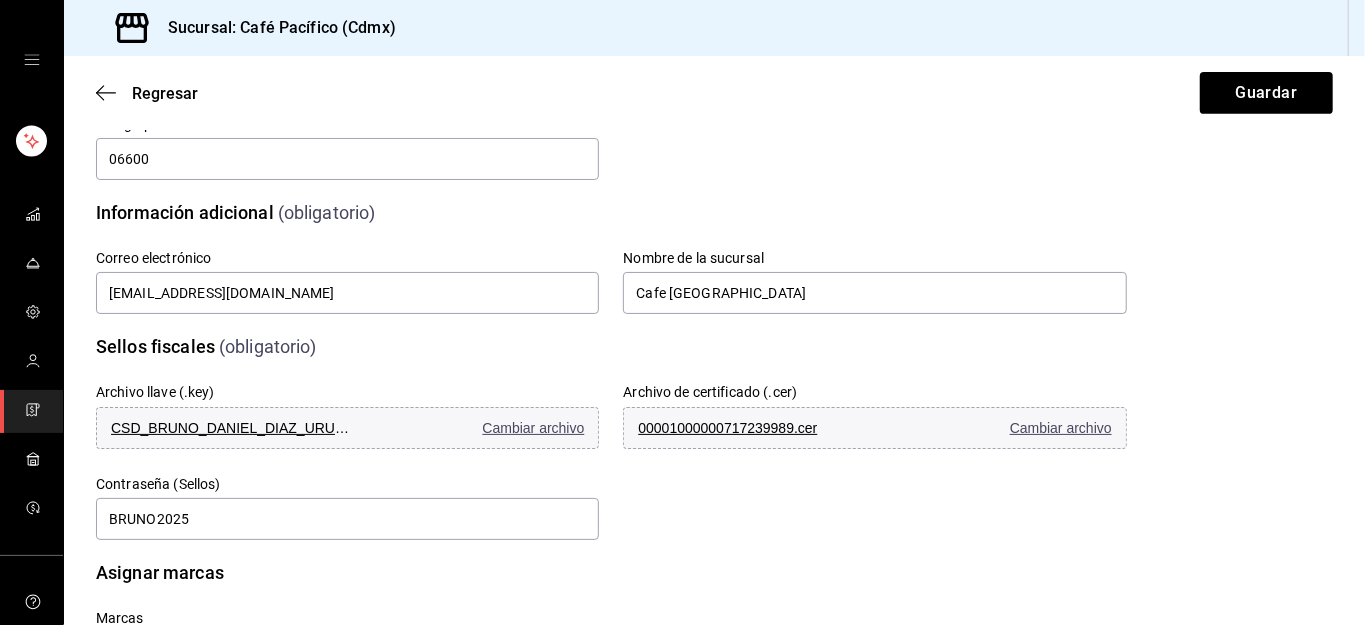 click at bounding box center [347, 652] 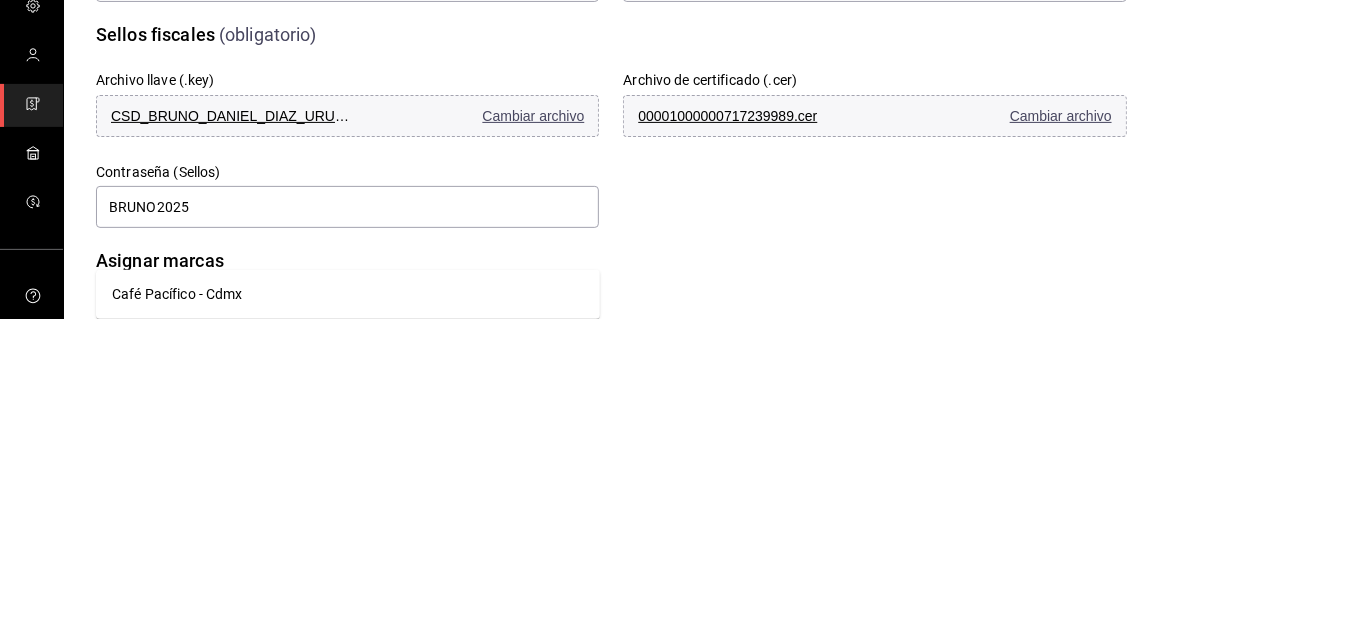 scroll, scrollTop: 96, scrollLeft: 0, axis: vertical 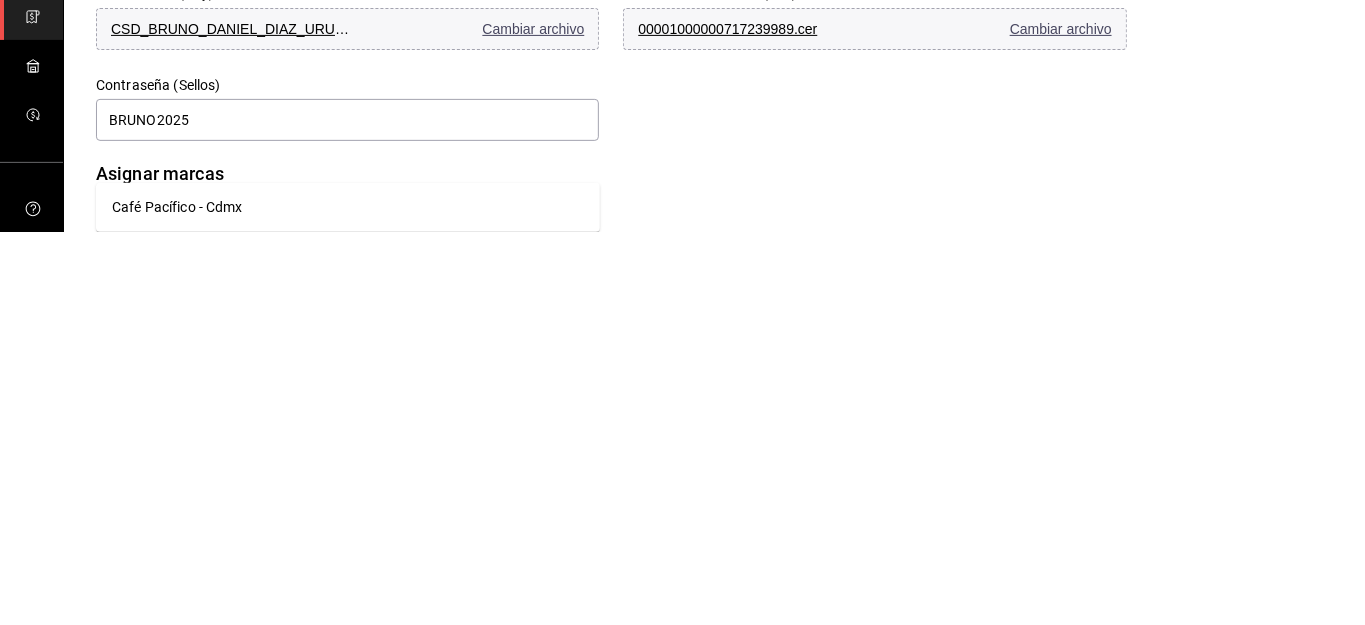 click on "Café Pacífico - Cdmx" at bounding box center [348, 600] 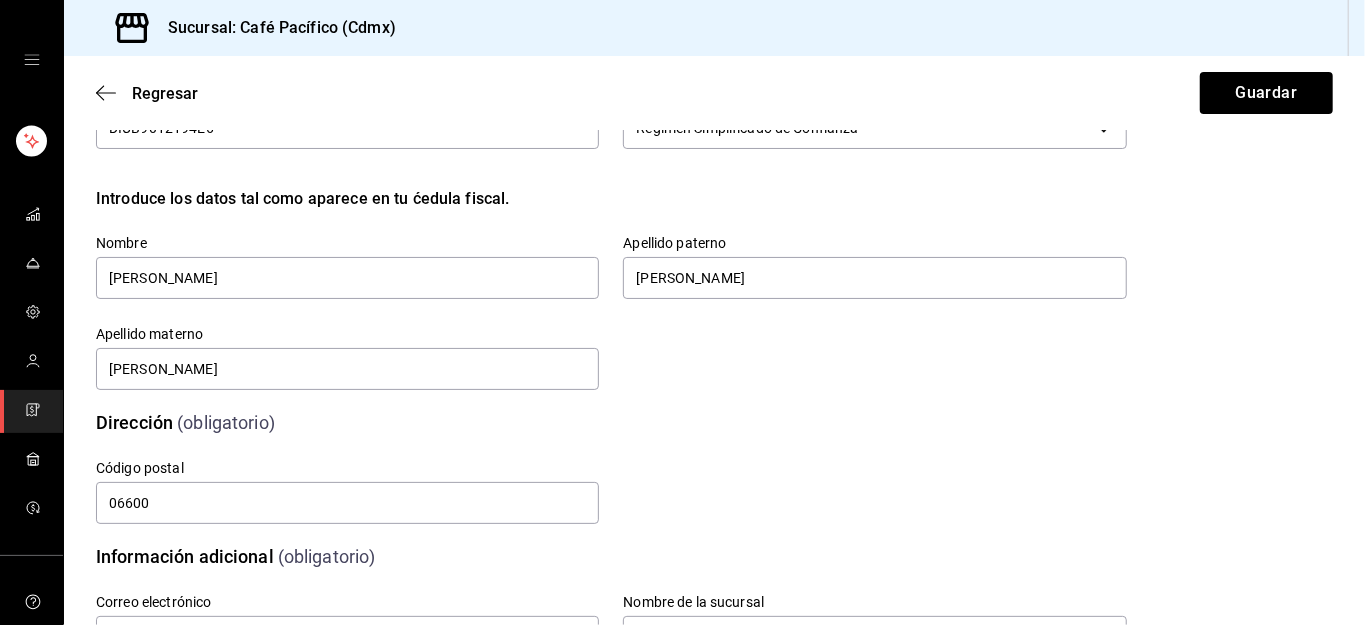 scroll, scrollTop: 0, scrollLeft: 0, axis: both 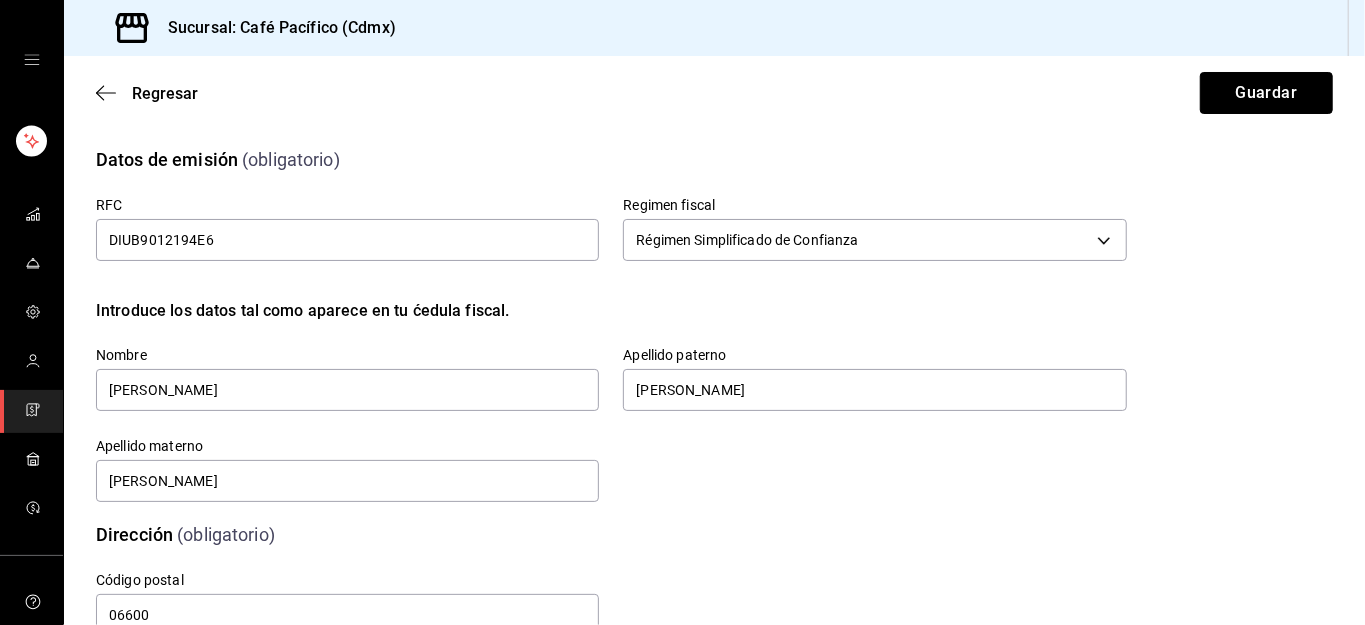 click on "Guardar" at bounding box center (1266, 93) 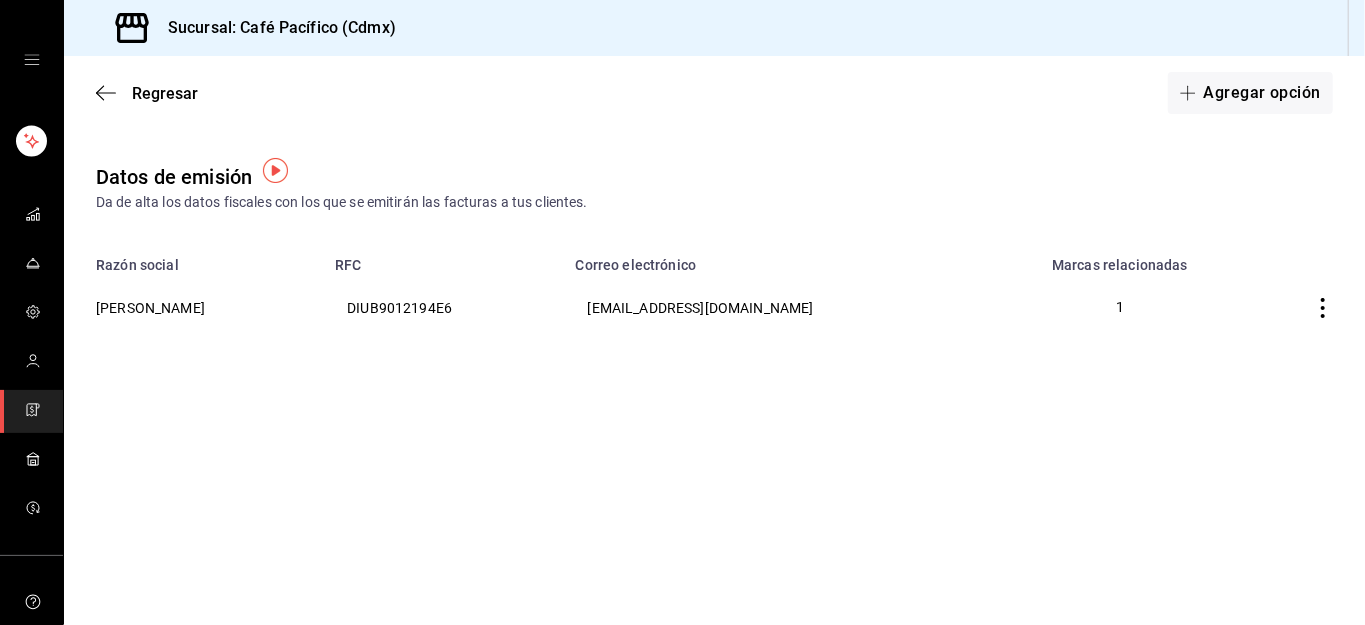 click 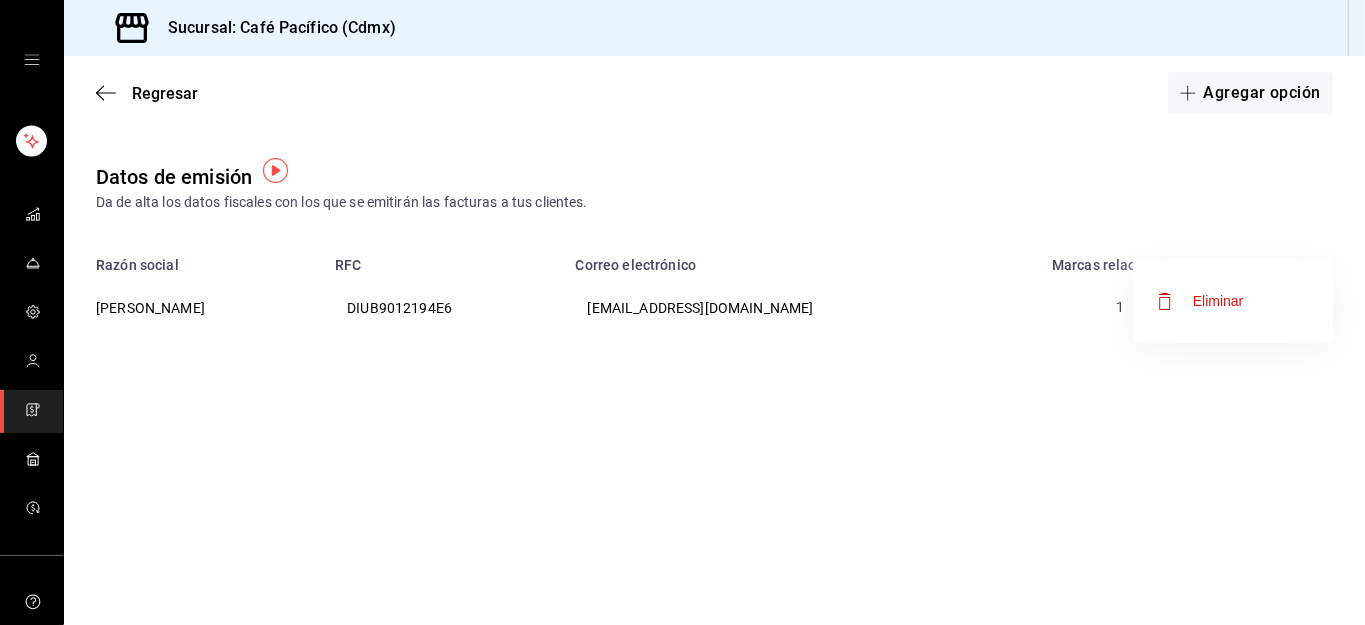 click at bounding box center (682, 312) 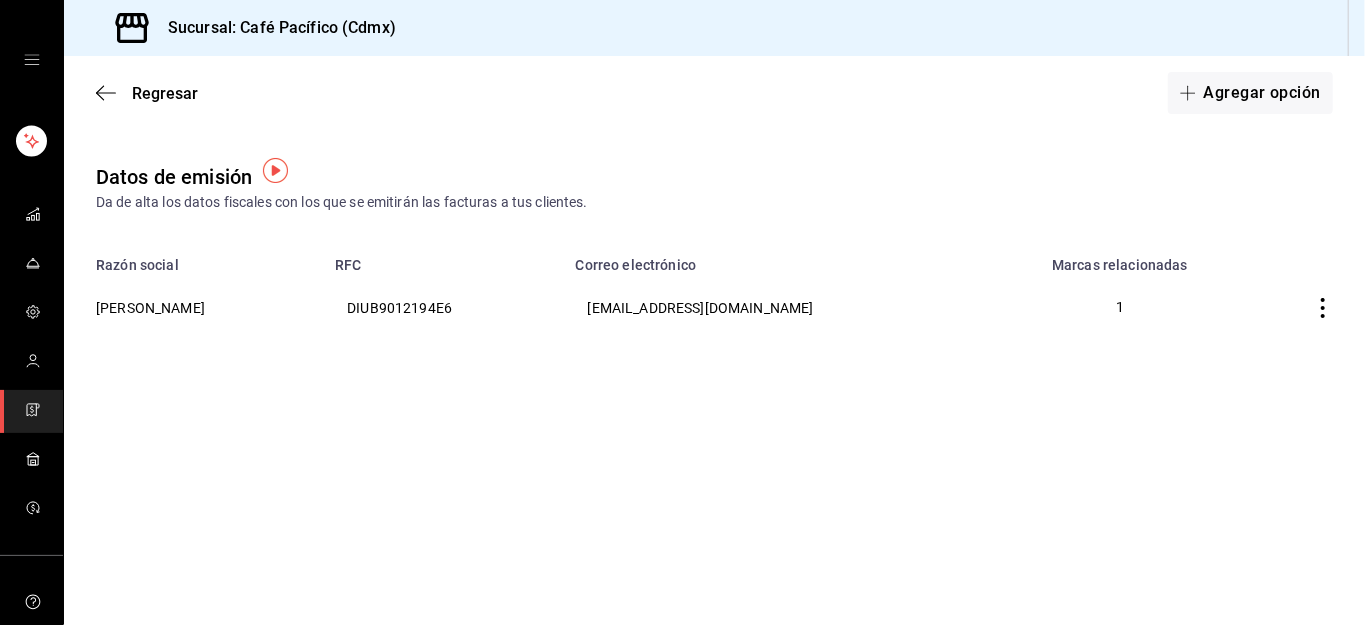 scroll, scrollTop: 0, scrollLeft: 0, axis: both 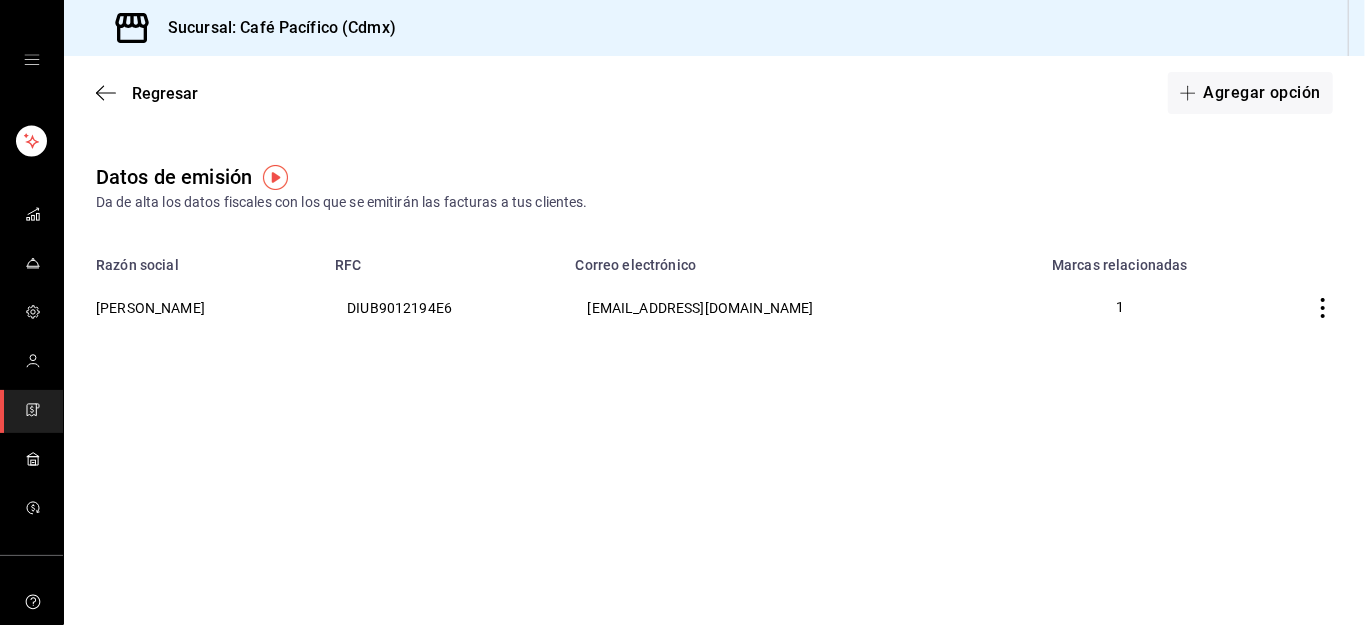 click 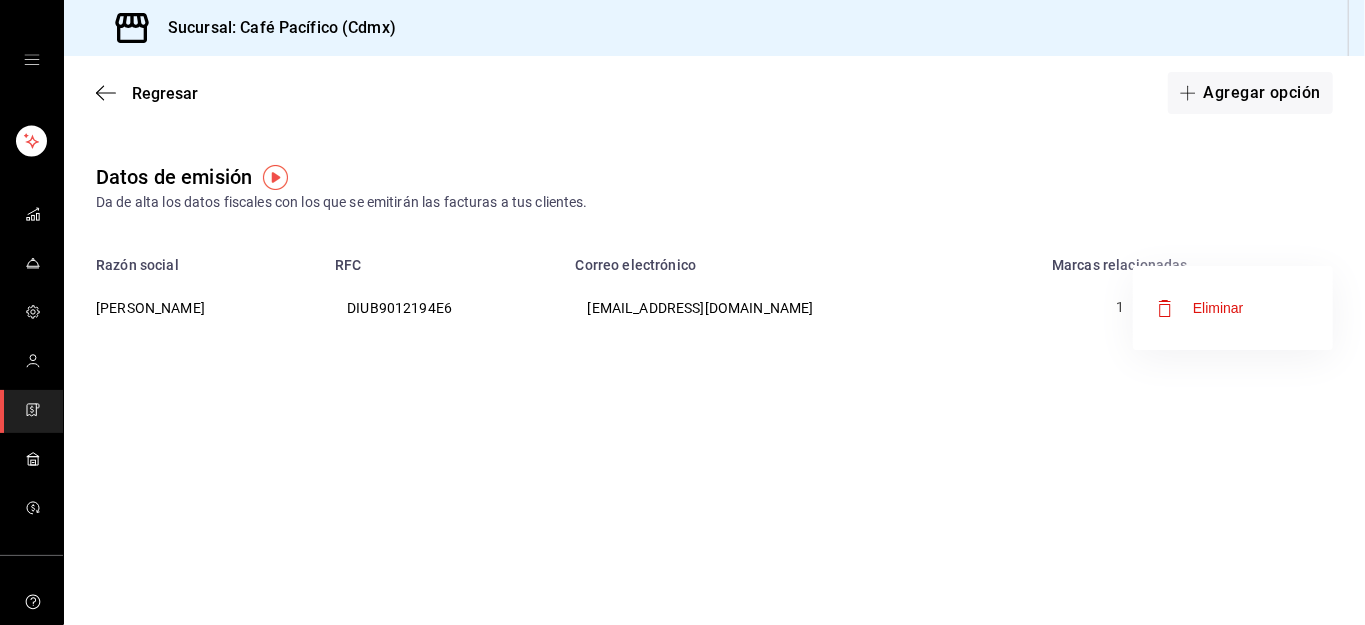 click at bounding box center (682, 312) 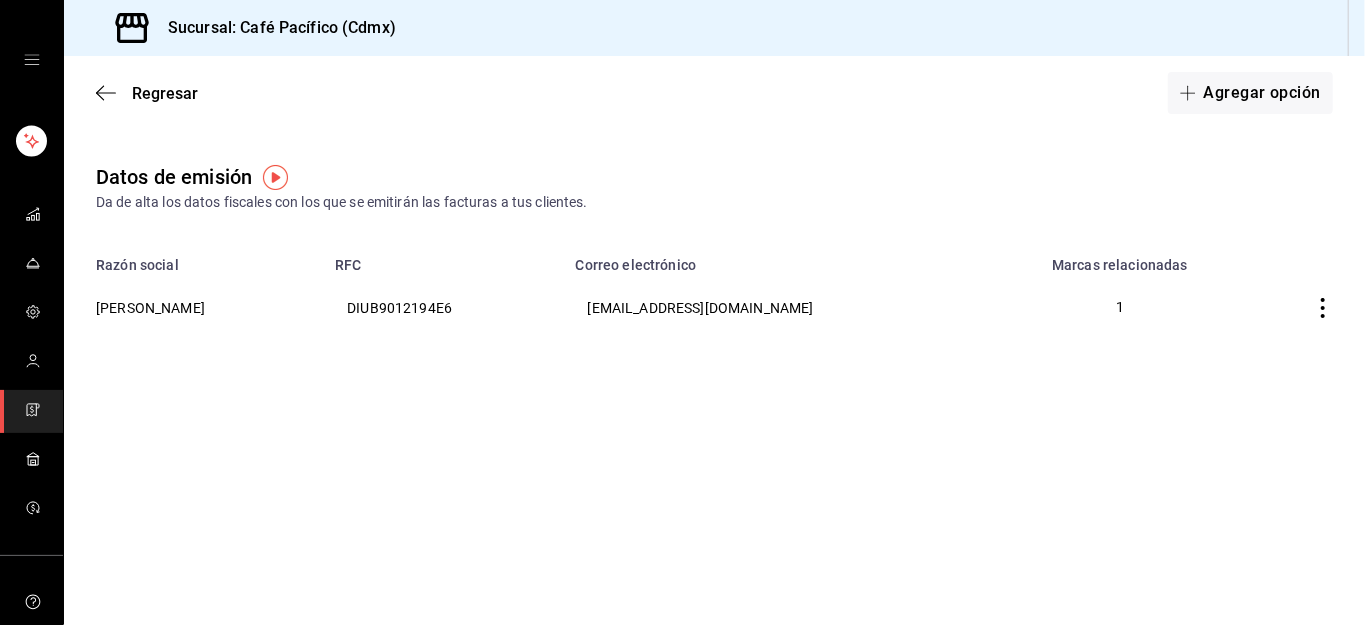 click 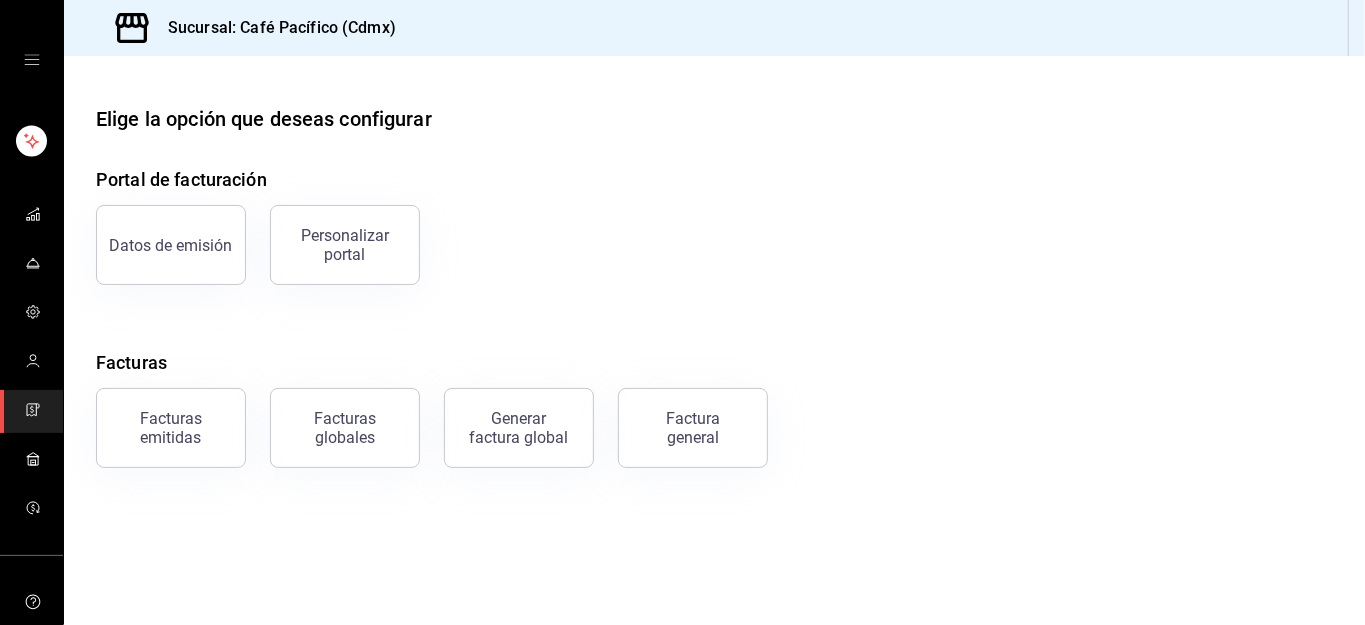 click on "Personalizar portal" at bounding box center (345, 245) 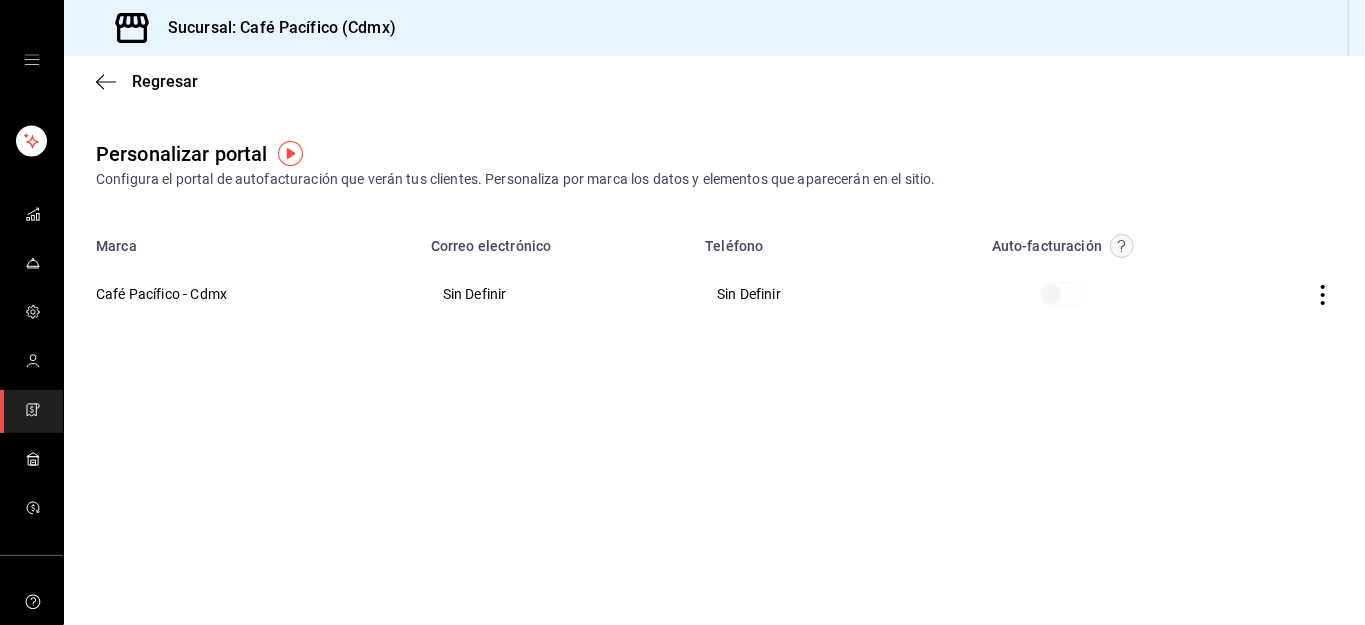 click at bounding box center (1063, 294) 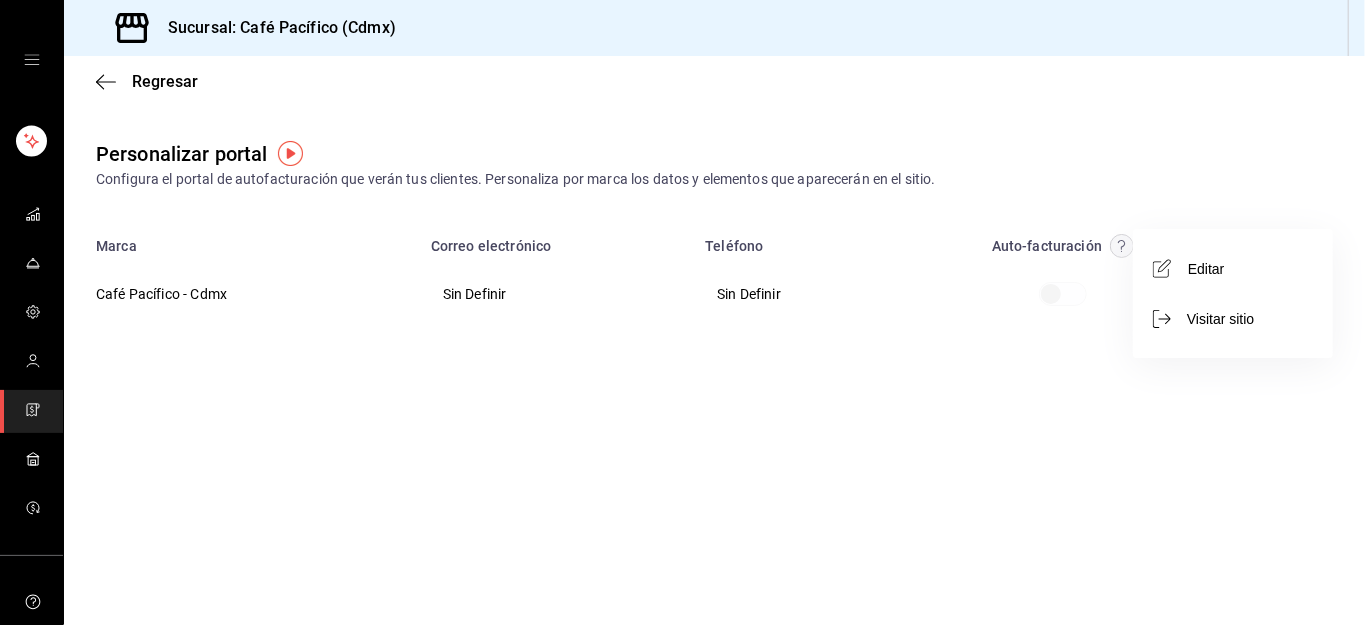 click on "Editar" at bounding box center (1233, 268) 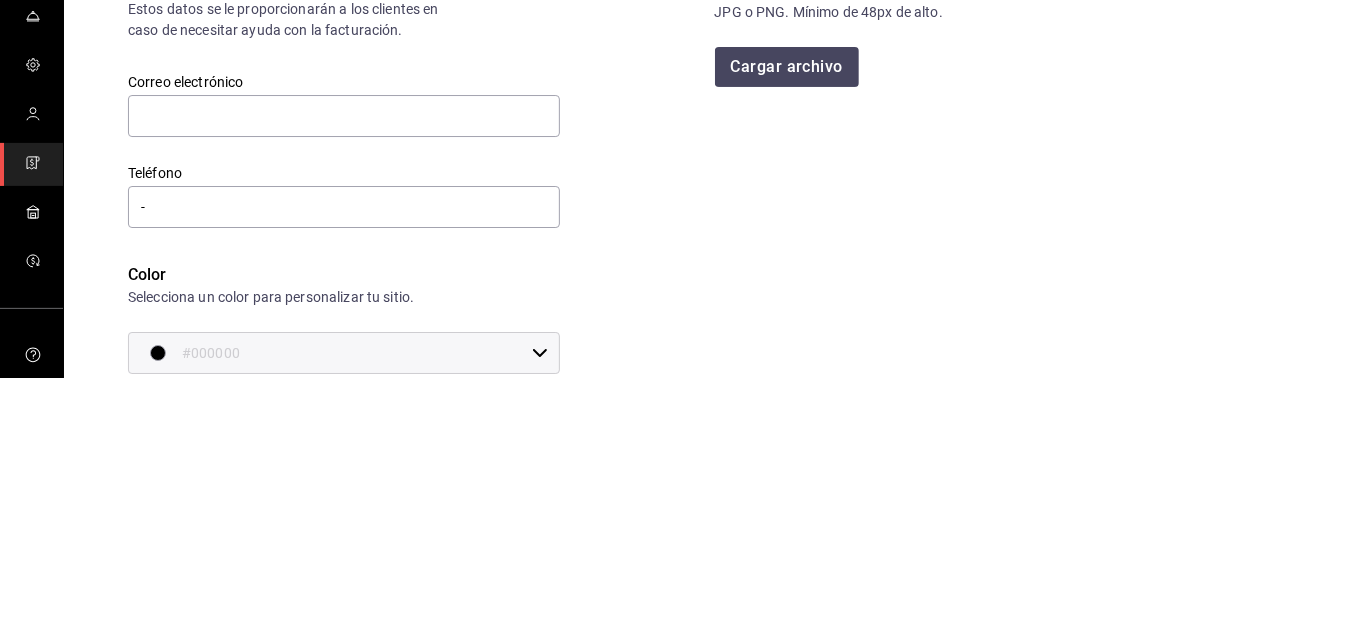 type on "[EMAIL_ADDRESS][DOMAIN_NAME]" 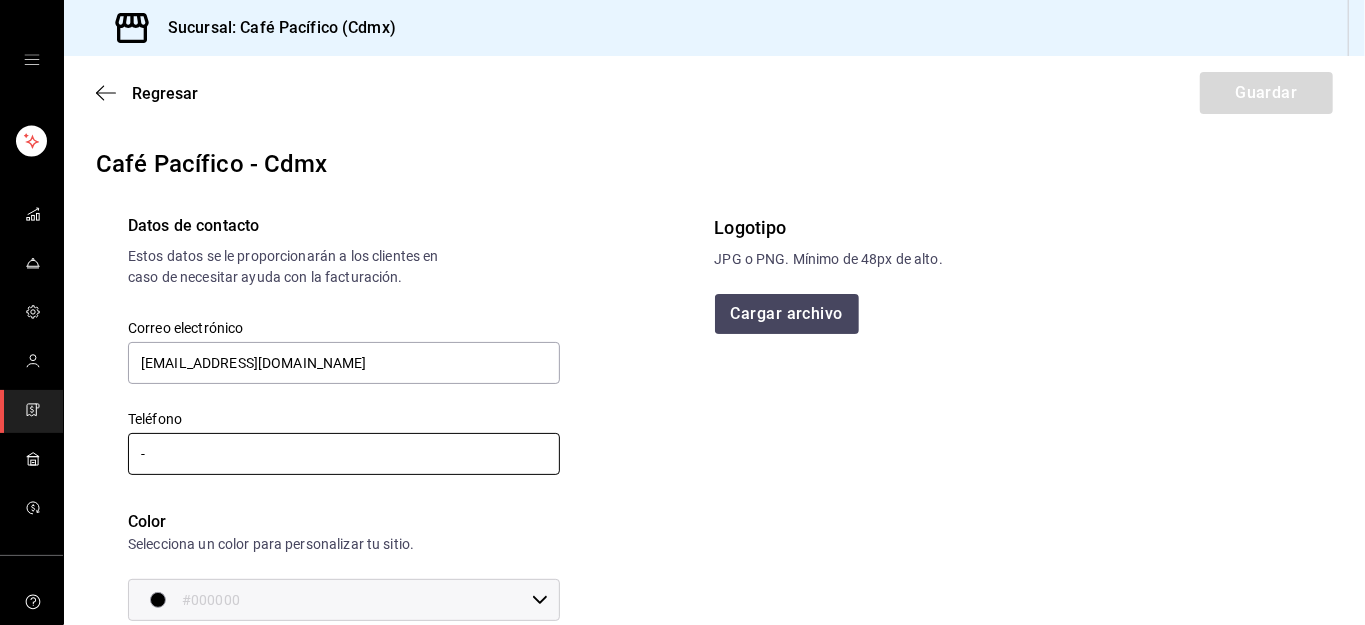 click on "-" at bounding box center (344, 454) 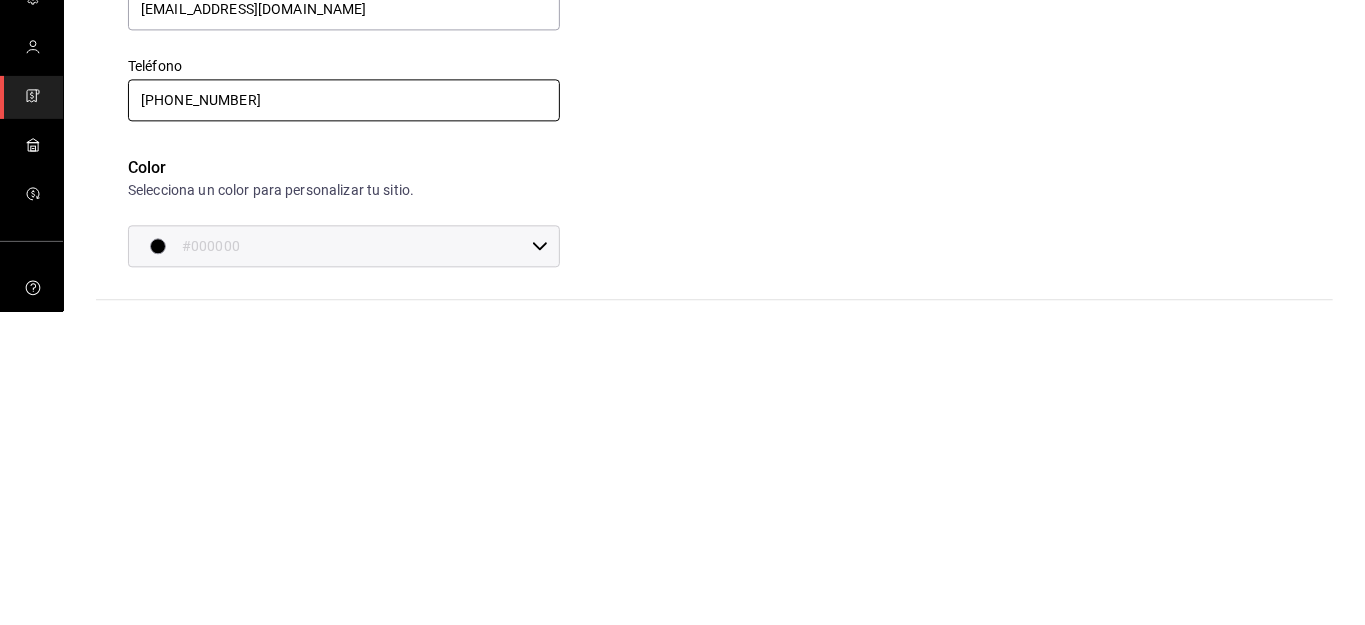 type on "55 5207-6043" 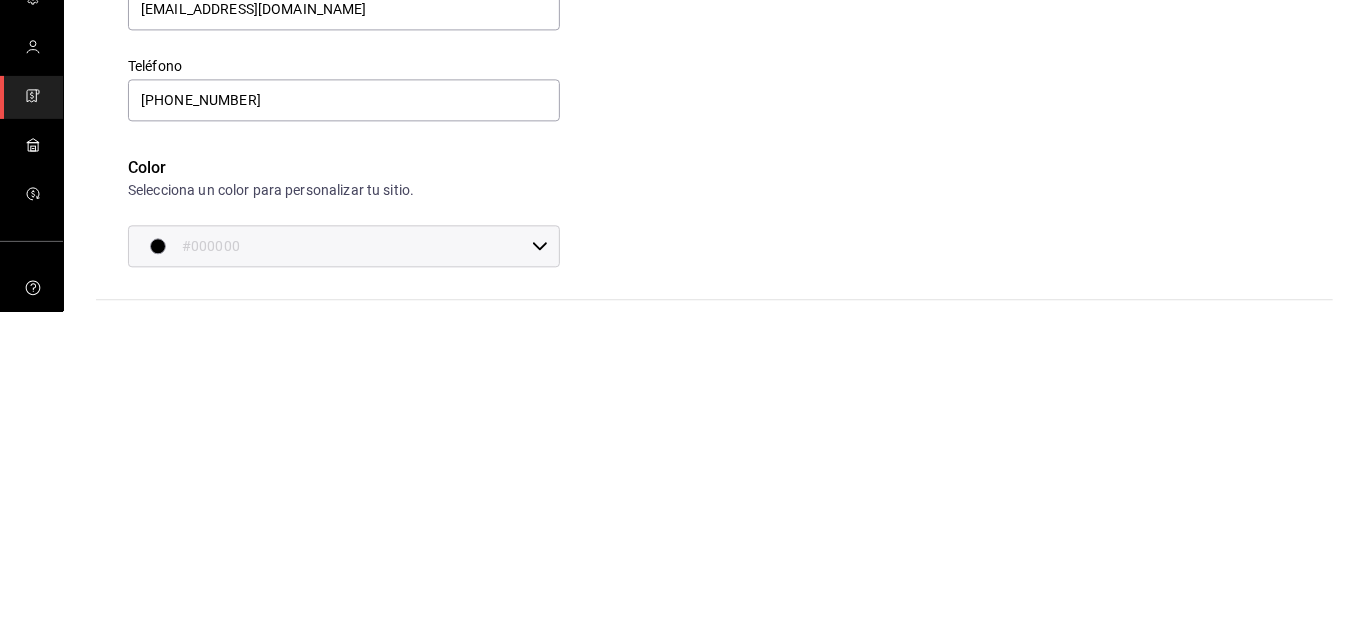 click on "Logotipo JPG o PNG. Mínimo de 48px de alto. Cargar archivo" at bounding box center (1008, 377) 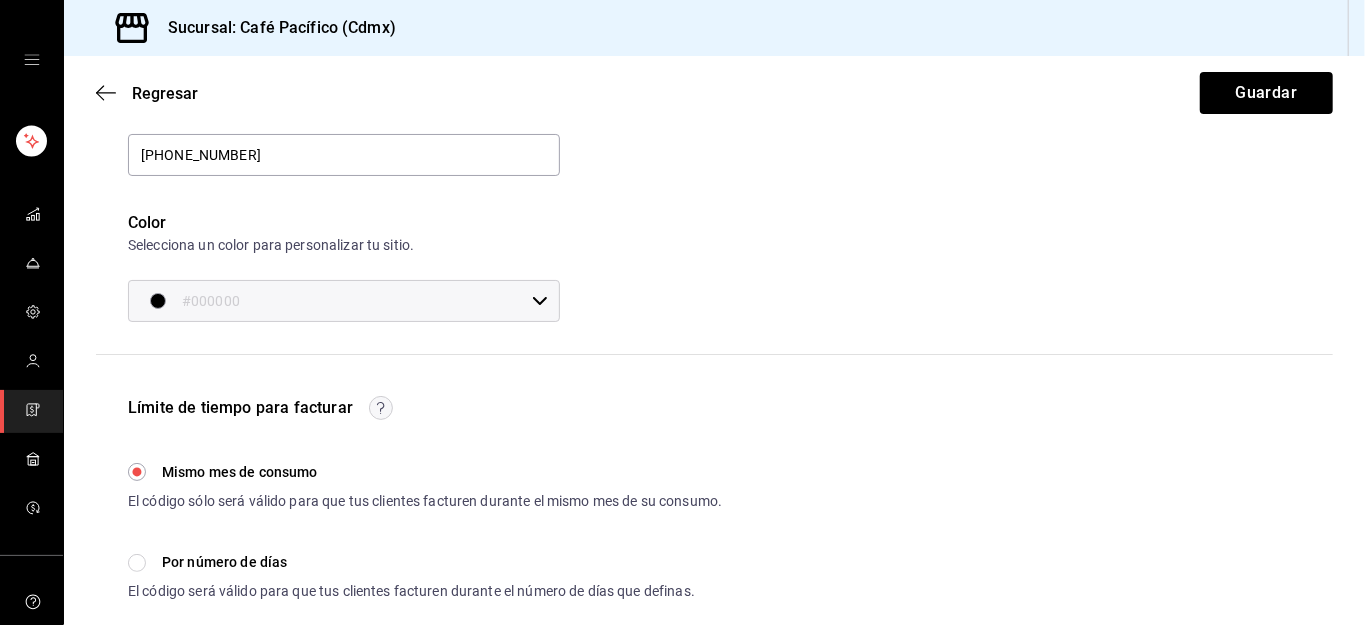 scroll, scrollTop: 305, scrollLeft: 0, axis: vertical 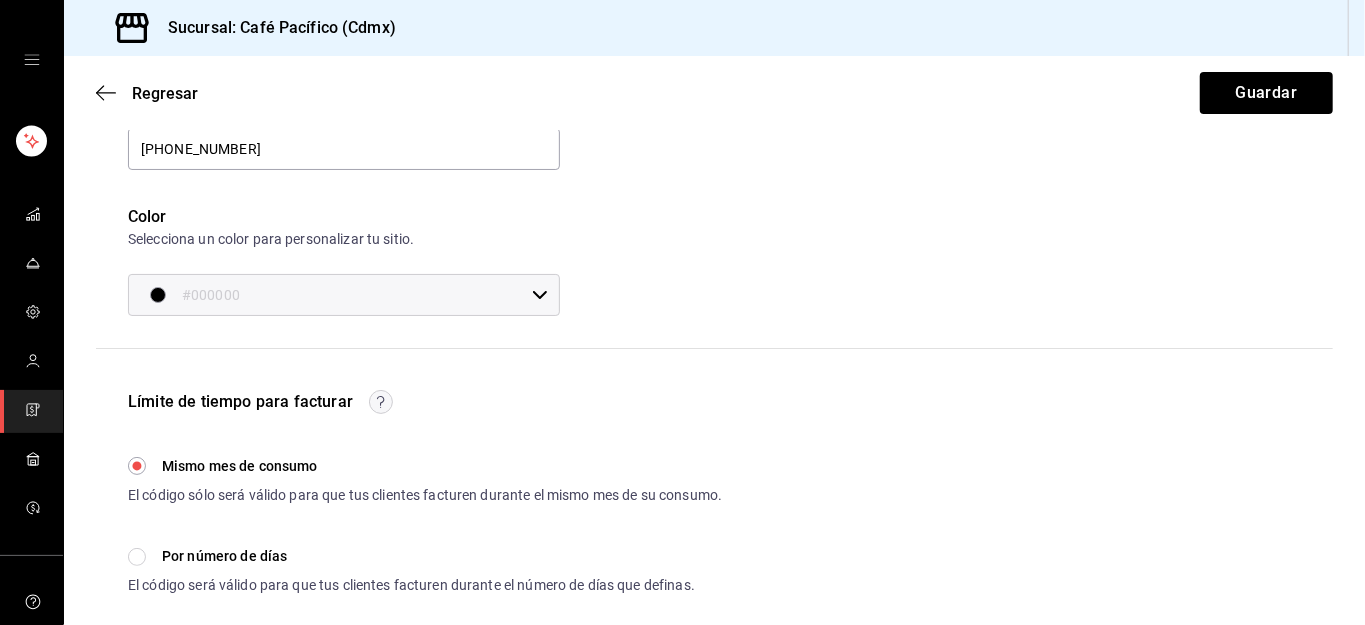 click on "#000000" at bounding box center (353, 295) 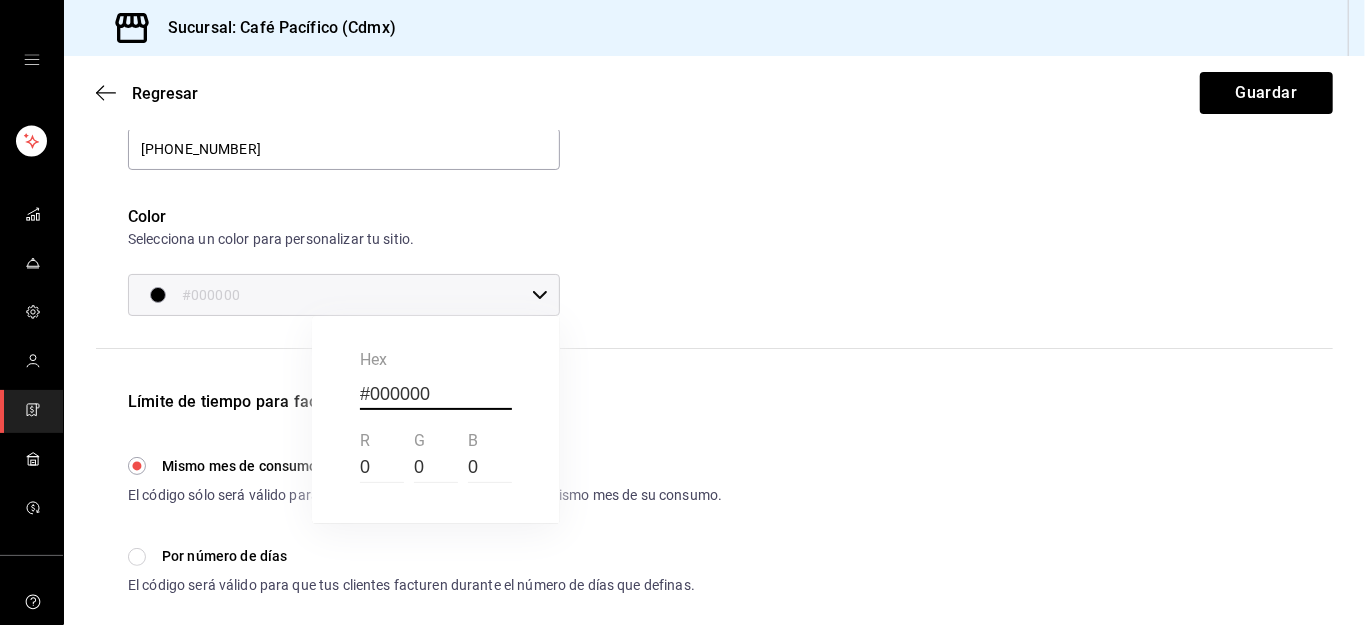 click on "0" at bounding box center [382, 468] 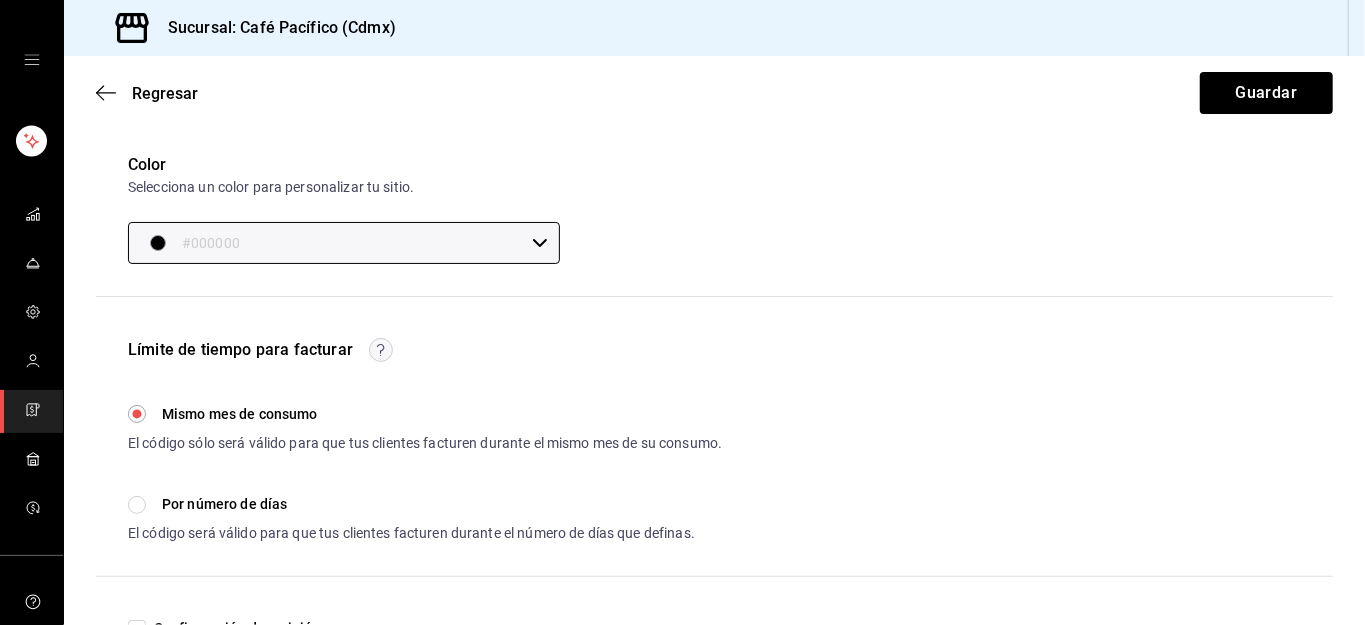 scroll, scrollTop: 397, scrollLeft: 0, axis: vertical 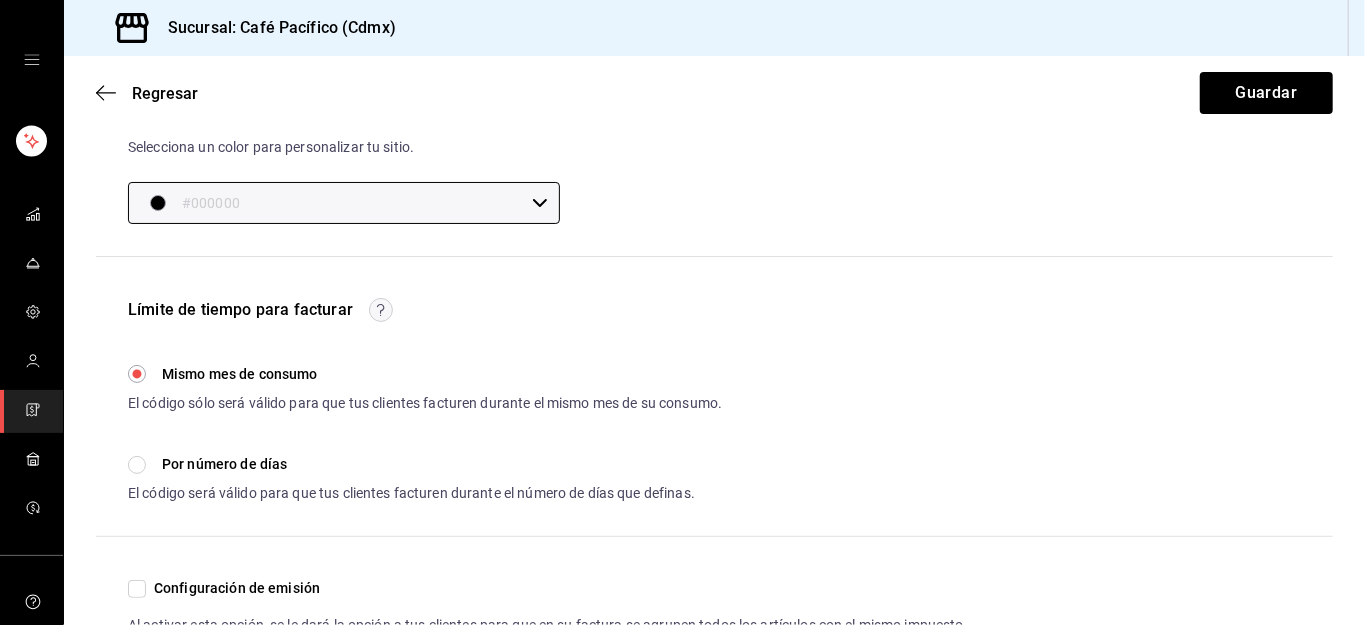 click on "#000000 ​" at bounding box center [344, 203] 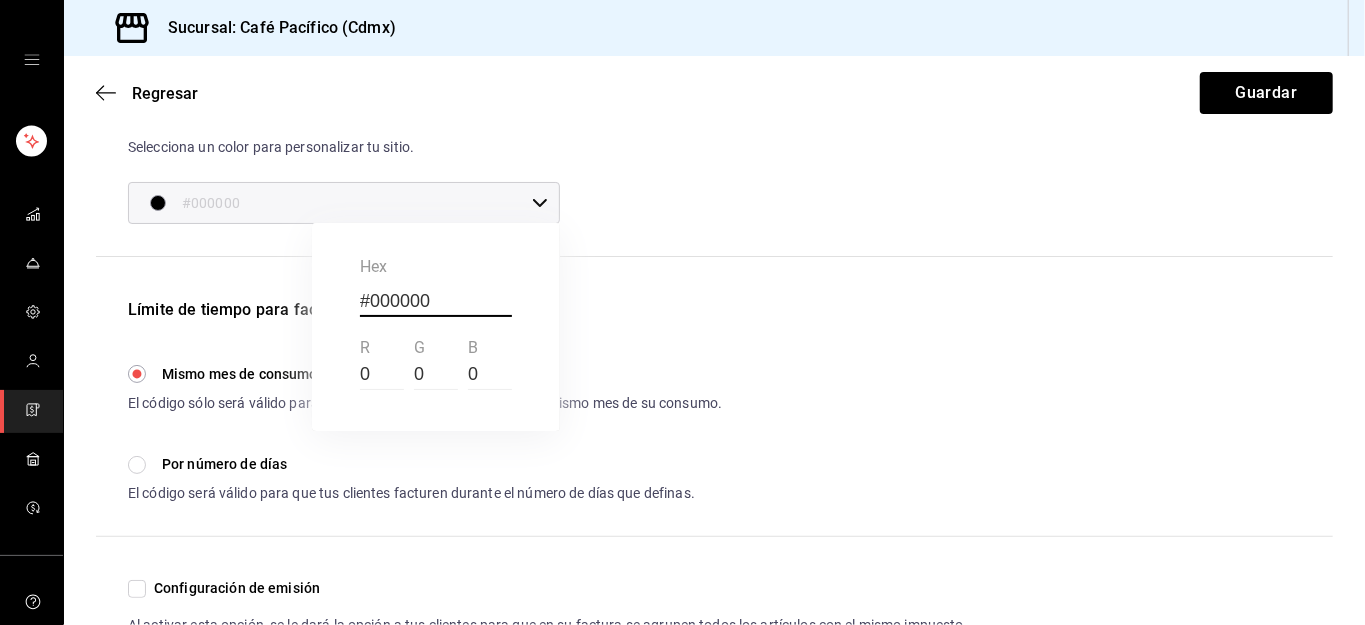 click at bounding box center (682, 312) 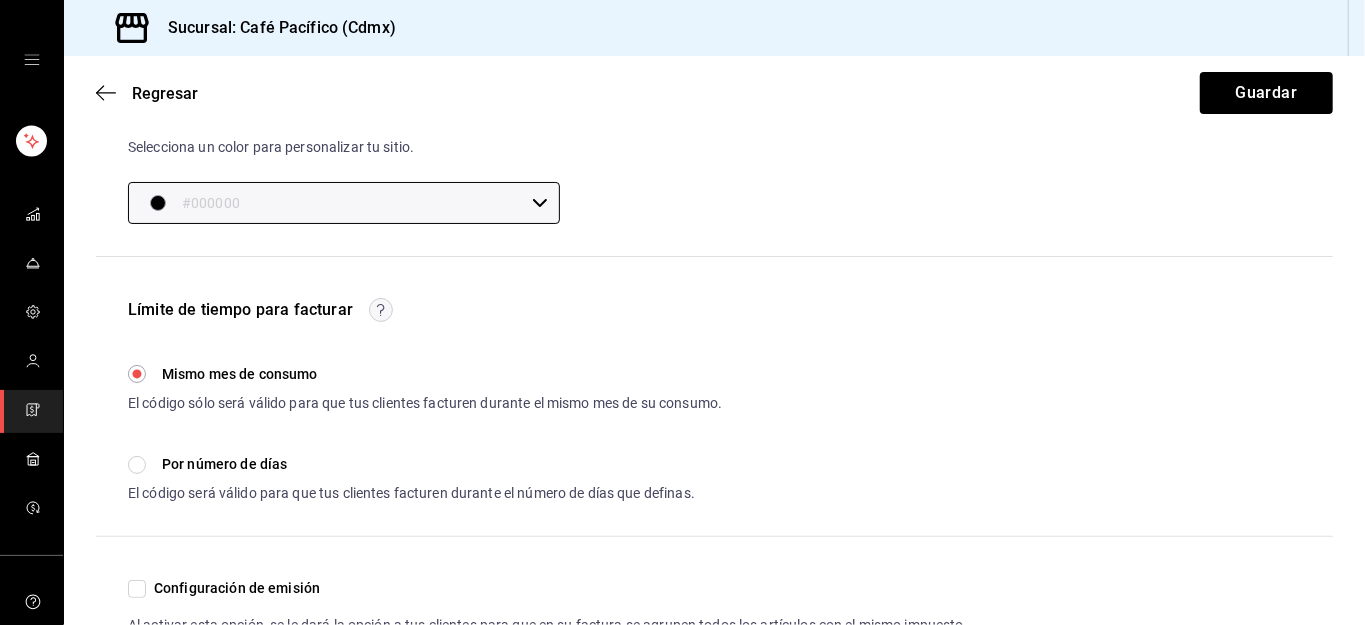 scroll, scrollTop: 407, scrollLeft: 0, axis: vertical 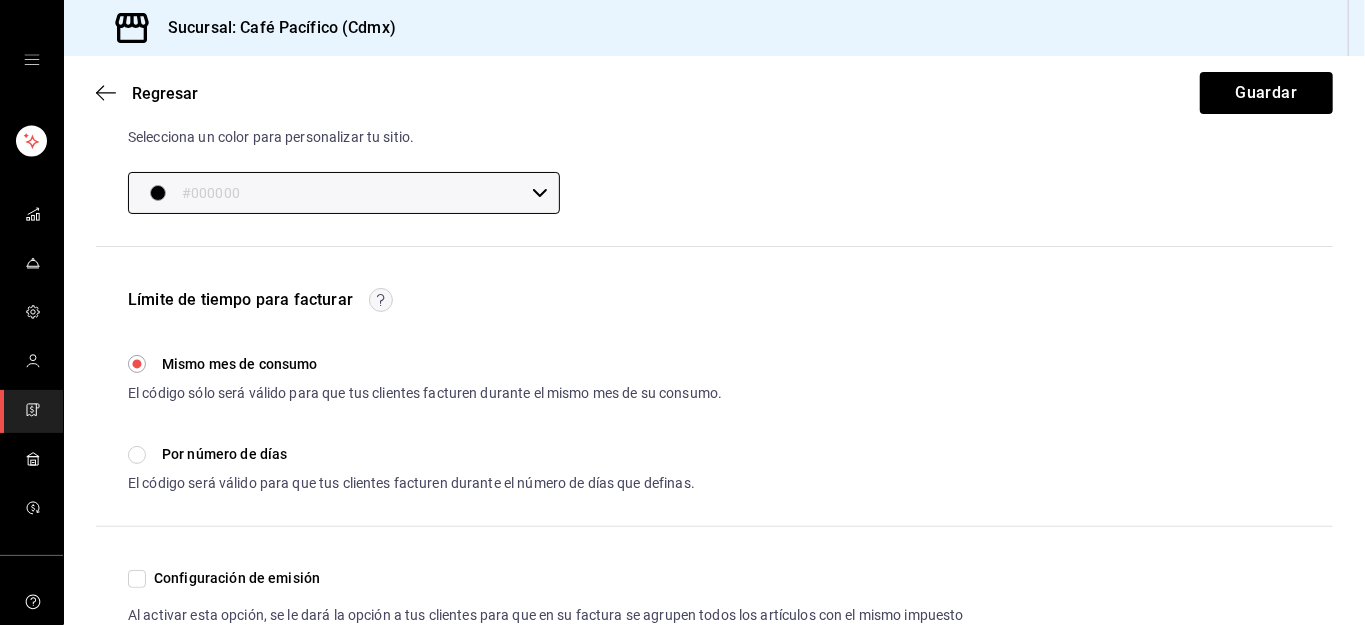 click on "Configuración de emisión" at bounding box center [137, 579] 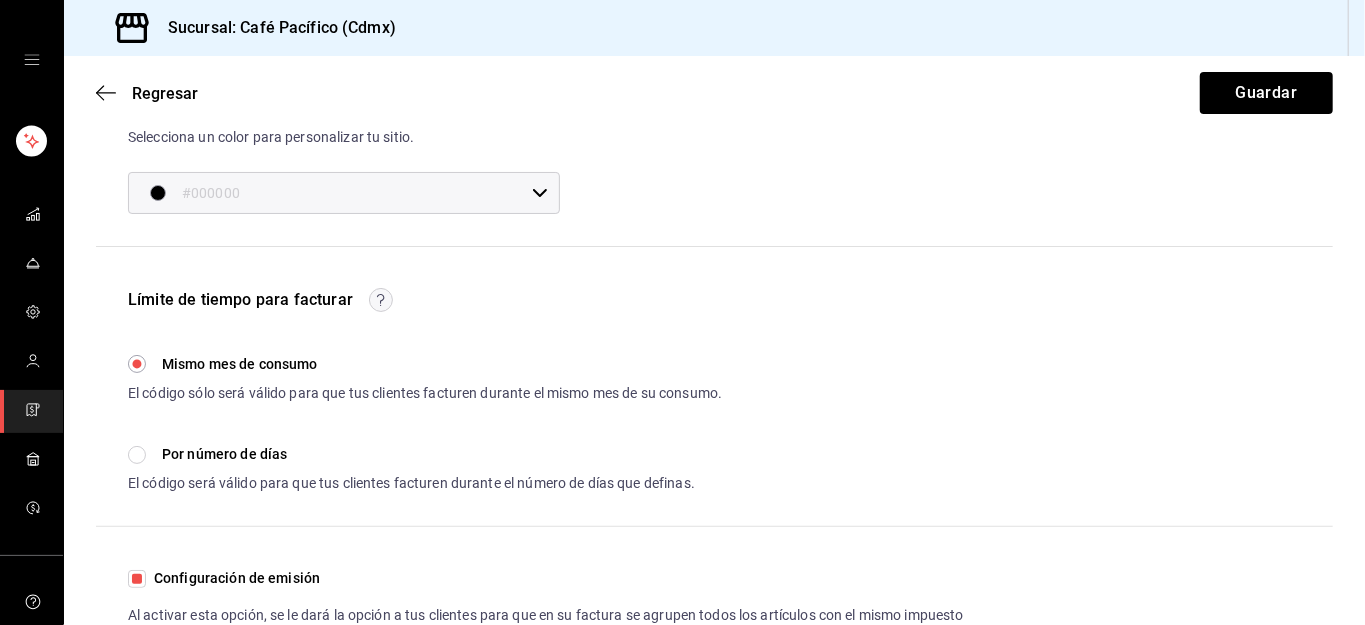 scroll, scrollTop: 477, scrollLeft: 0, axis: vertical 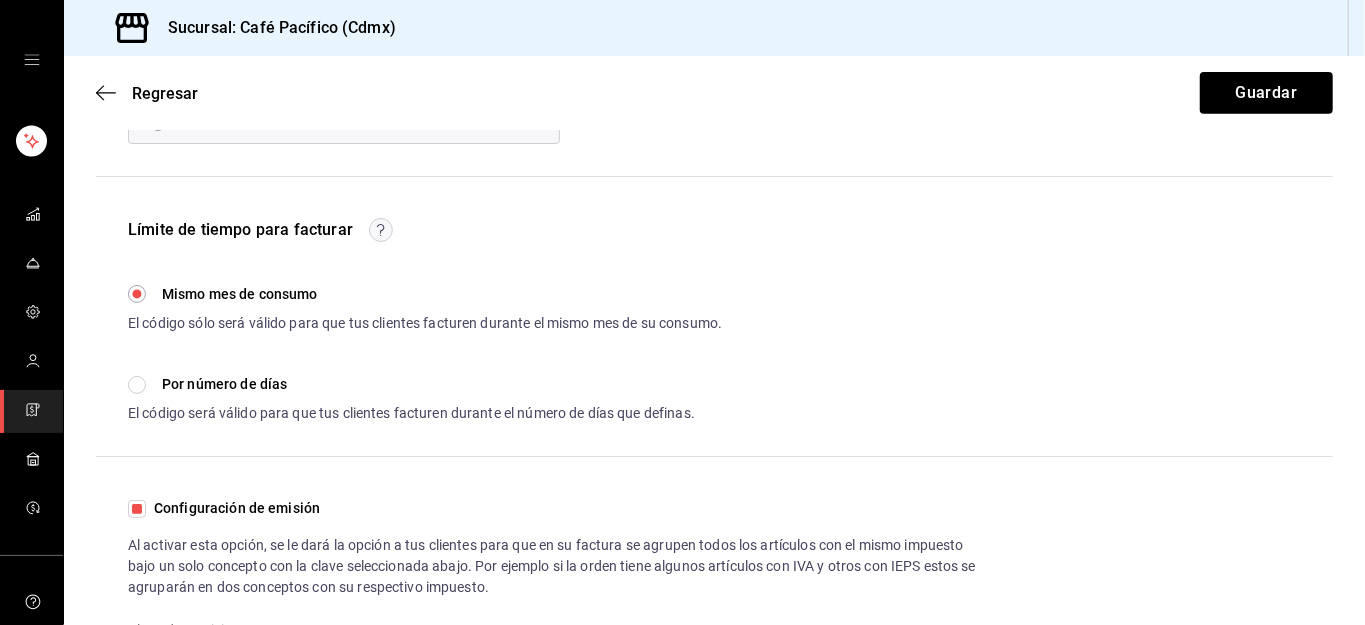 click on "Sucursal: Café Pacífico (Cdmx) Regresar Guardar Café Pacífico - Cdmx Datos de contacto Estos datos se le proporcionarán a los clientes en caso de necesitar ayuda con la facturación. Correo electrónico bluno1921@gmail.com Teléfono 55 5207-6043 Color Selecciona un color para personalizar tu sitio. #000000 ​ Logotipo JPG o PNG. Mínimo de 48px de alto. Cargar archivo Límite de tiempo para facturar Mismo mes de consumo El código sólo será válido para que tus clientes facturen durante el mismo mes de su consumo. Por número de días El código será válido para que tus clientes facturen durante el número de días que definas. Días después ​ Configuración de emisión Clave de servicio 90101500 - Establecimientos para comer y beber 90101500 GANA 1 MES GRATIS EN TU SUSCRIPCIÓN AQUÍ Ver video tutorial Ir a video Visitar centro de ayuda (81) 2046 6363 soporte@parrotsoftware.io Visitar centro de ayuda (81) 2046 6363 soporte@parrotsoftware.io" at bounding box center (682, 312) 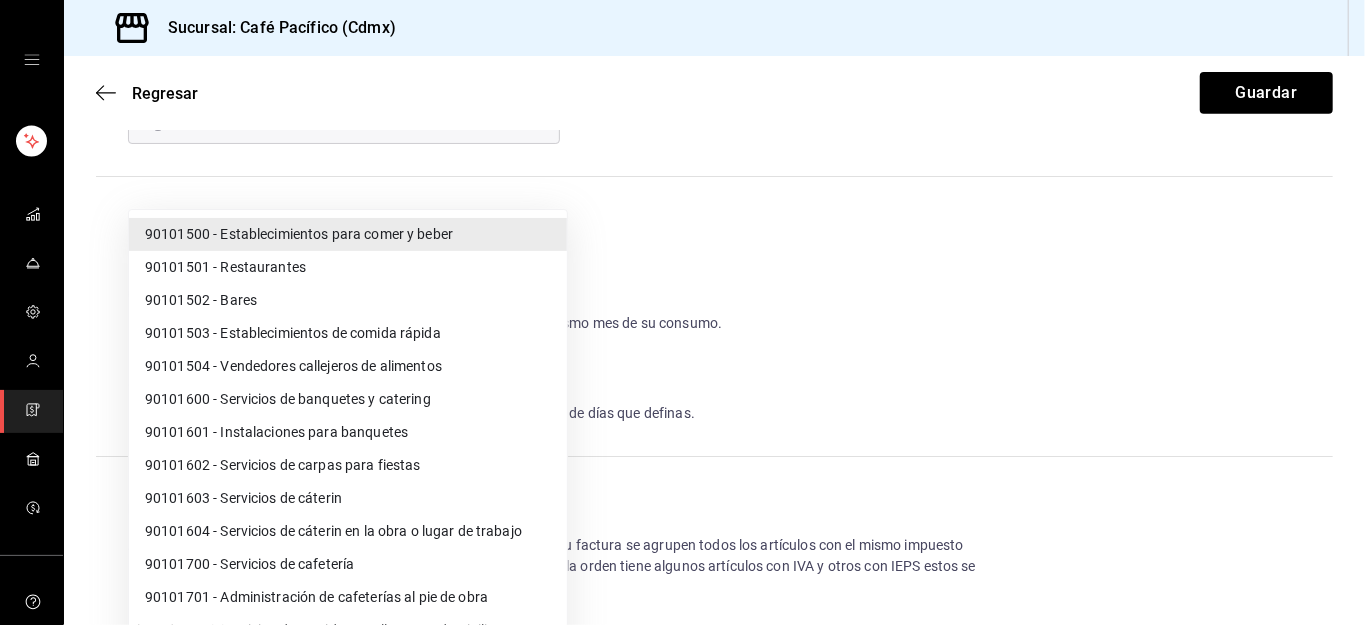 click on "90101700 - Servicios de cafetería" at bounding box center [348, 564] 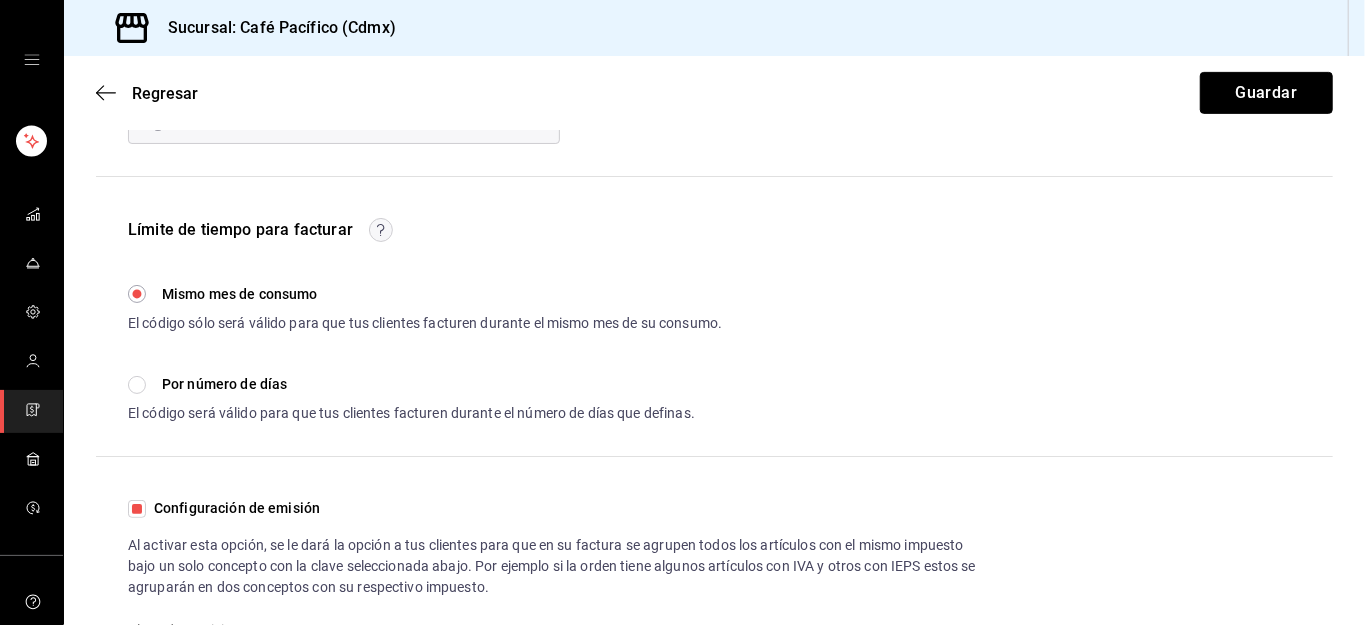click on "Guardar" at bounding box center [1266, 93] 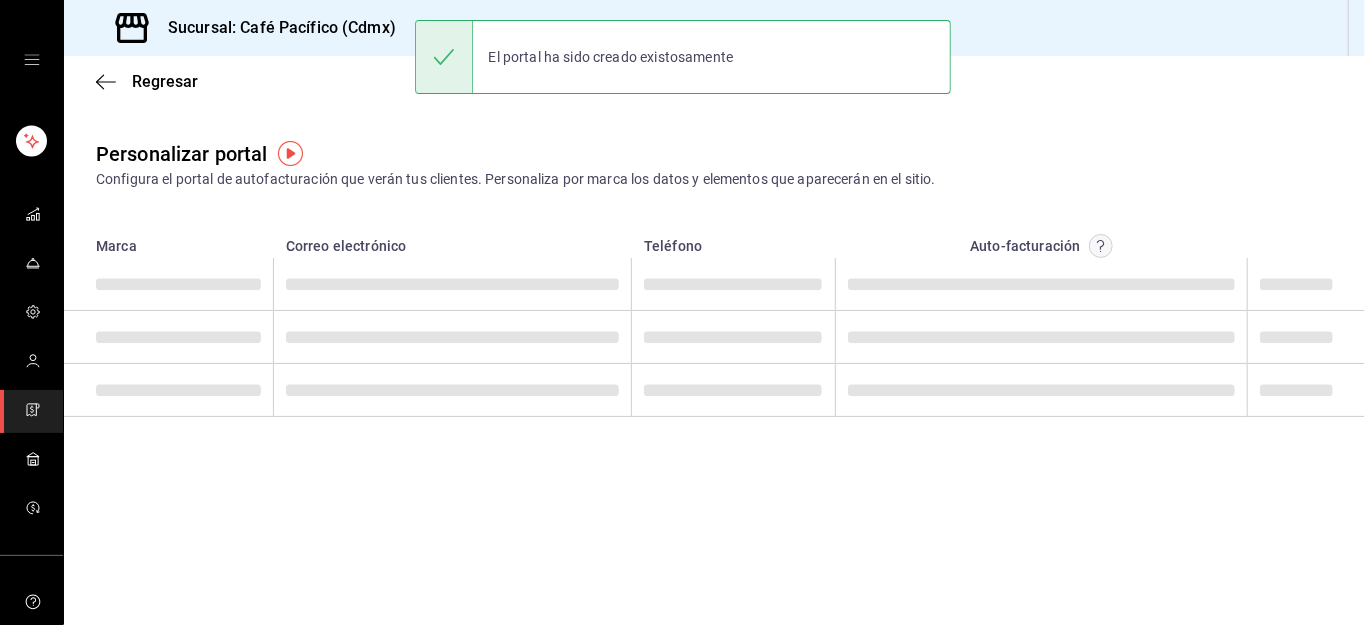 scroll, scrollTop: 0, scrollLeft: 0, axis: both 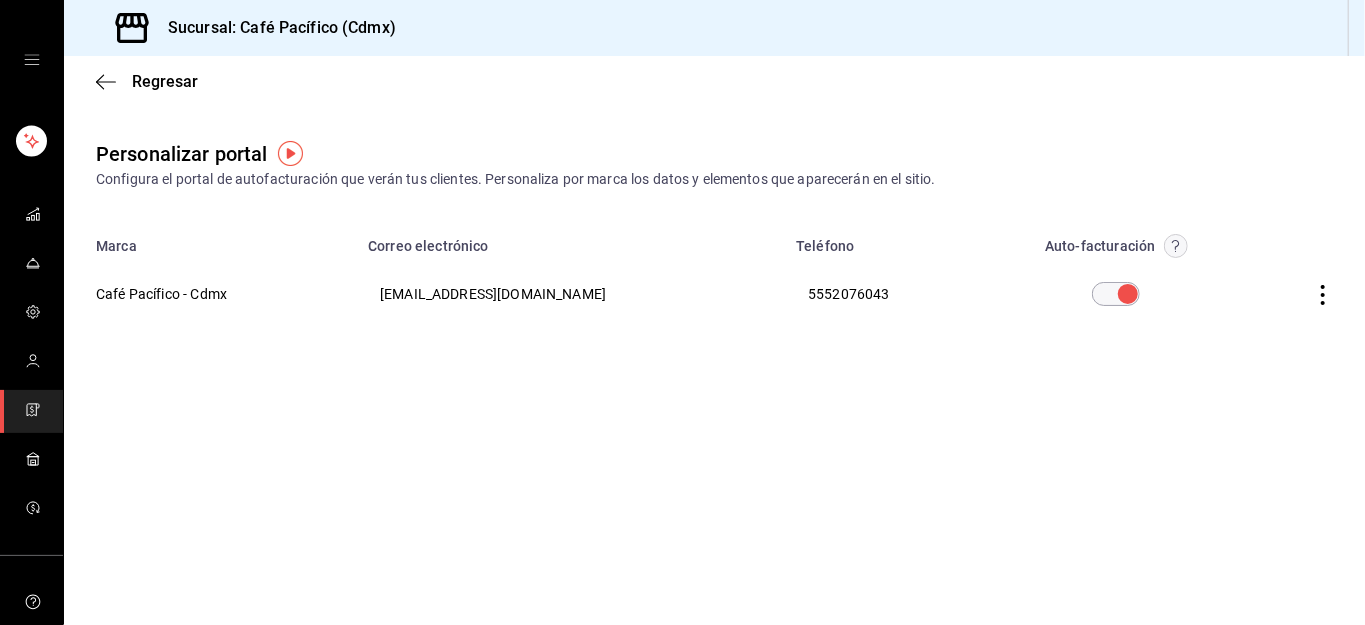 click 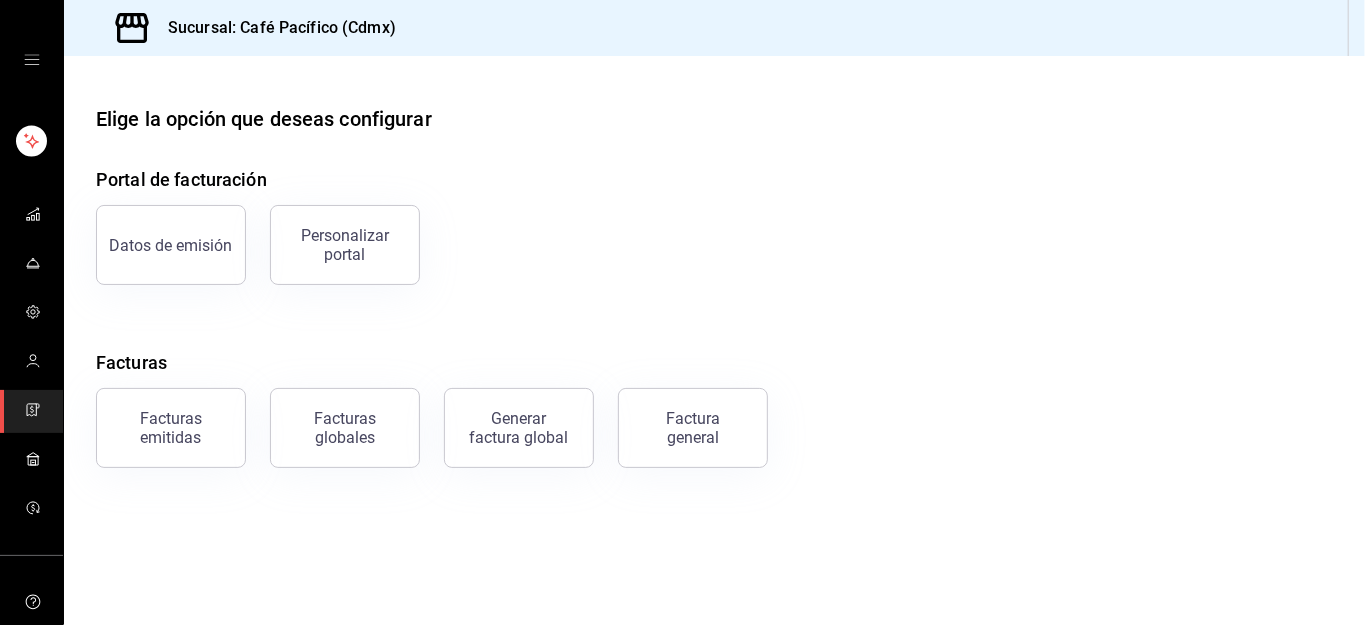 click on "Personalizar portal" at bounding box center (345, 245) 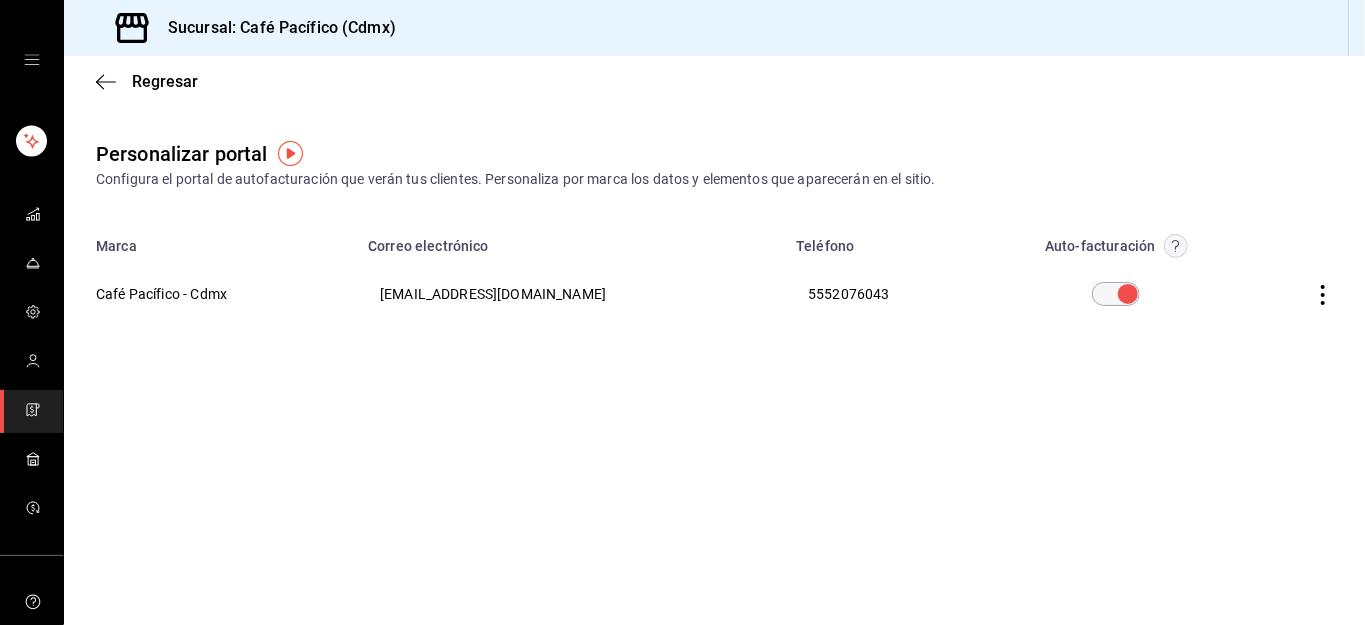 click at bounding box center (31, 411) 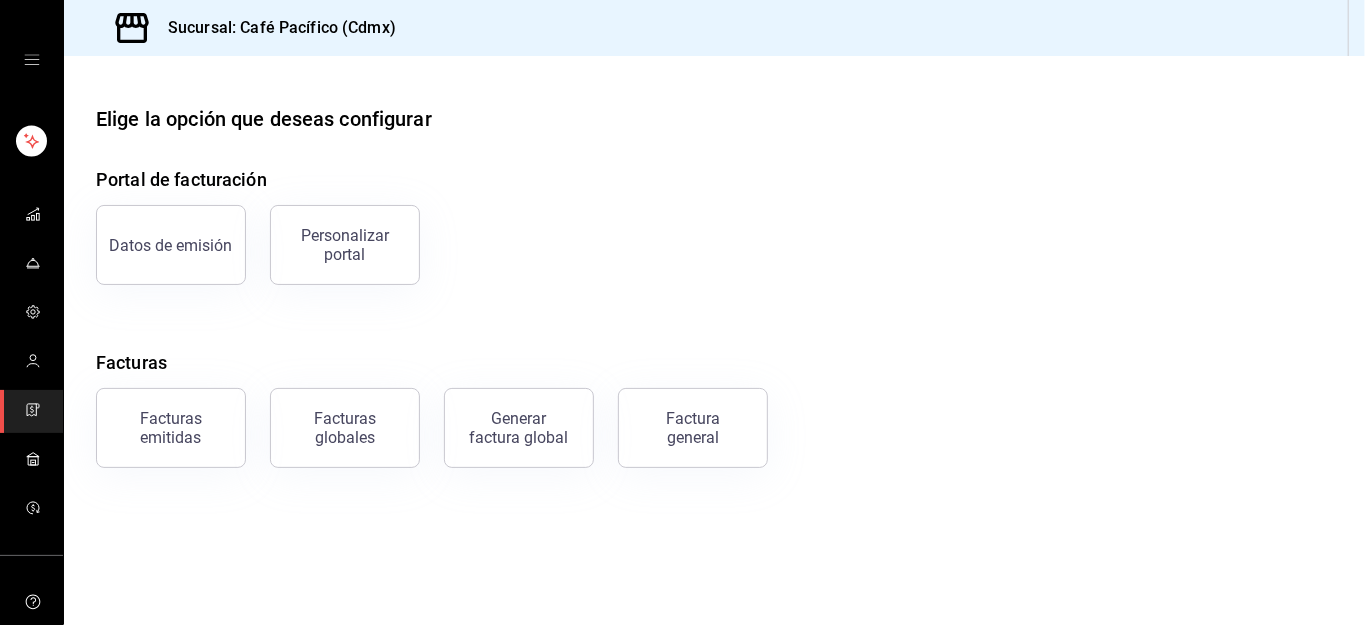 click at bounding box center (31, 215) 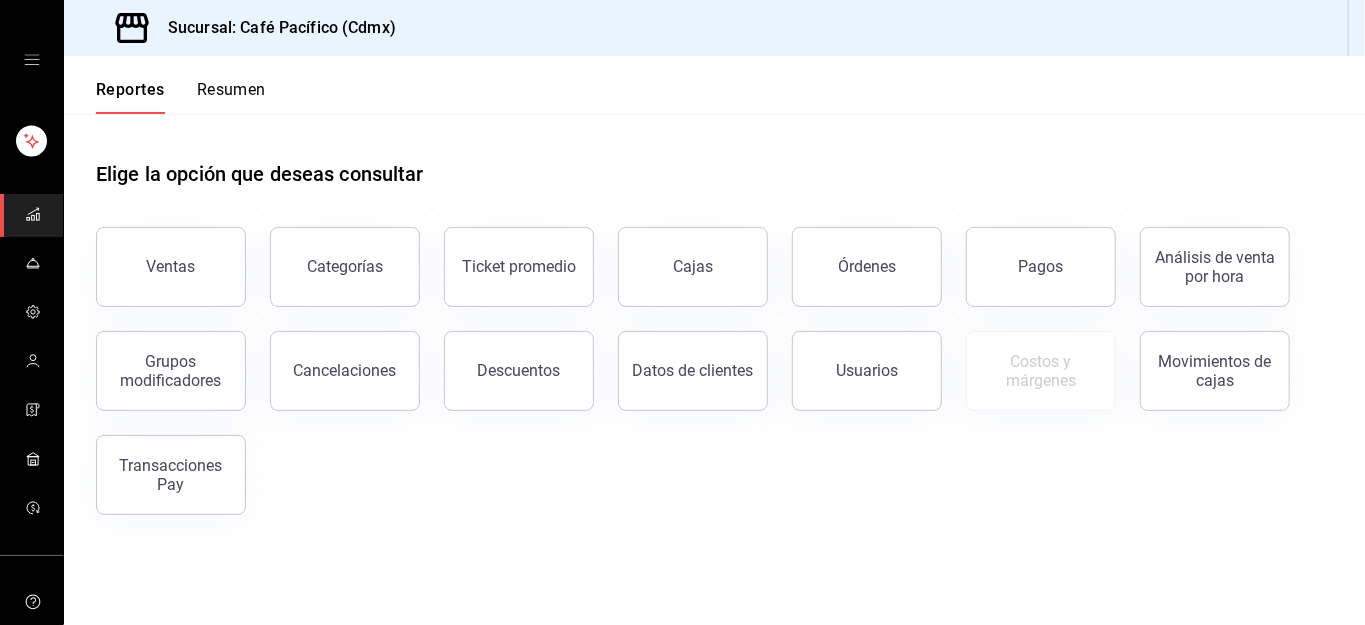 click on "Ventas" at bounding box center (171, 267) 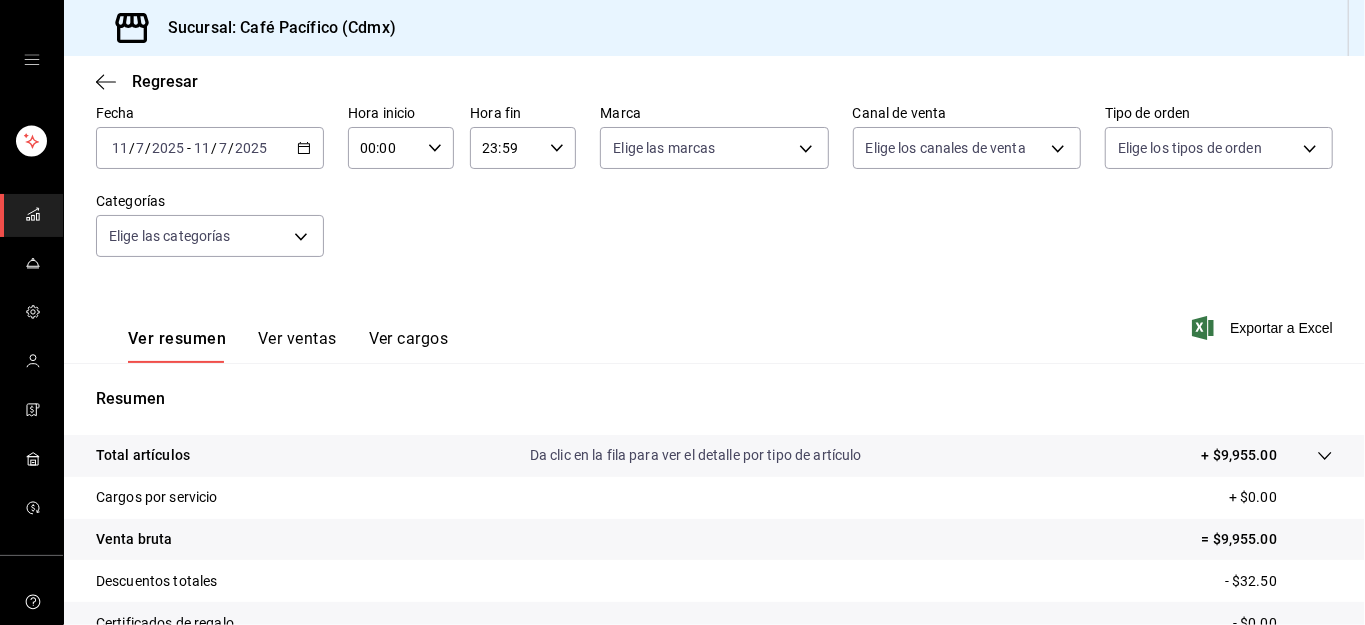 scroll, scrollTop: 0, scrollLeft: 0, axis: both 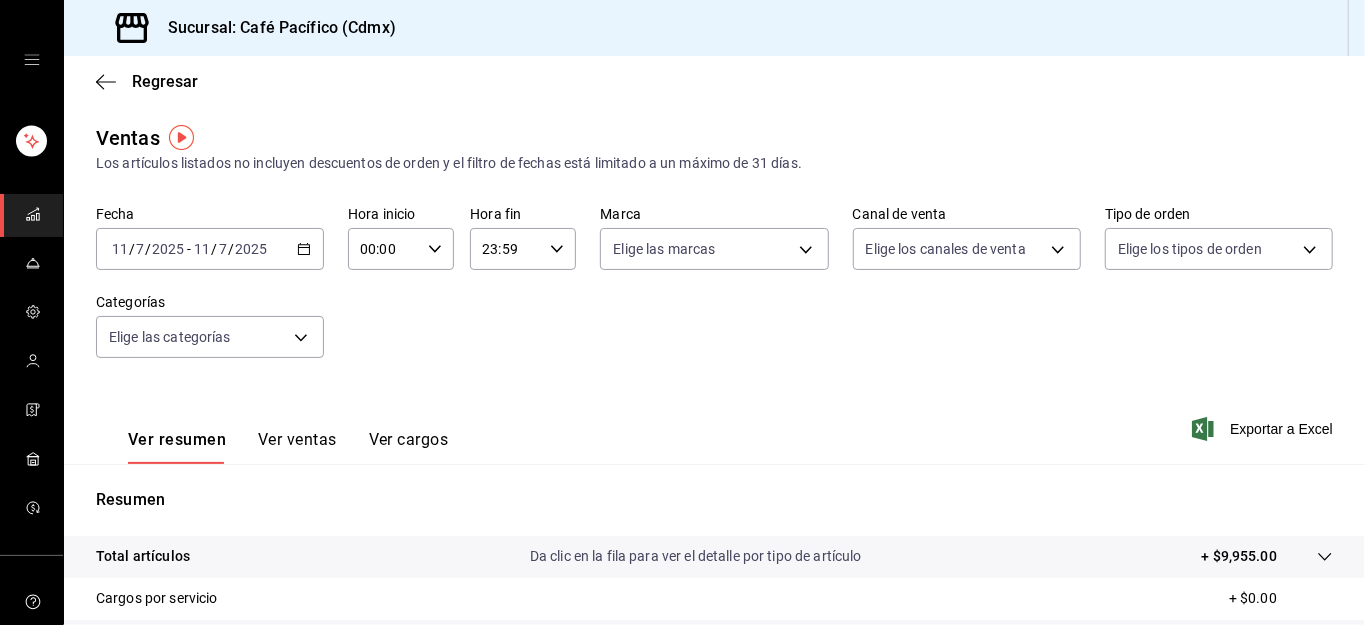 click 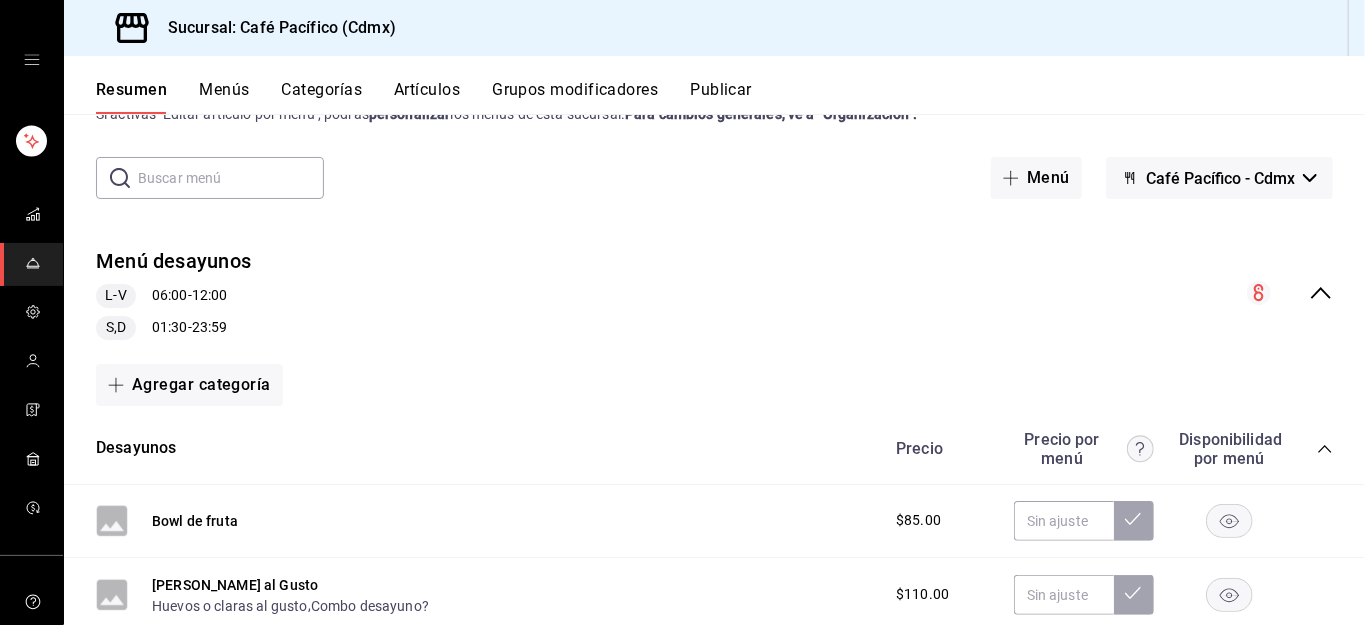 scroll, scrollTop: 69, scrollLeft: 0, axis: vertical 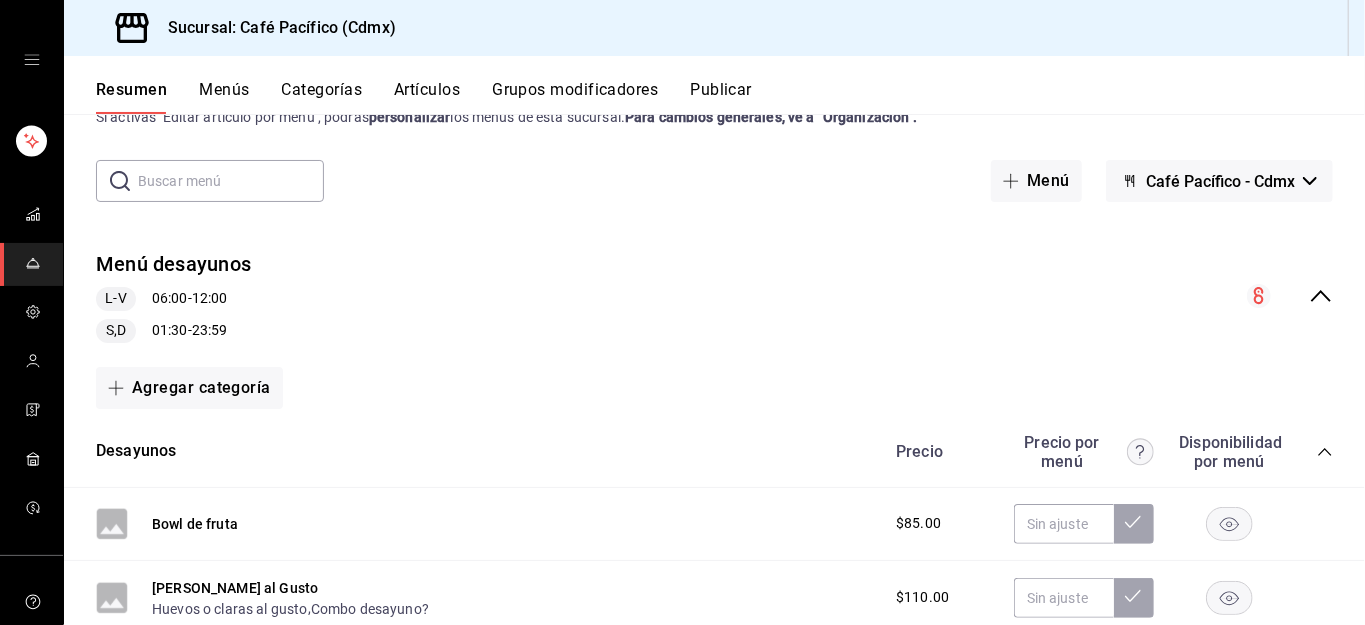 click 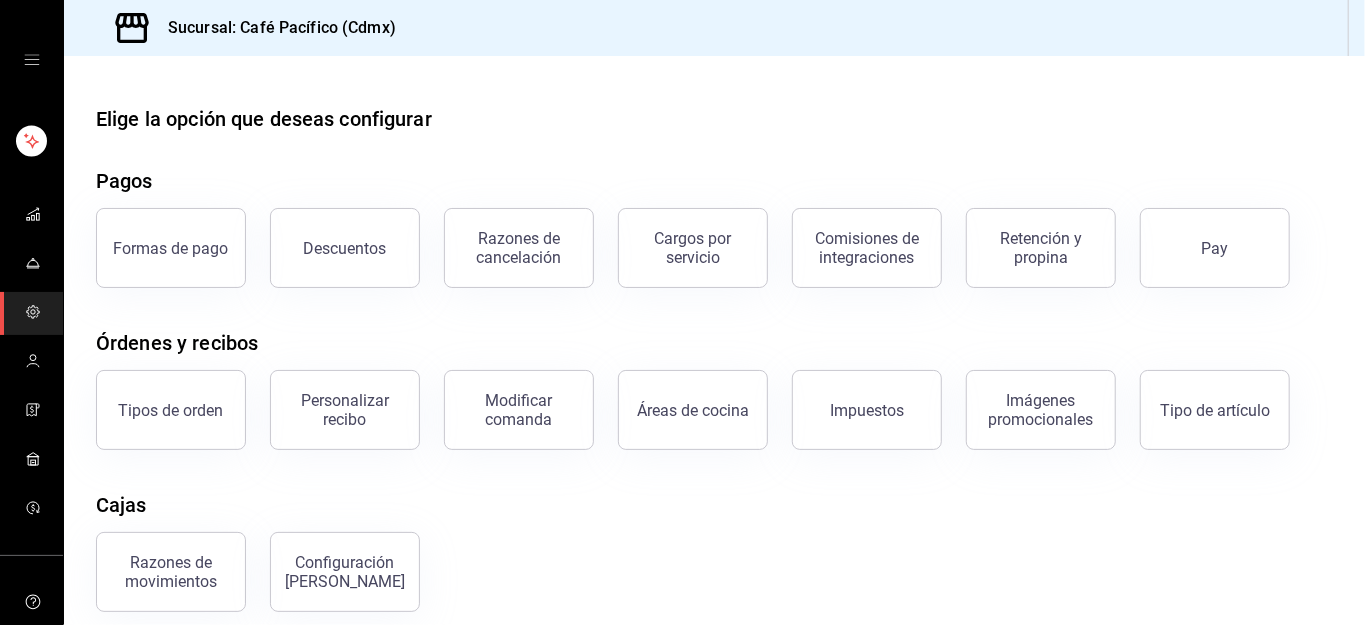 click 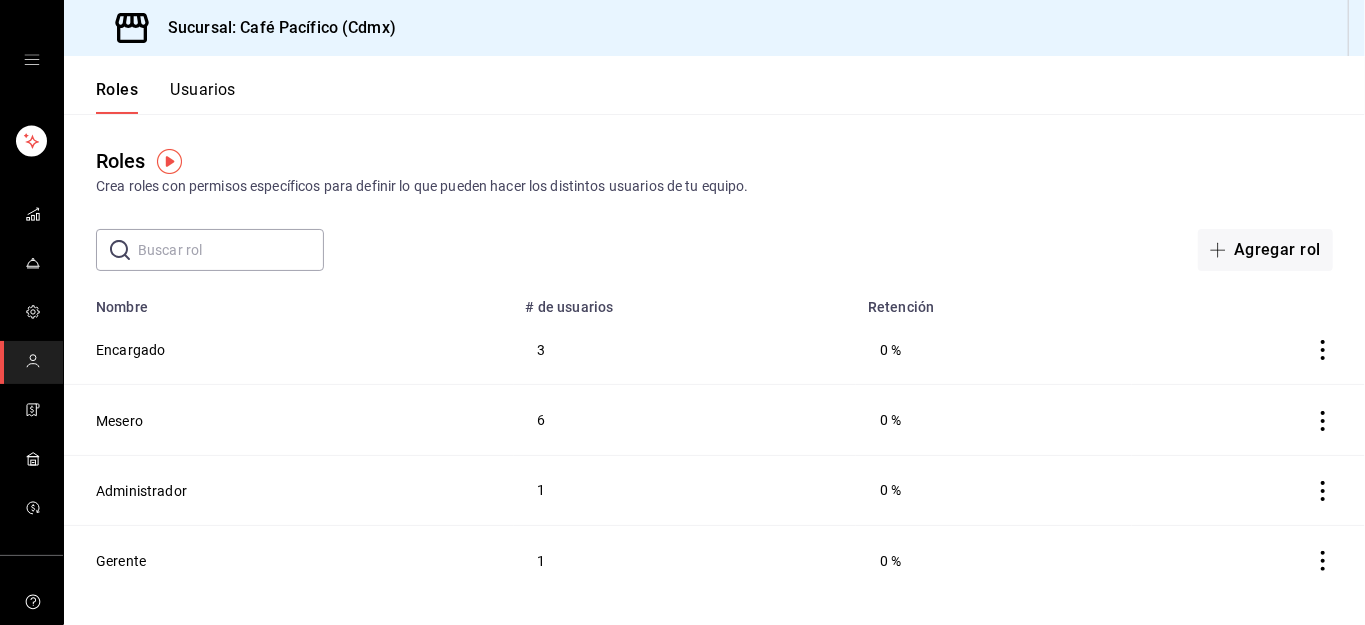 click on "Administrador" at bounding box center [289, 490] 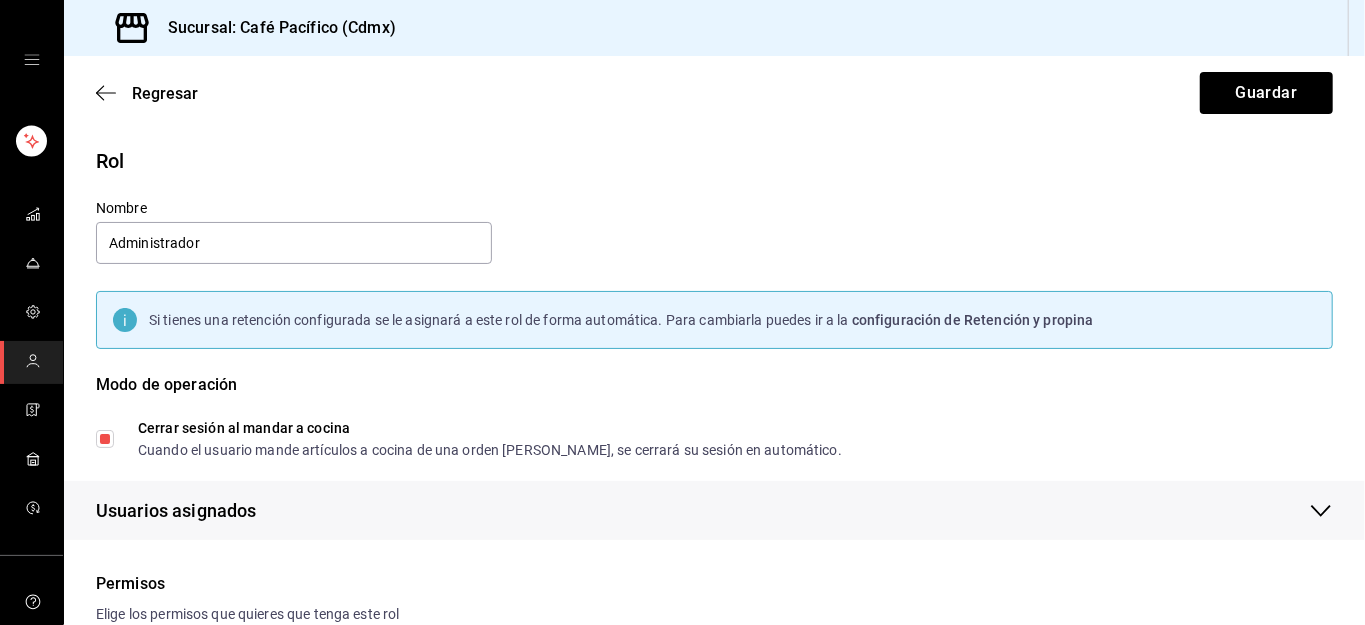 checkbox on "true" 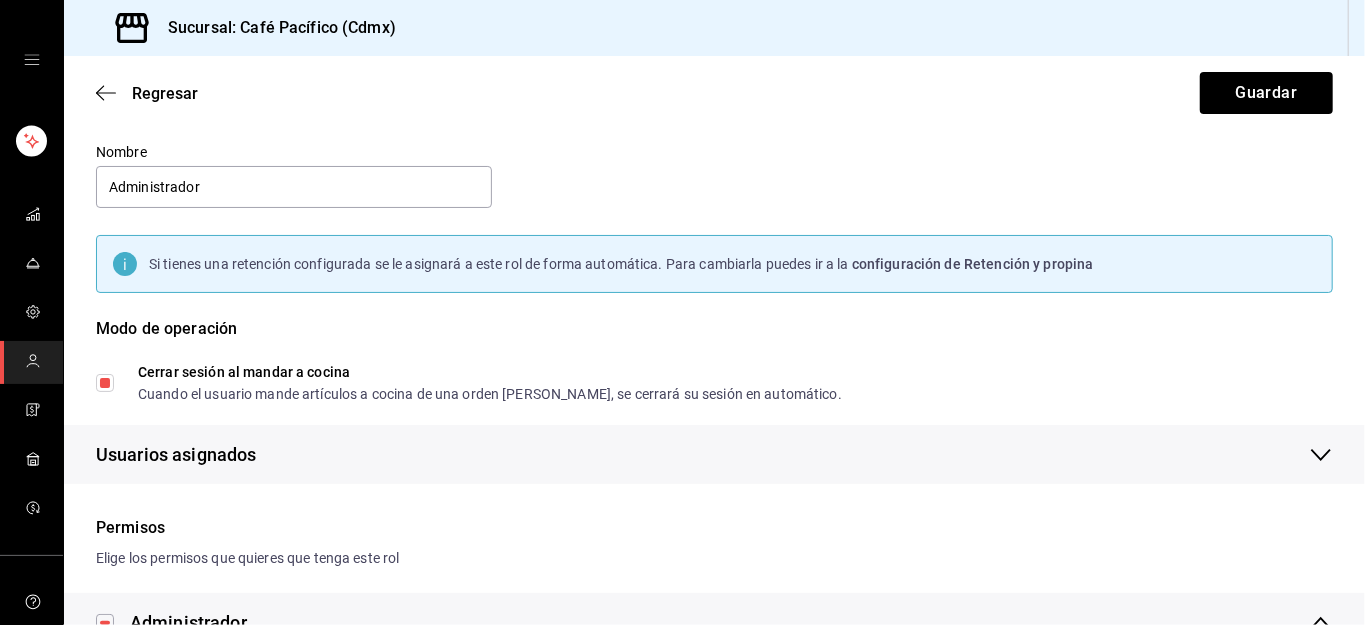 scroll, scrollTop: 0, scrollLeft: 0, axis: both 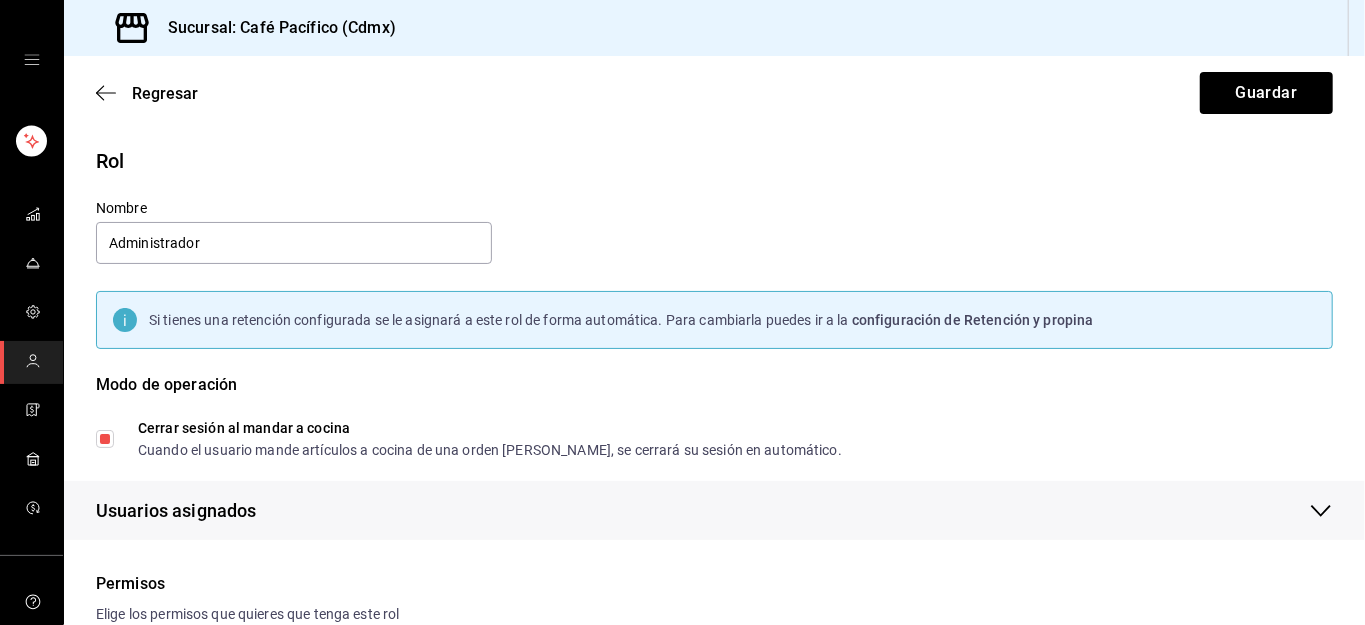click 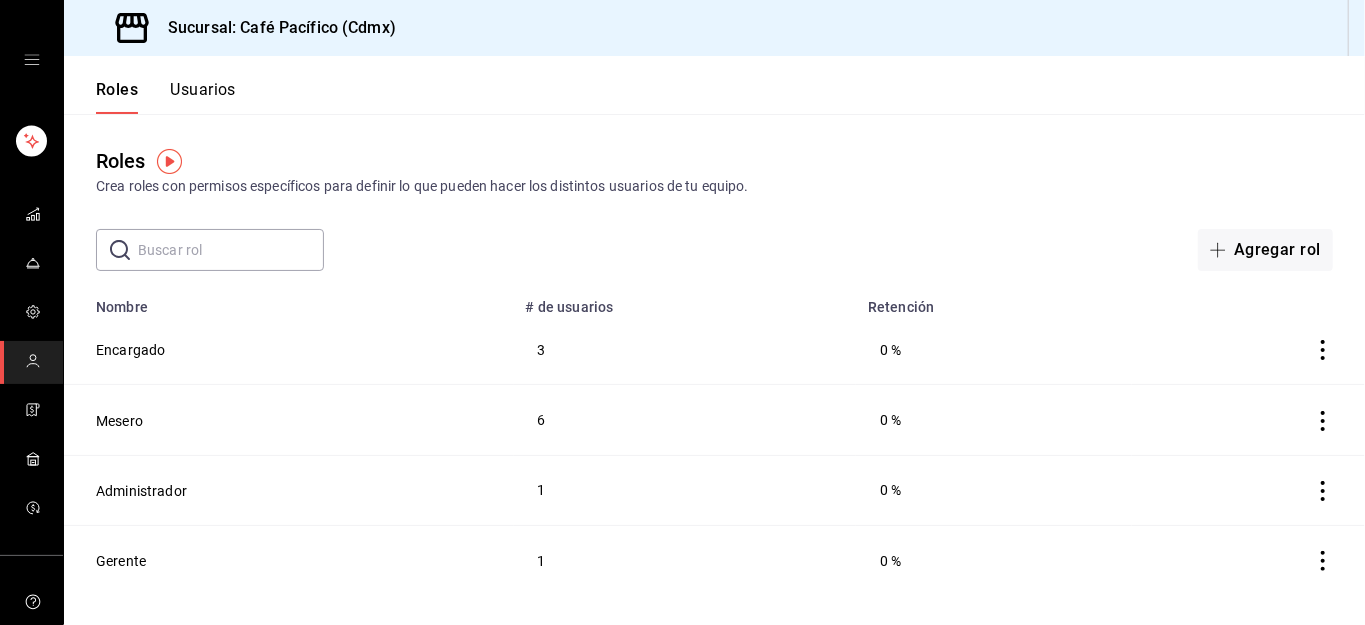 click 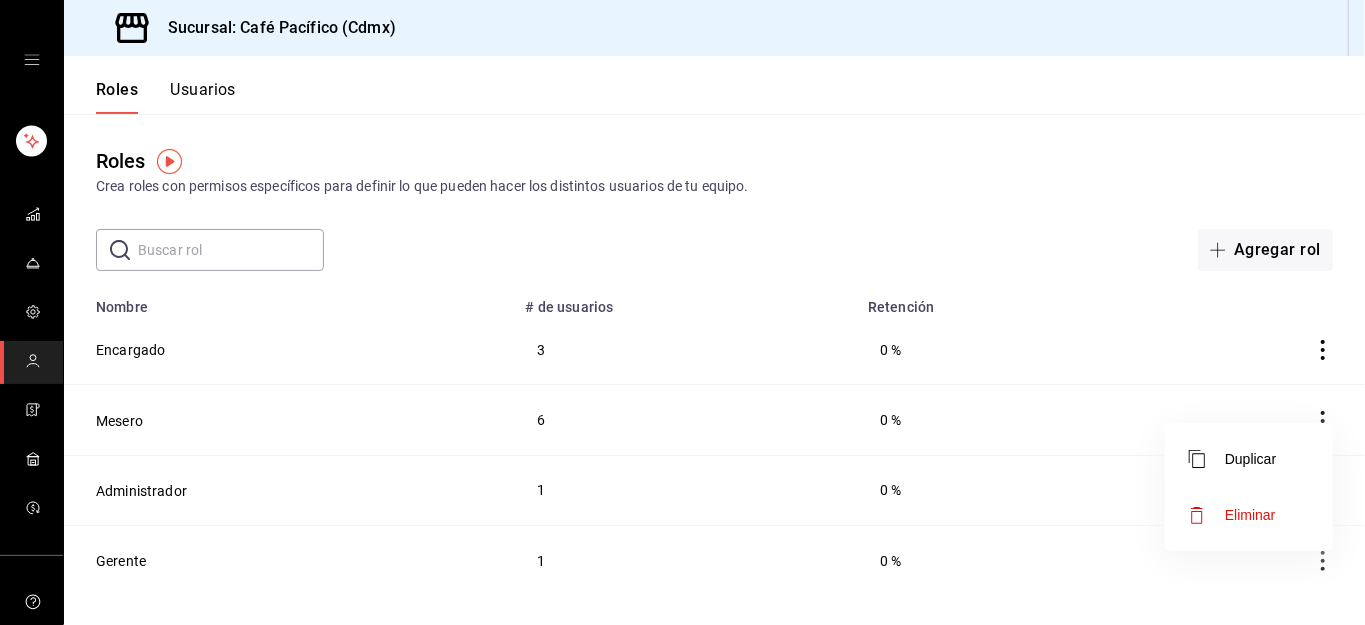 click at bounding box center (682, 312) 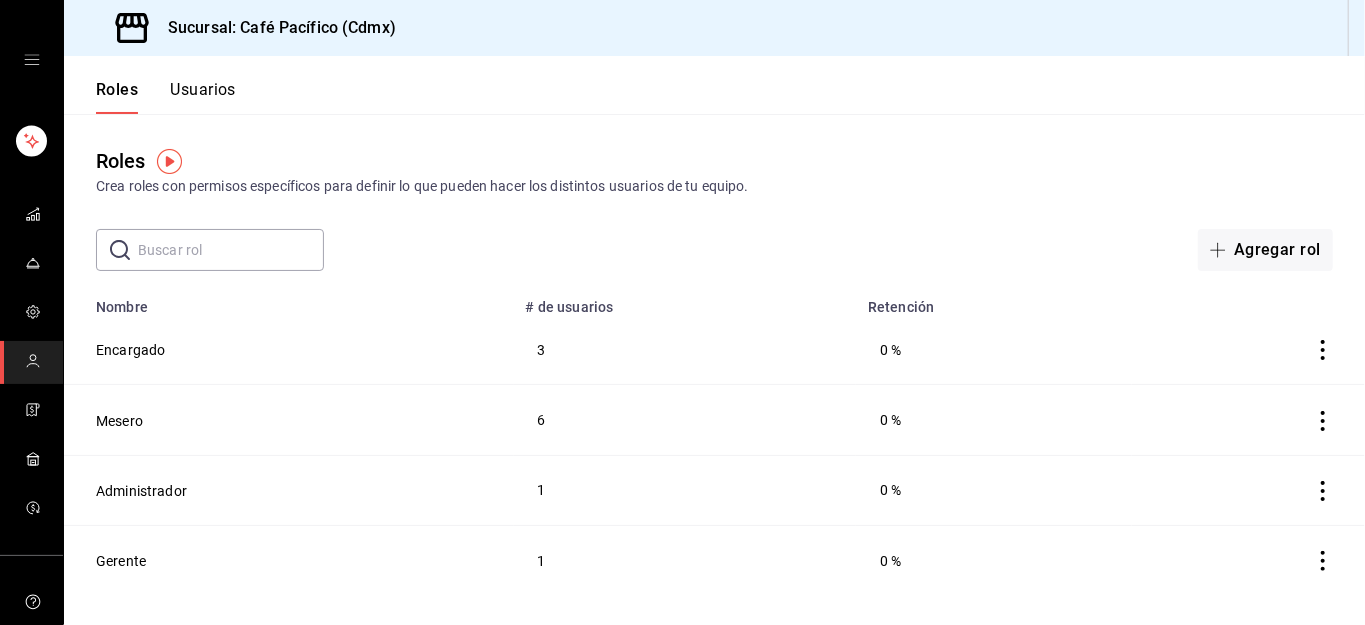 click on "0 %" at bounding box center (994, 420) 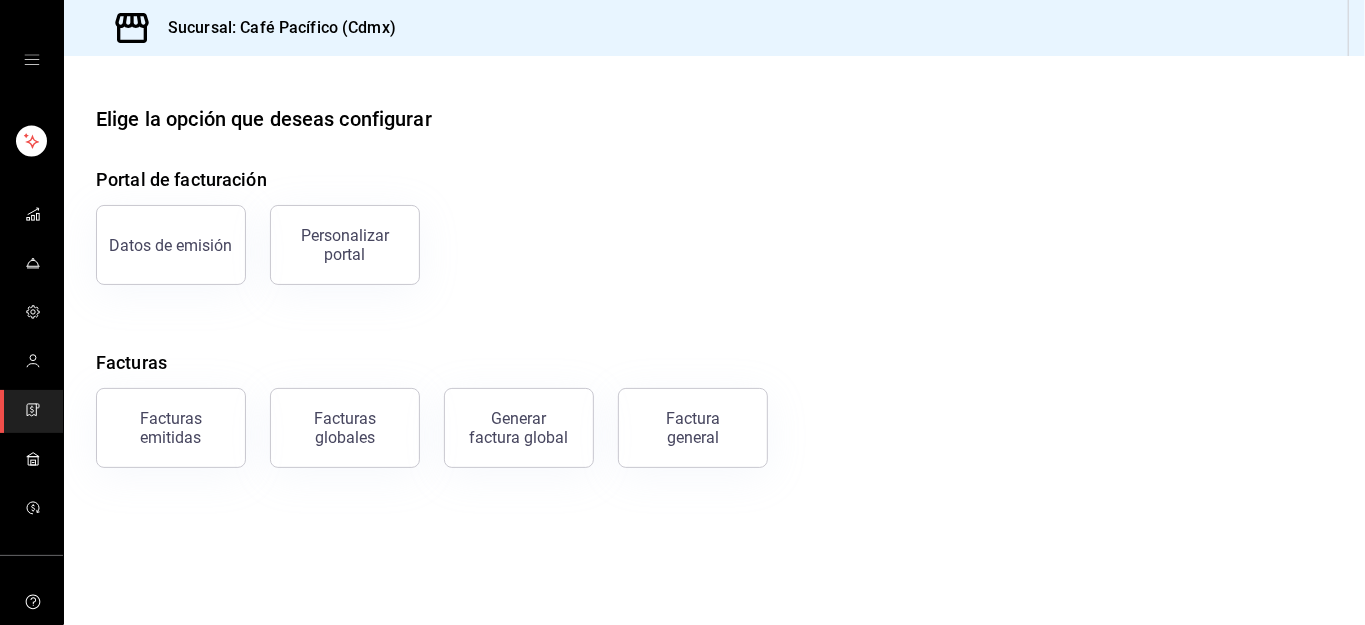 click at bounding box center [31, 460] 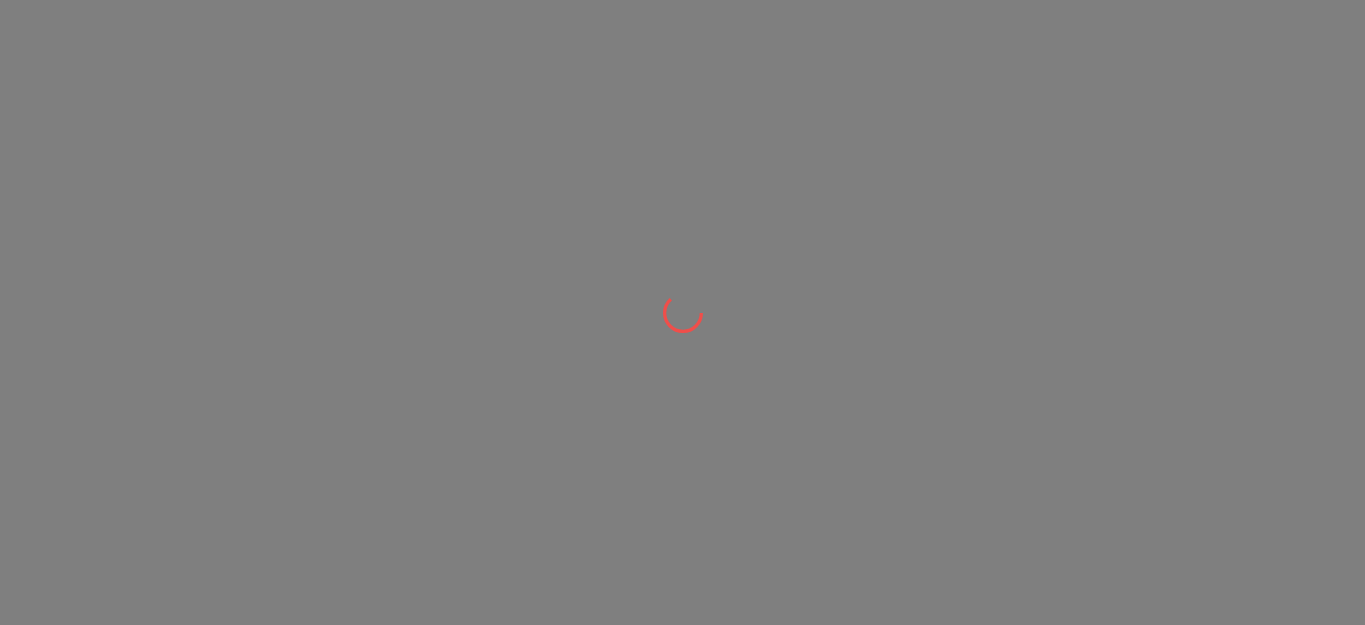 scroll, scrollTop: 0, scrollLeft: 0, axis: both 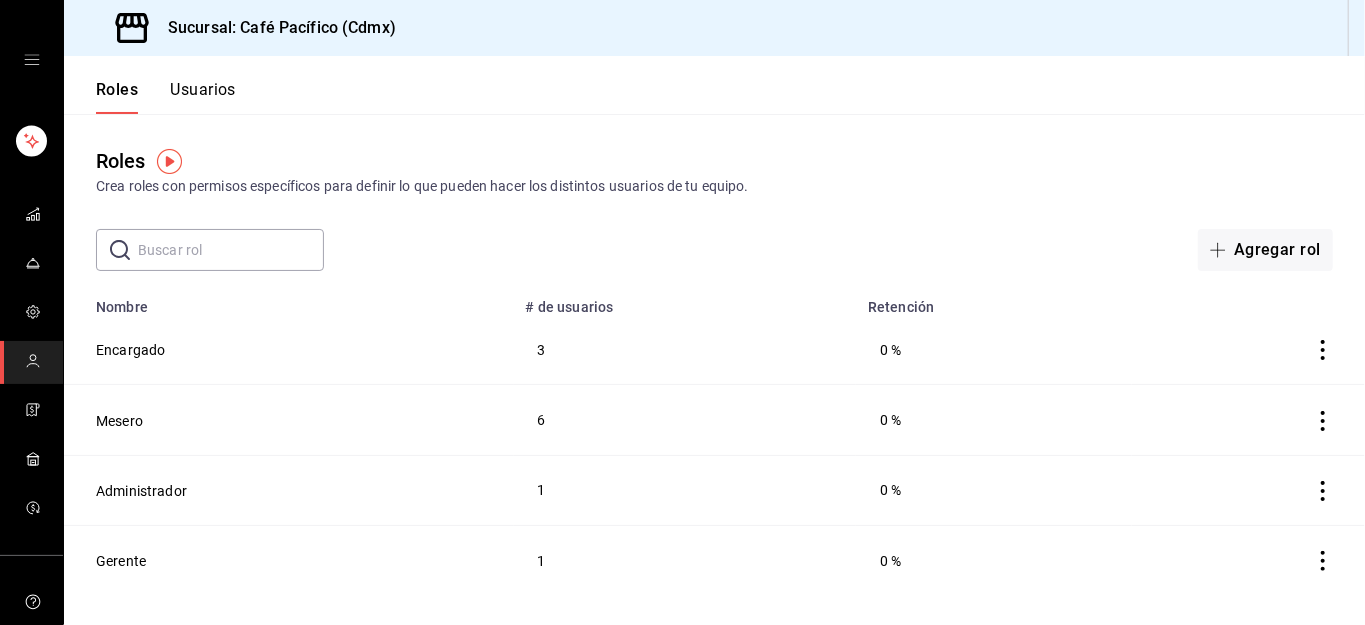 click on "Mesero" at bounding box center [289, 420] 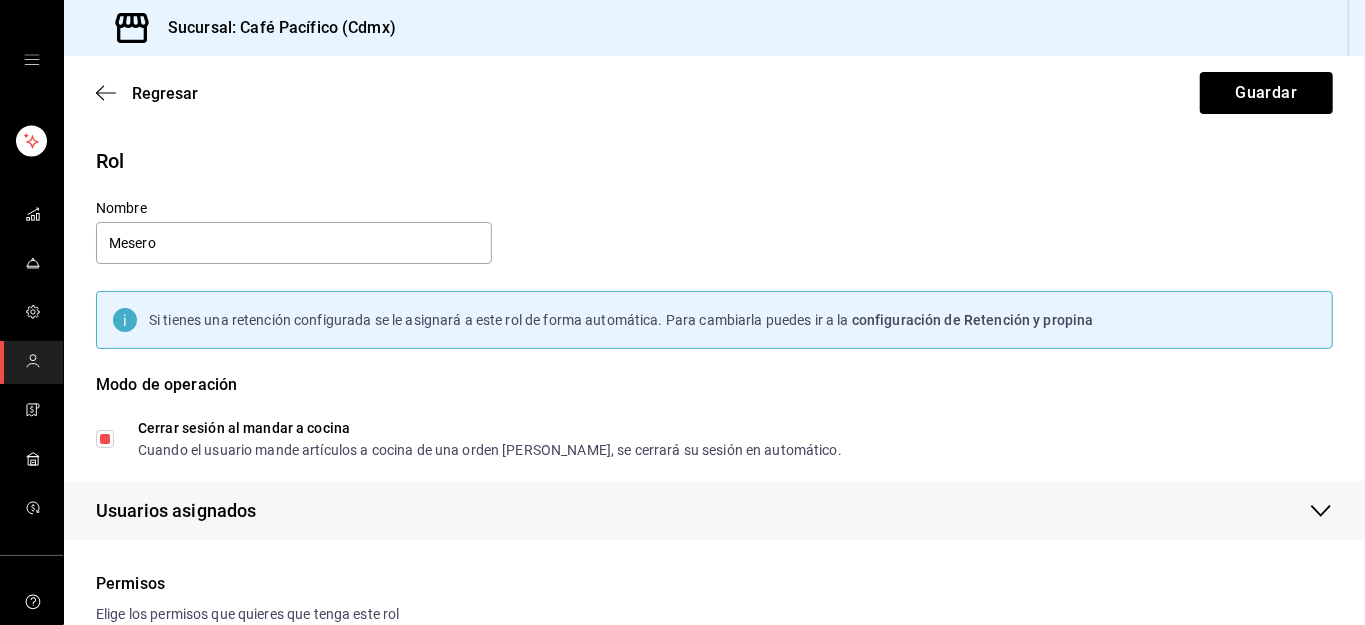 checkbox on "true" 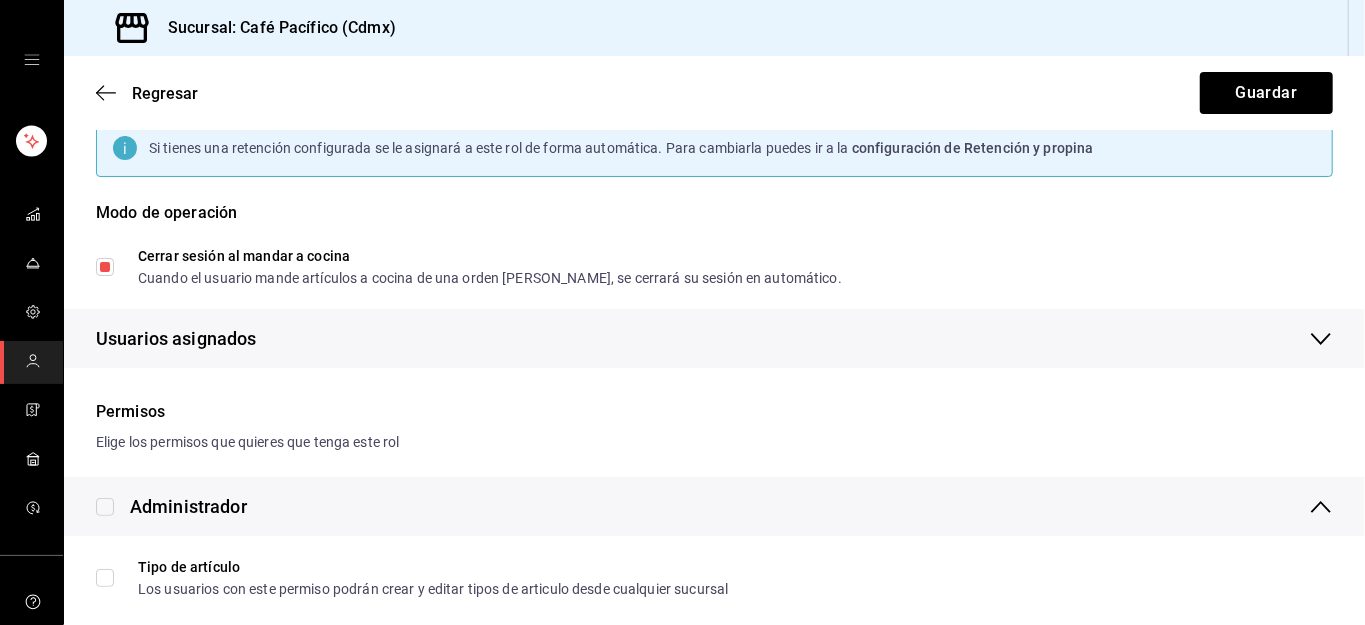 scroll, scrollTop: 0, scrollLeft: 0, axis: both 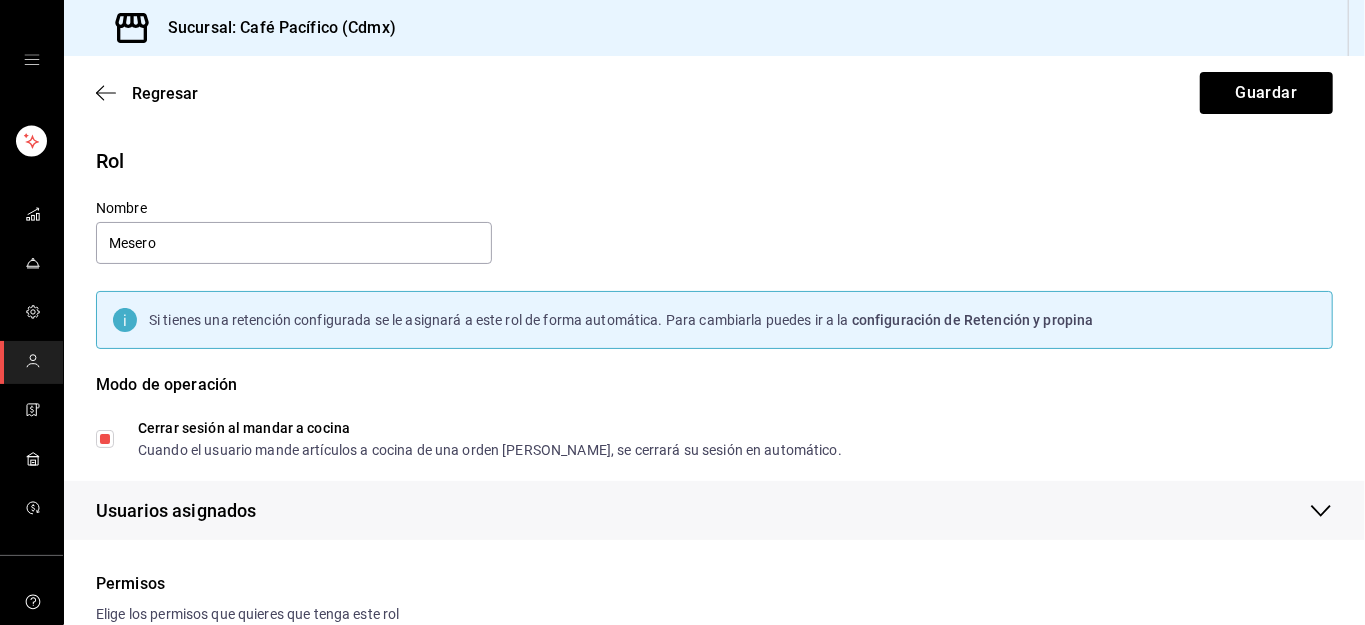 click 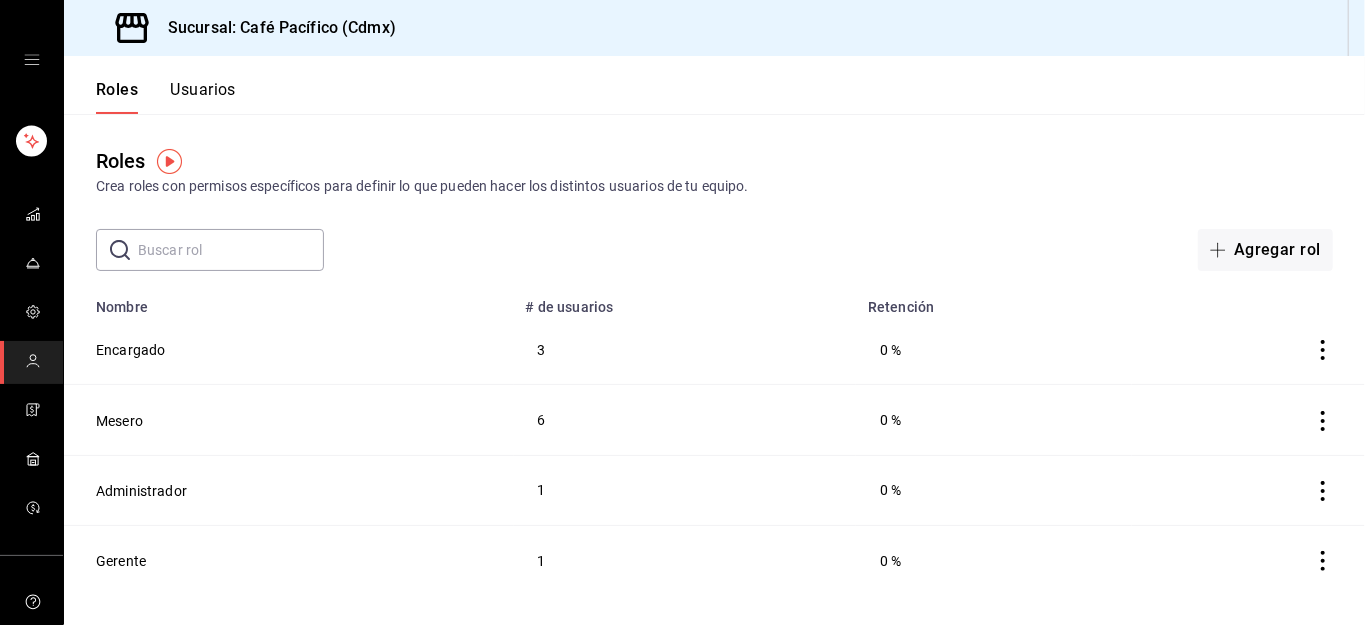 click on "Encargado" at bounding box center (130, 350) 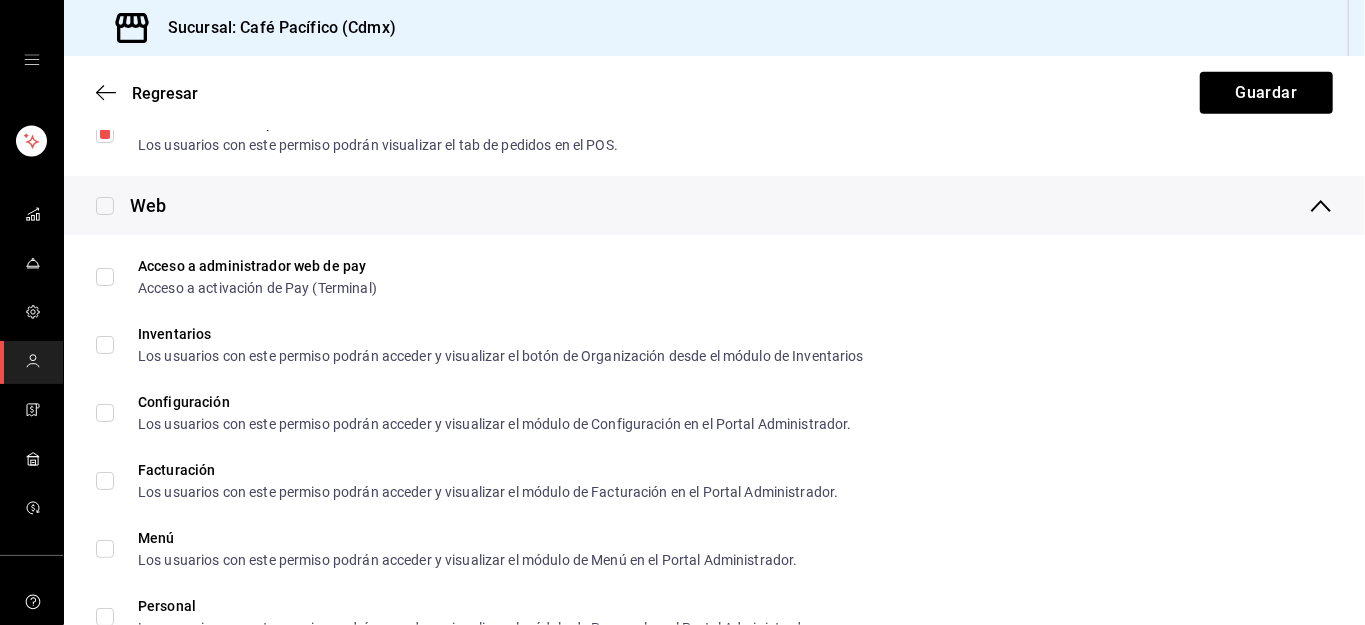 scroll, scrollTop: 1236, scrollLeft: 0, axis: vertical 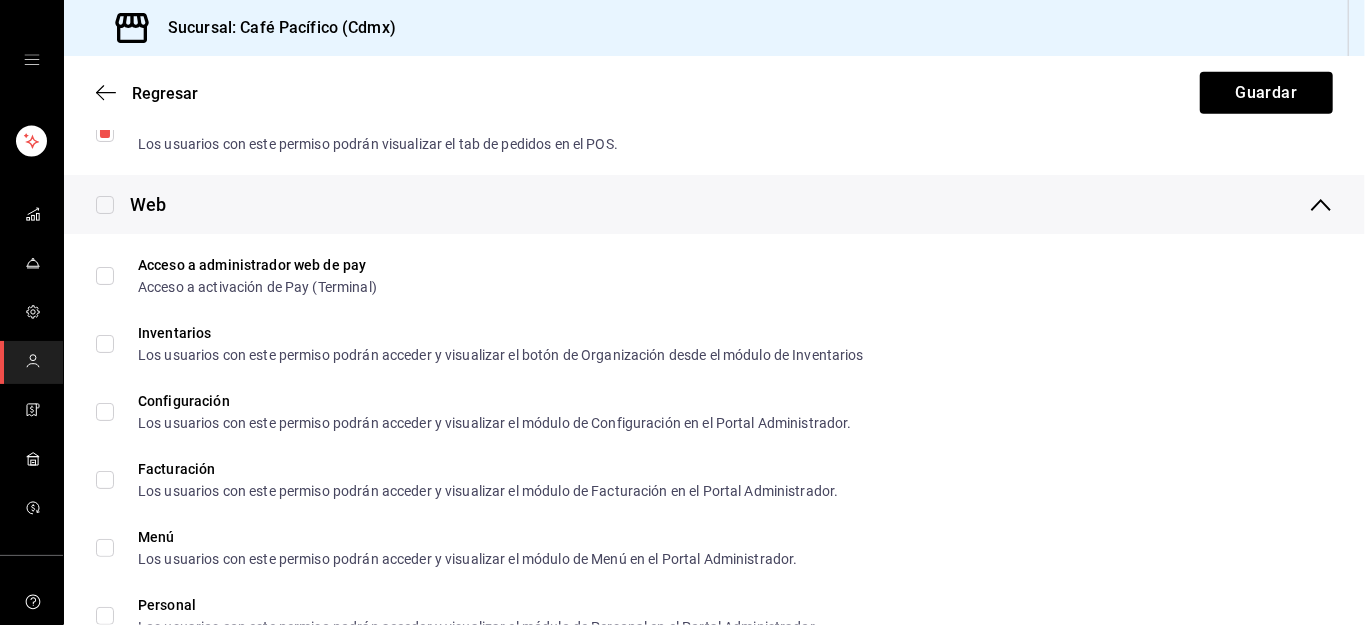 click on "Regresar" at bounding box center [165, 93] 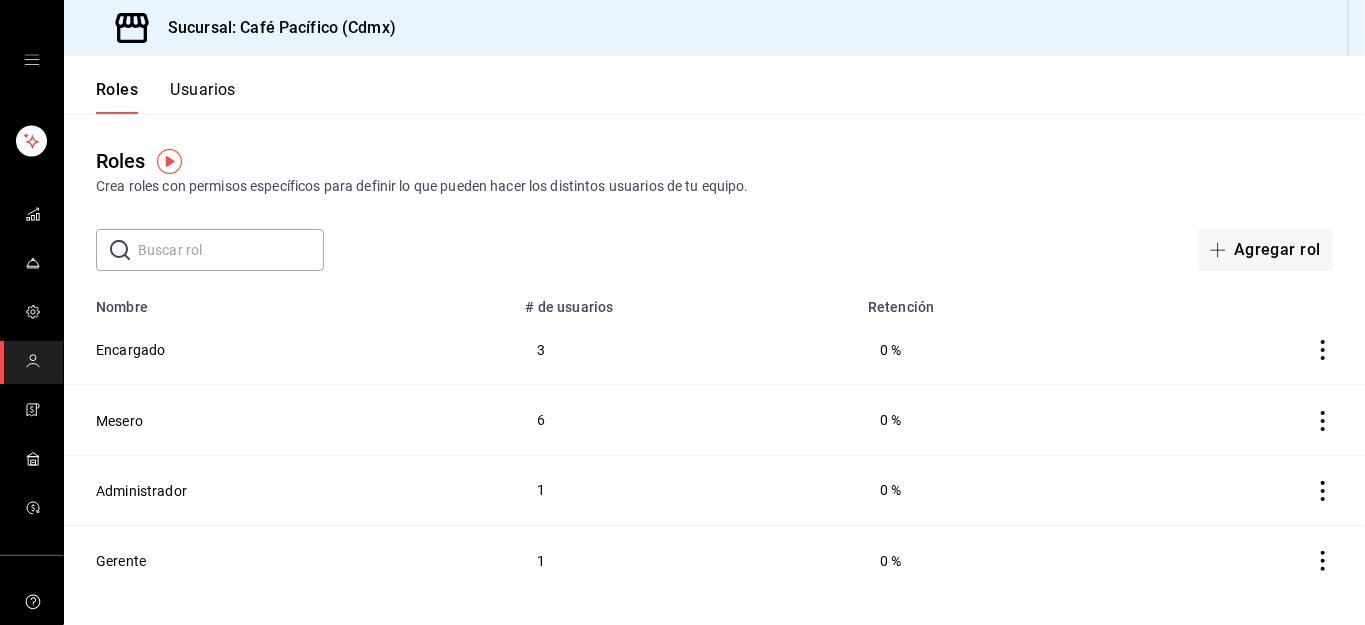 click on "Usuarios" at bounding box center (203, 97) 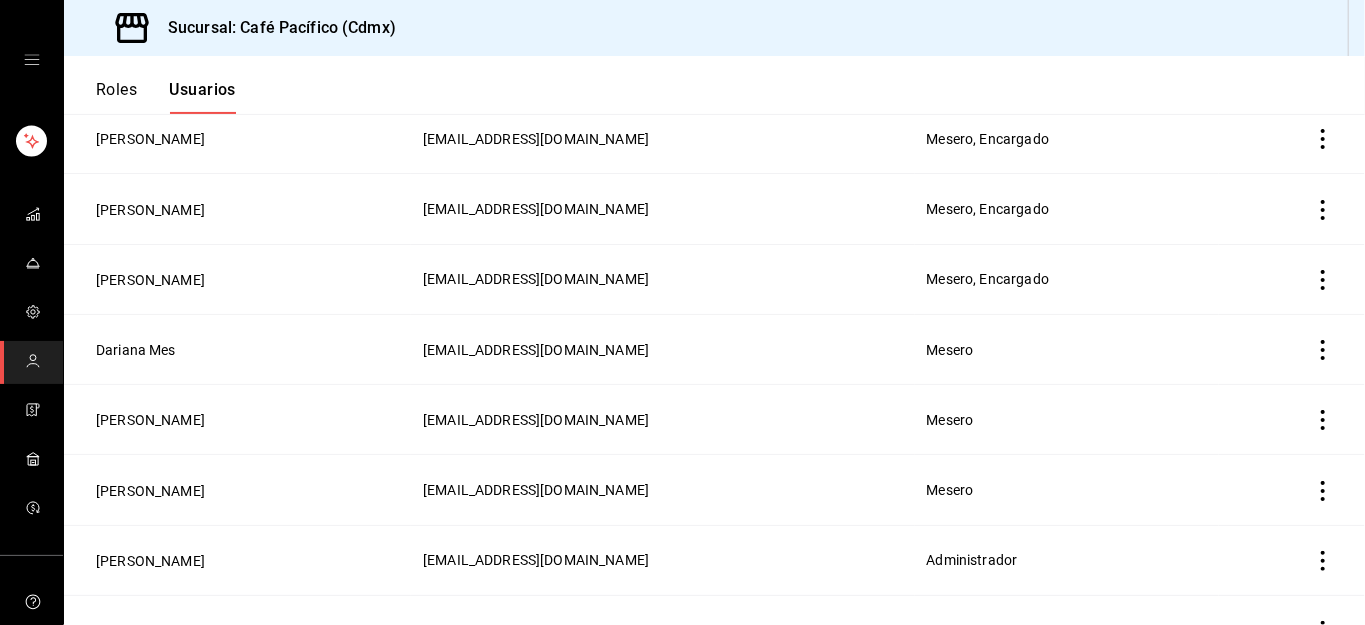 scroll, scrollTop: 0, scrollLeft: 0, axis: both 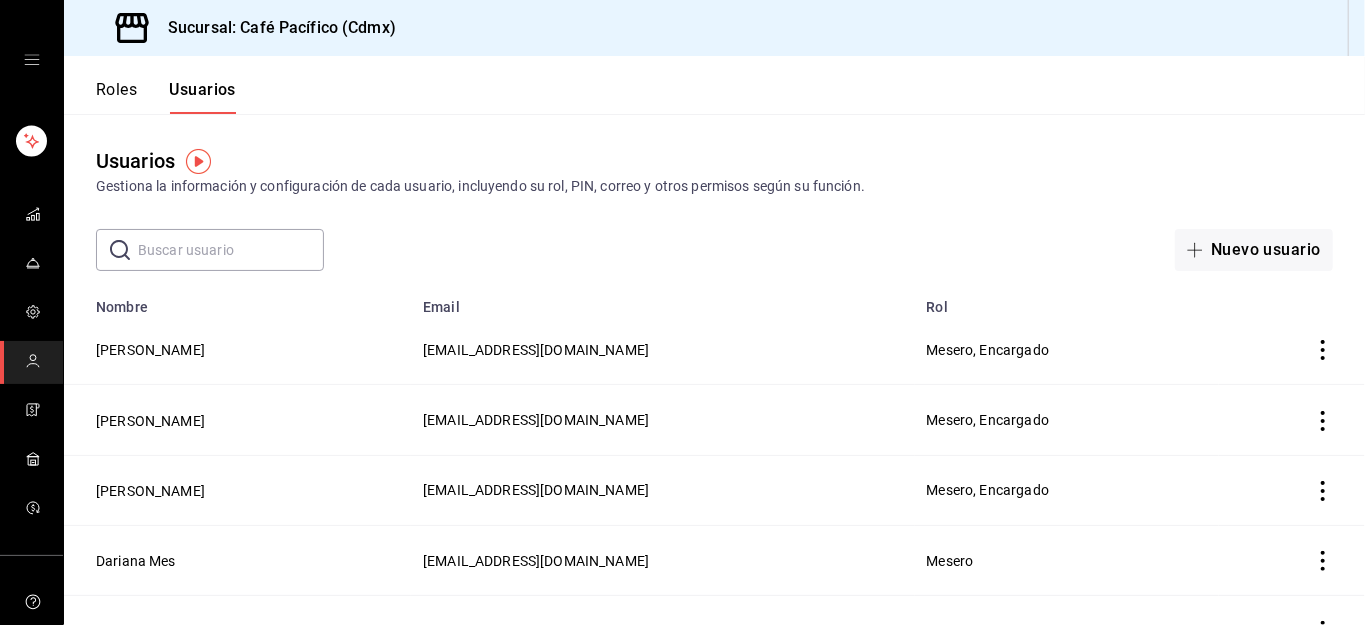 click on "[EMAIL_ADDRESS][DOMAIN_NAME]" at bounding box center (536, 701) 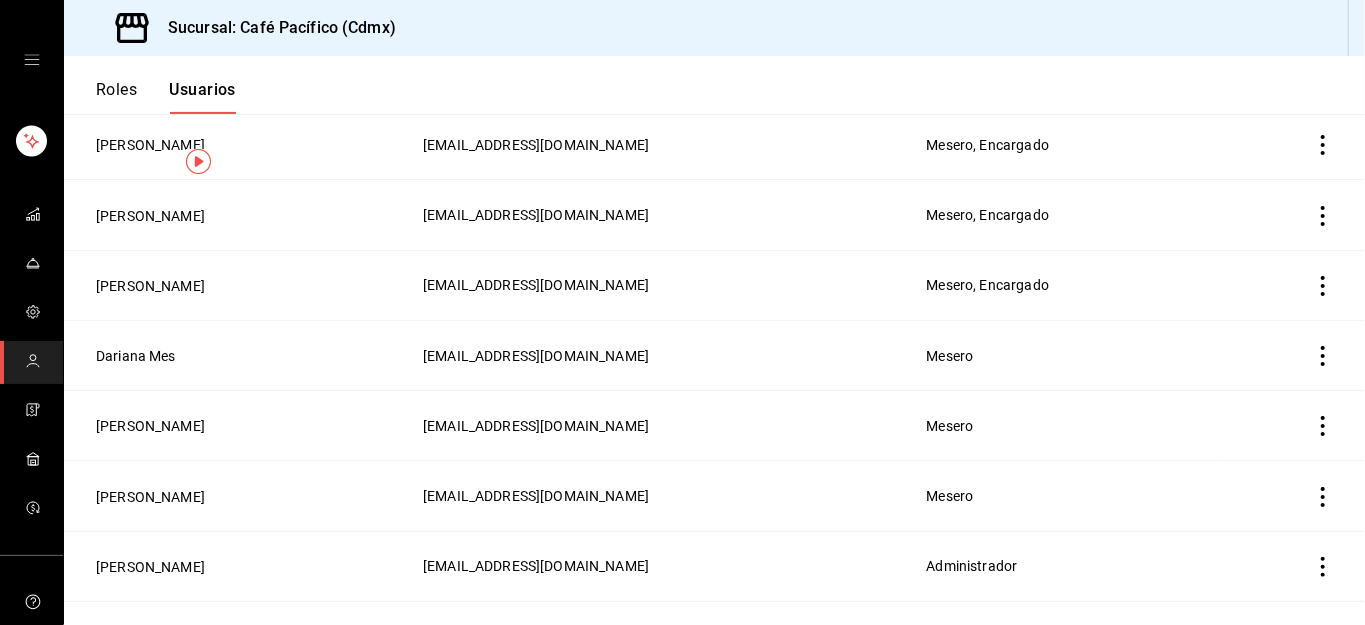 scroll, scrollTop: 211, scrollLeft: 0, axis: vertical 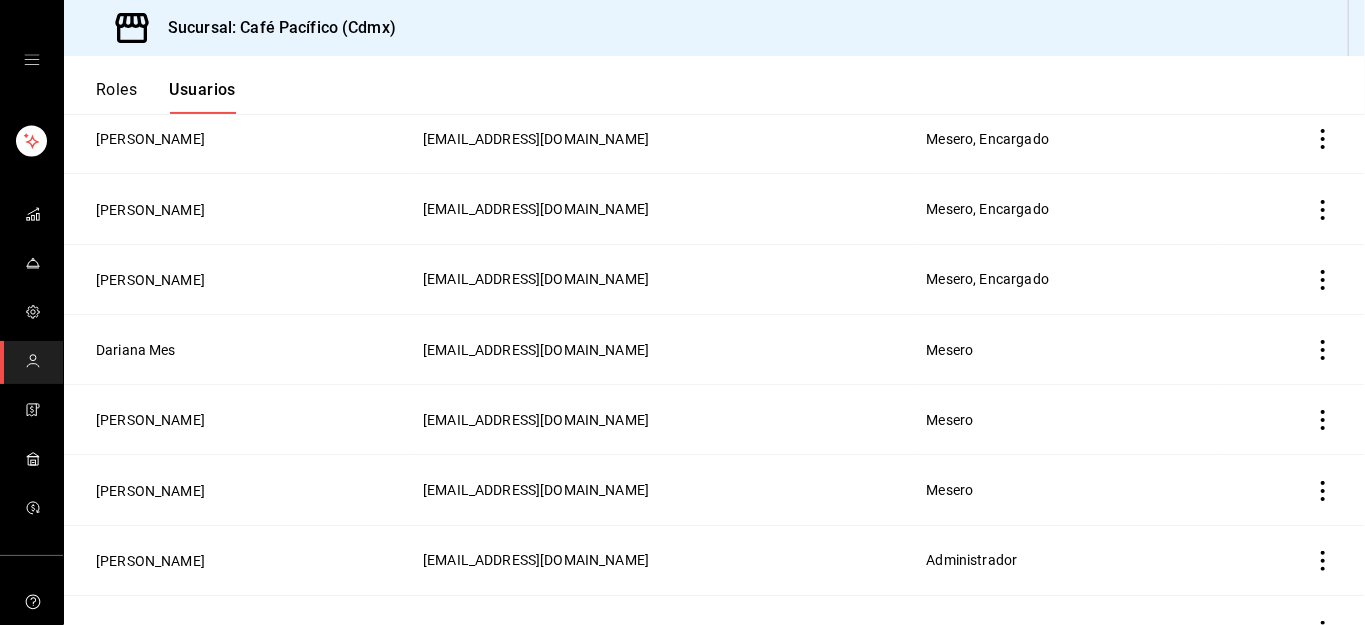 click 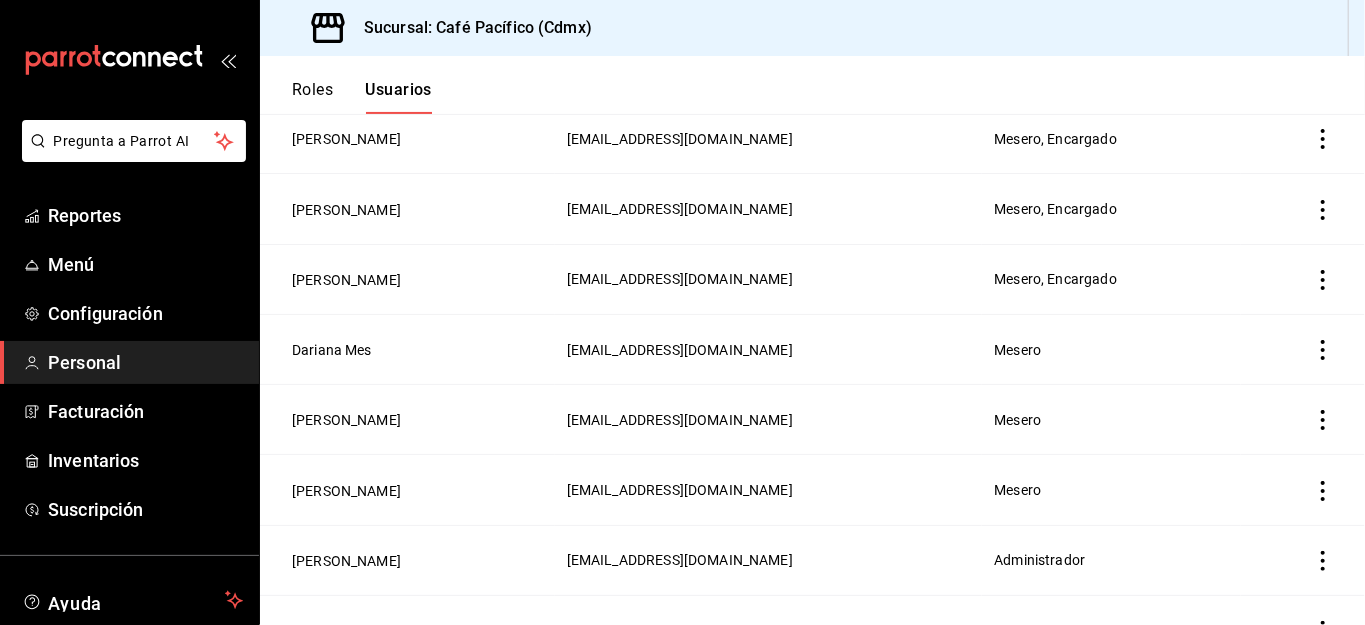 click 